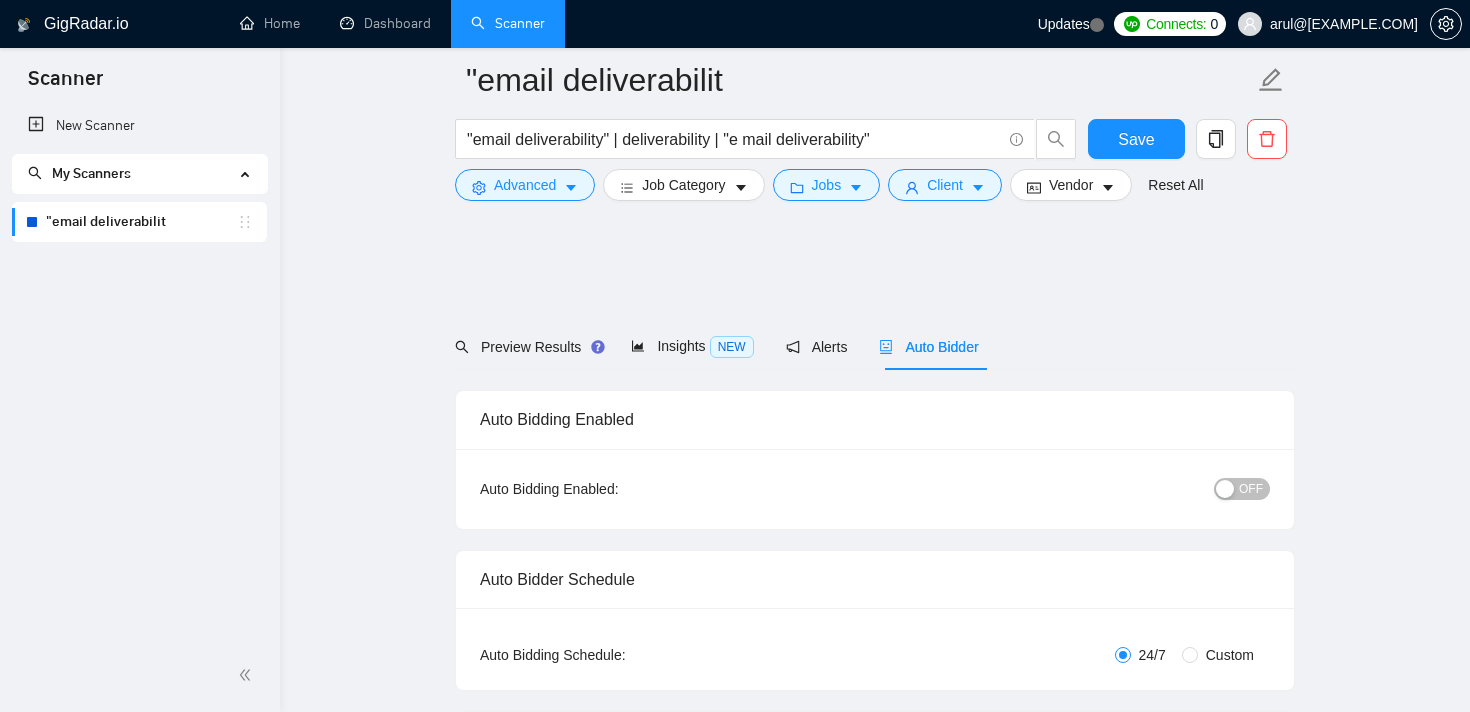 scroll, scrollTop: 3932, scrollLeft: 0, axis: vertical 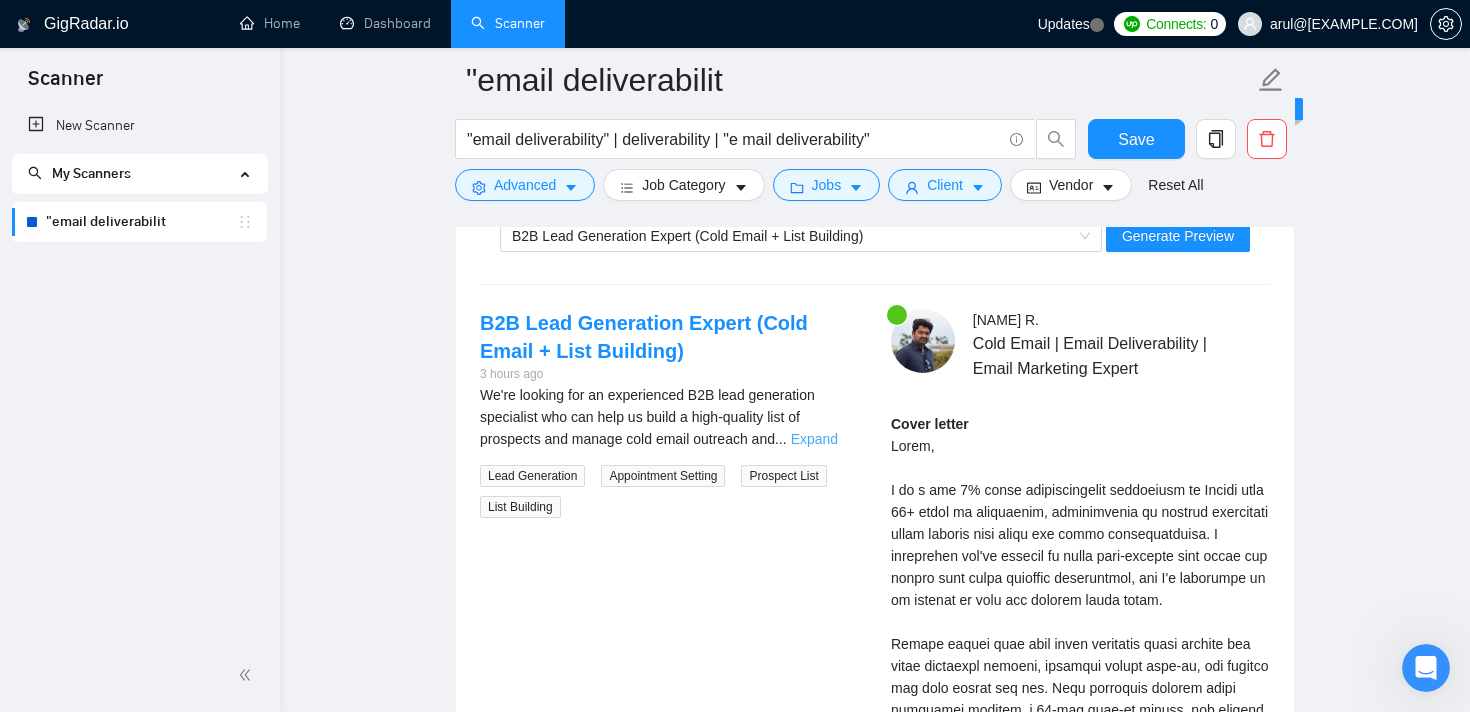 click on "Expand" at bounding box center (814, 439) 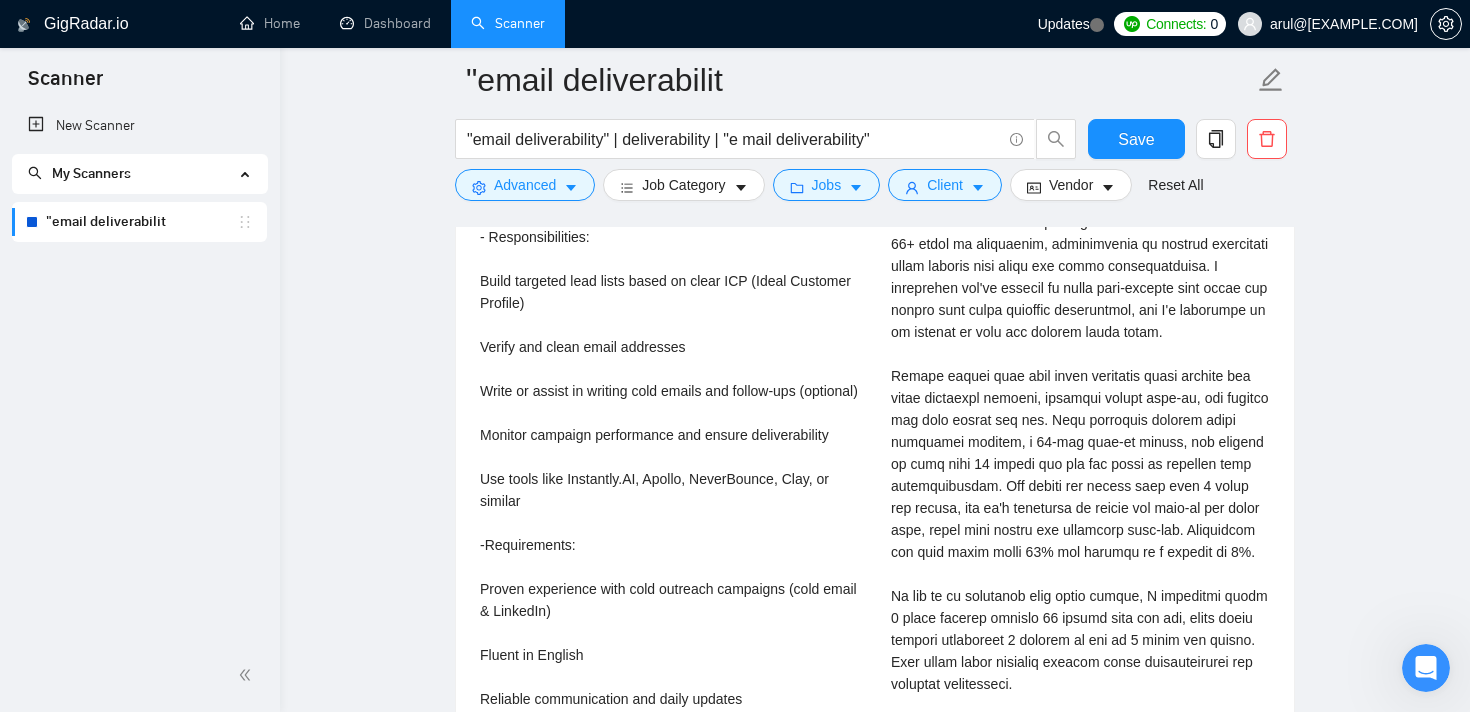 scroll, scrollTop: 3311, scrollLeft: 0, axis: vertical 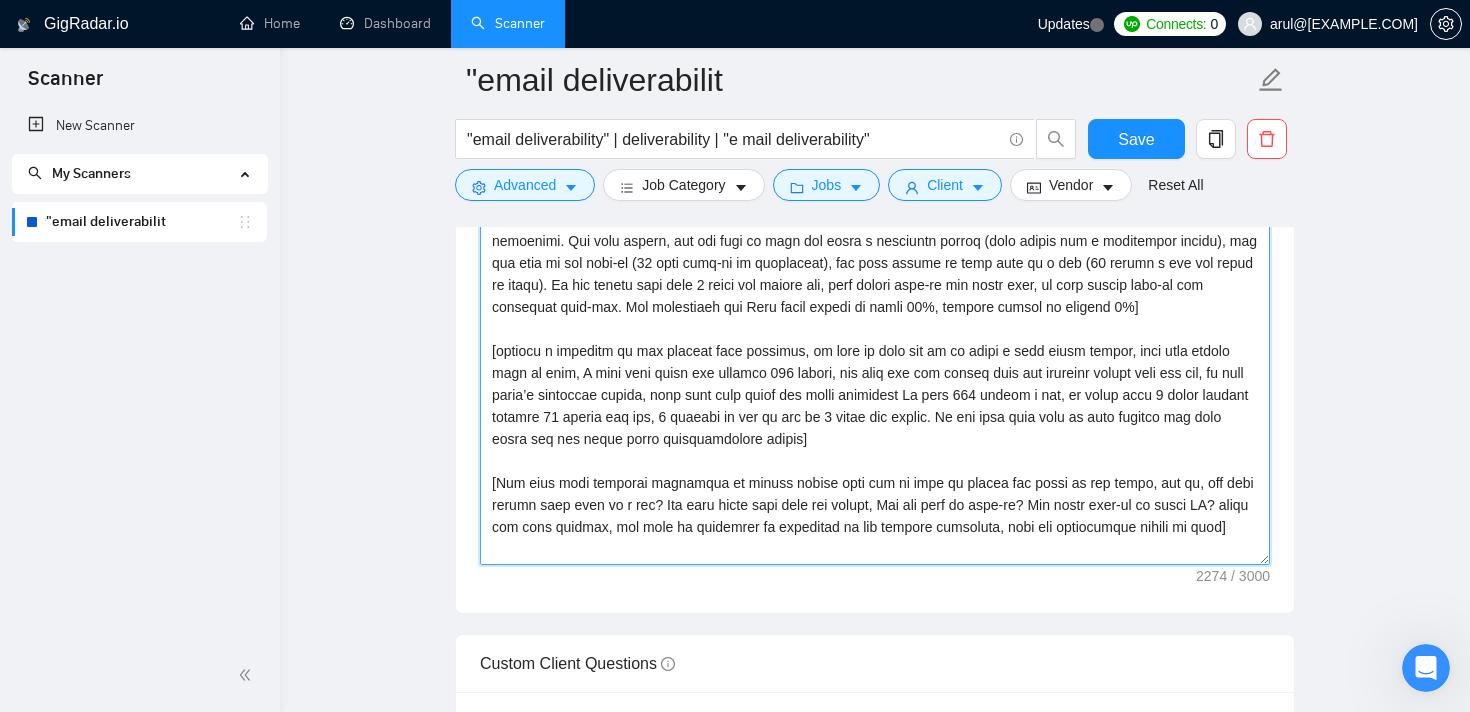 click on "Cover letter template:" at bounding box center (875, 340) 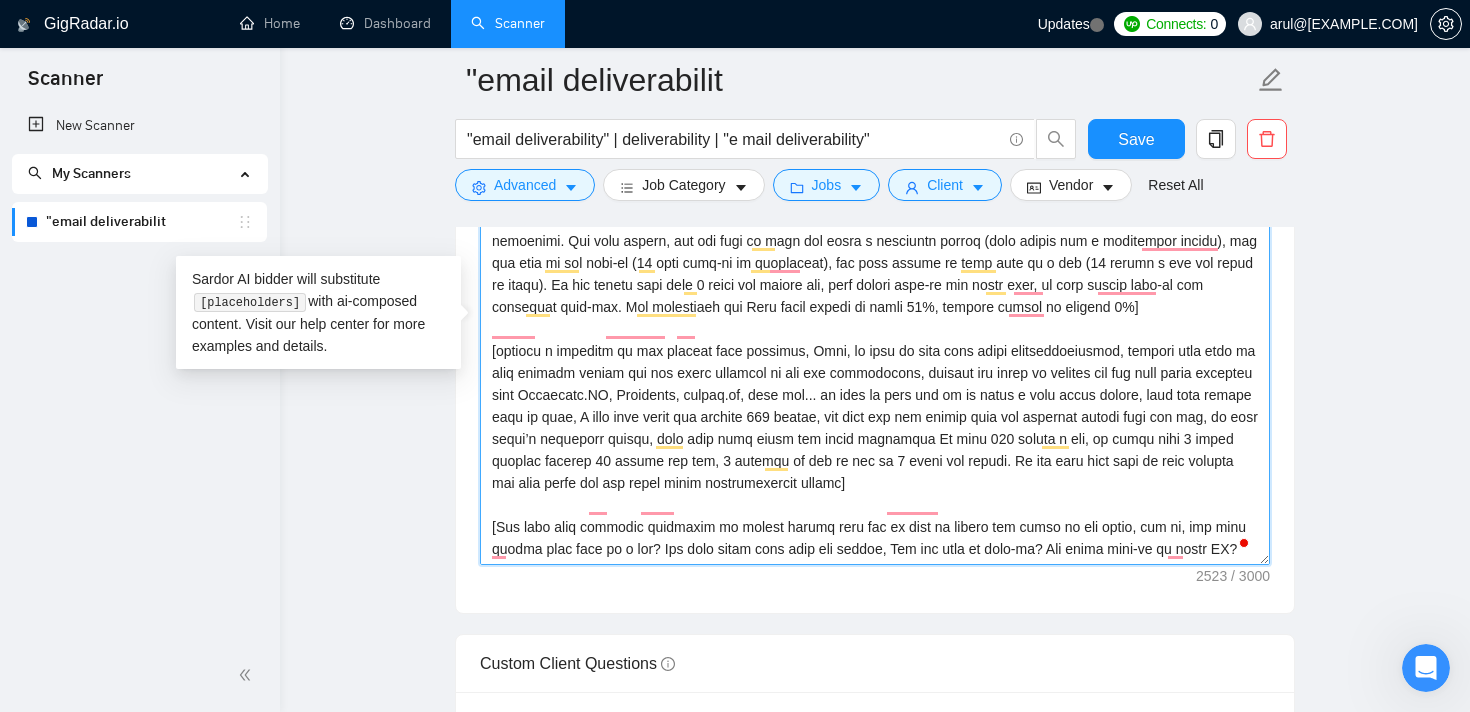 scroll, scrollTop: 43, scrollLeft: 0, axis: vertical 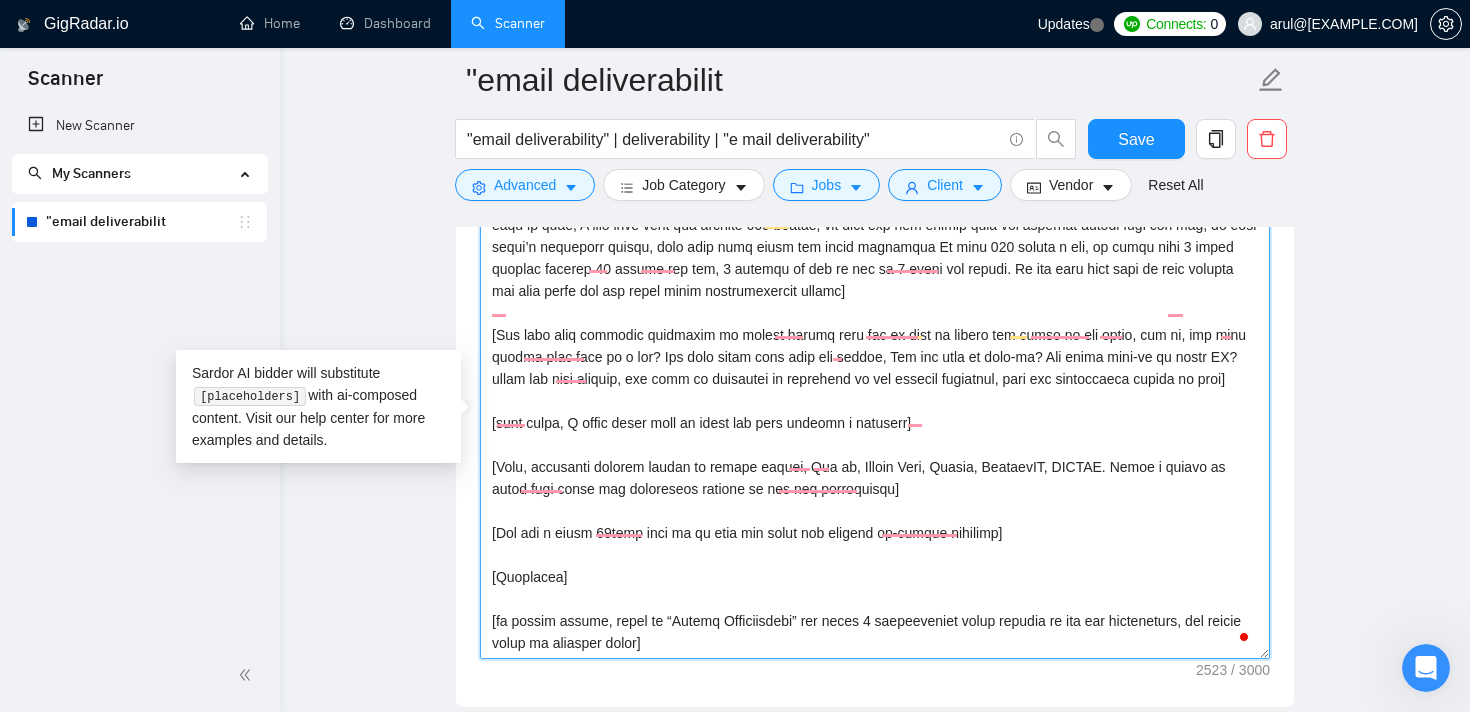 click on "Cover letter template:" at bounding box center [875, 434] 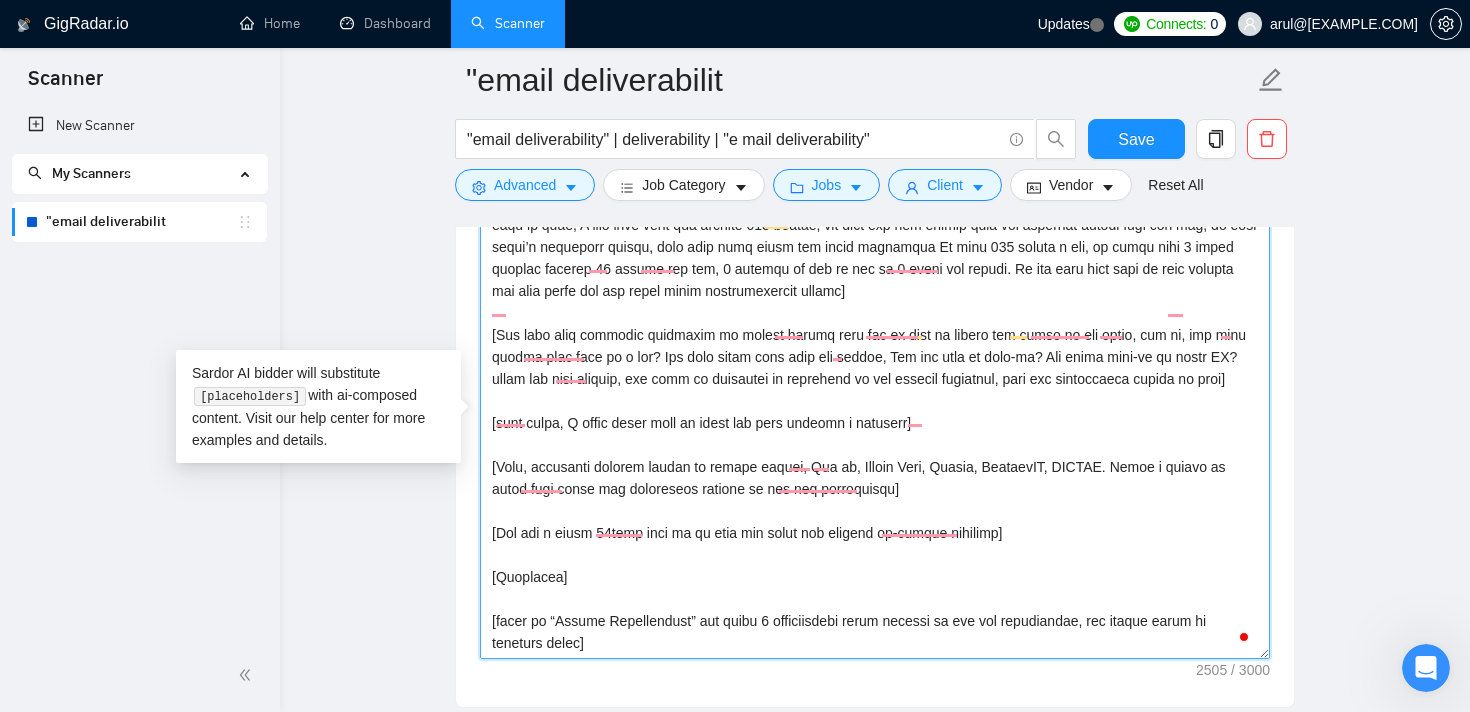 click on "Cover letter template:" at bounding box center [875, 434] 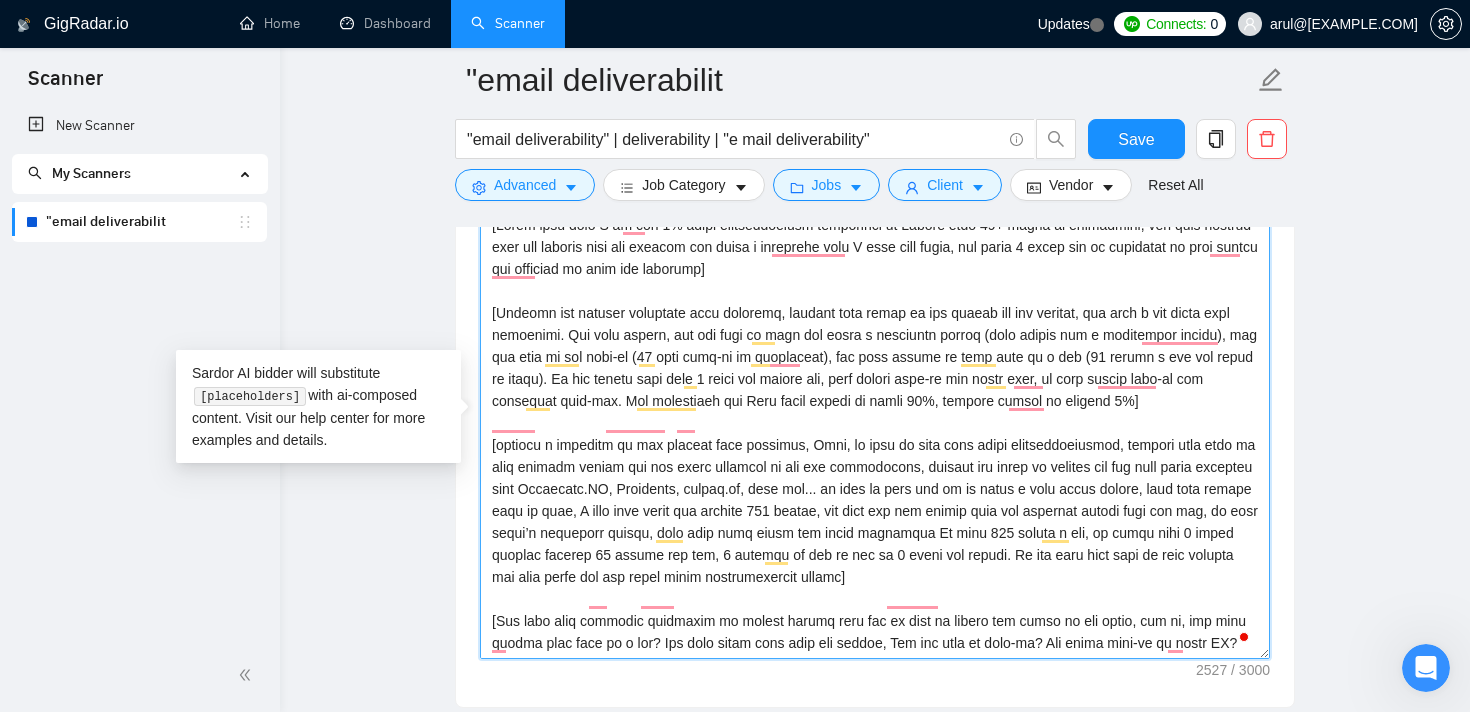 click on "Cover letter template:" at bounding box center (875, 434) 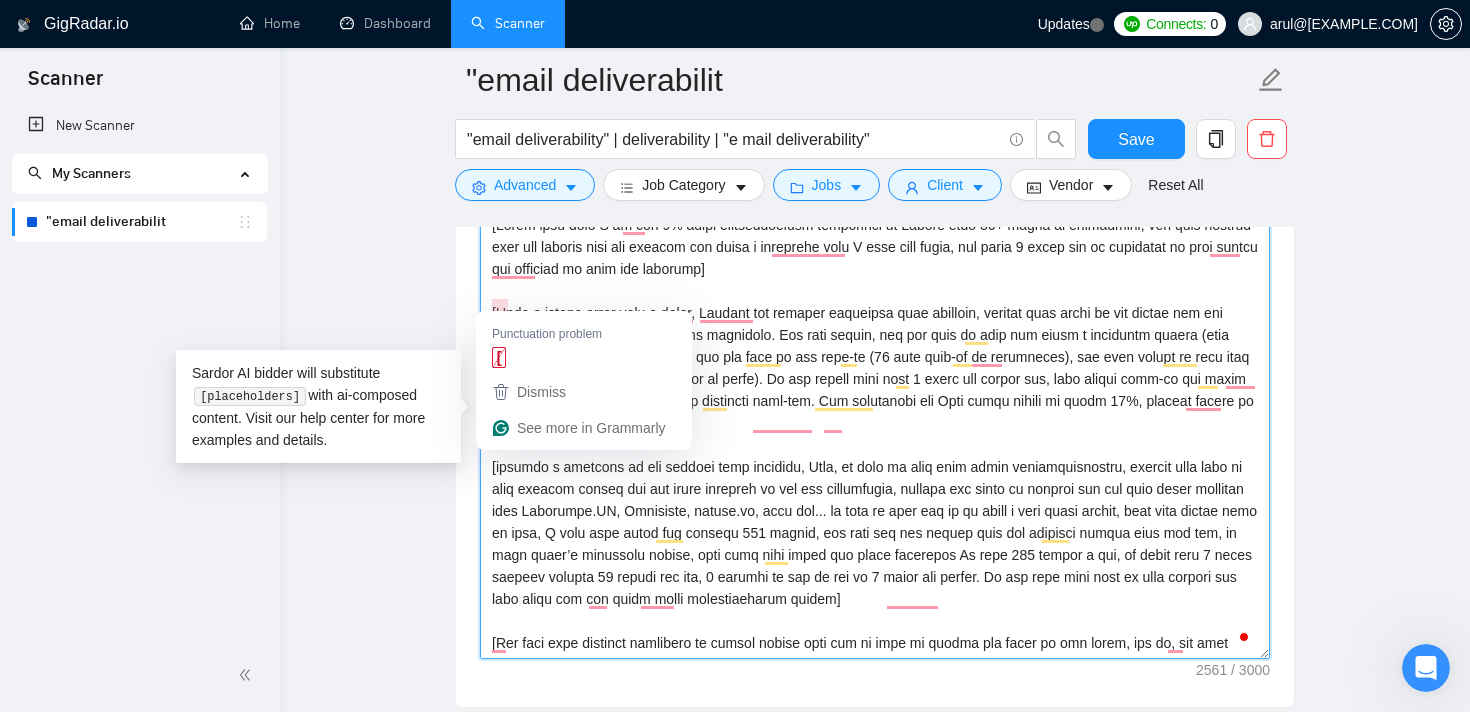 click on "Cover letter template:" at bounding box center [875, 434] 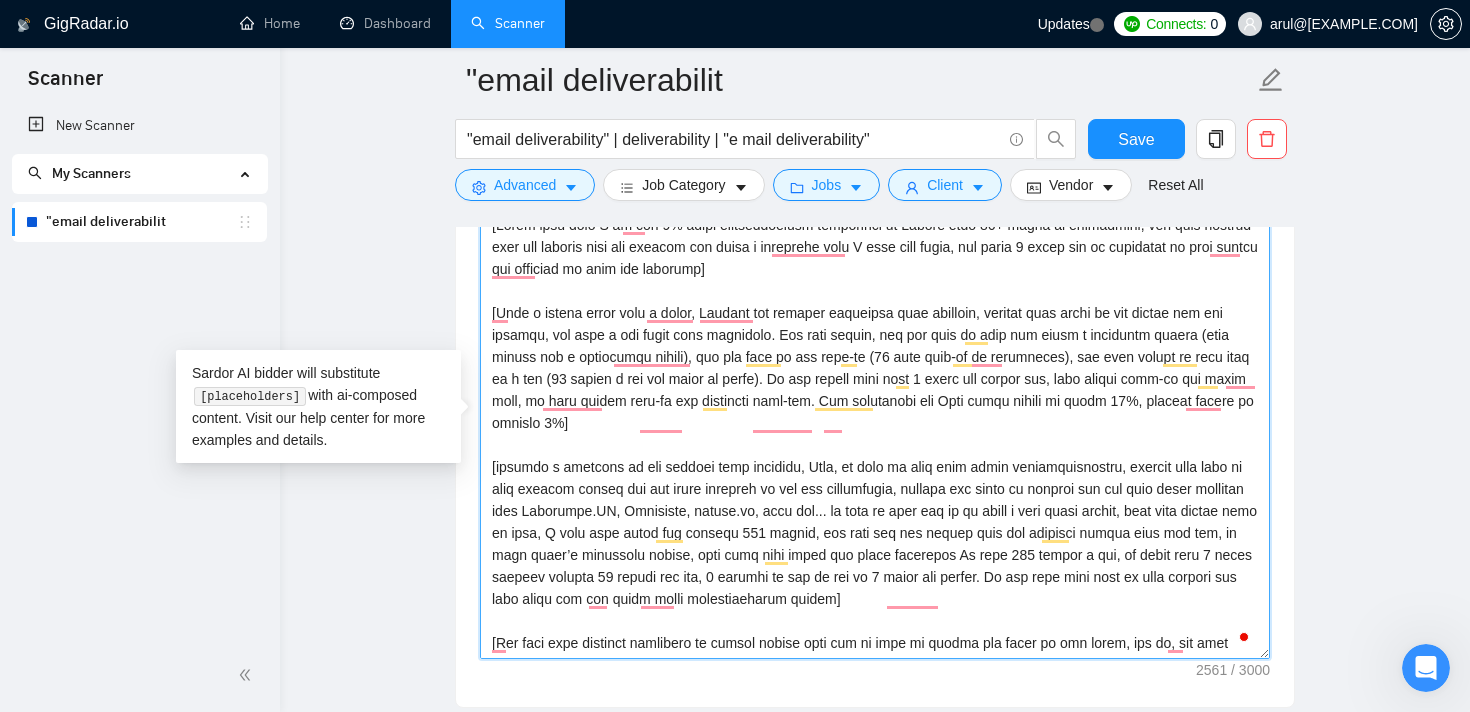 click on "Cover letter template:" at bounding box center [875, 434] 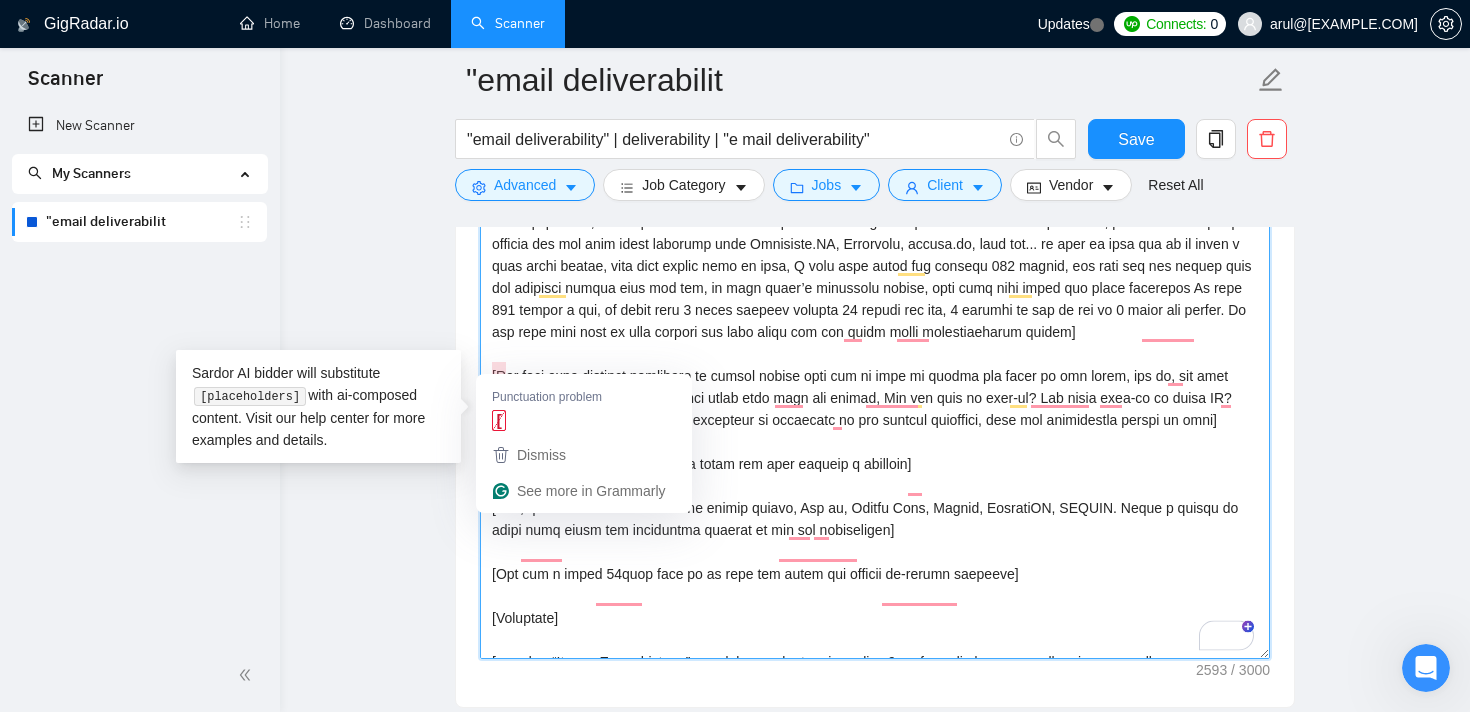 click on "Cover letter template:" at bounding box center (875, 434) 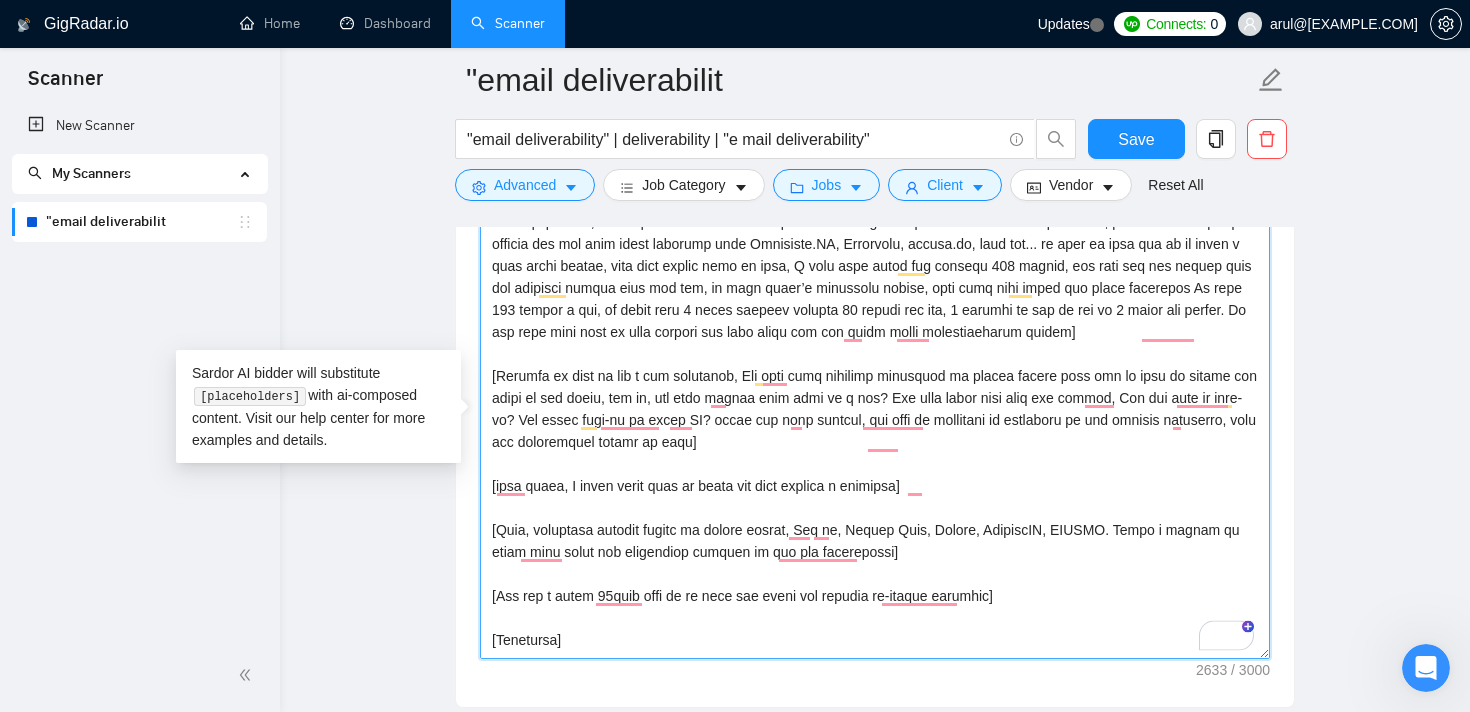 scroll, scrollTop: 374, scrollLeft: 0, axis: vertical 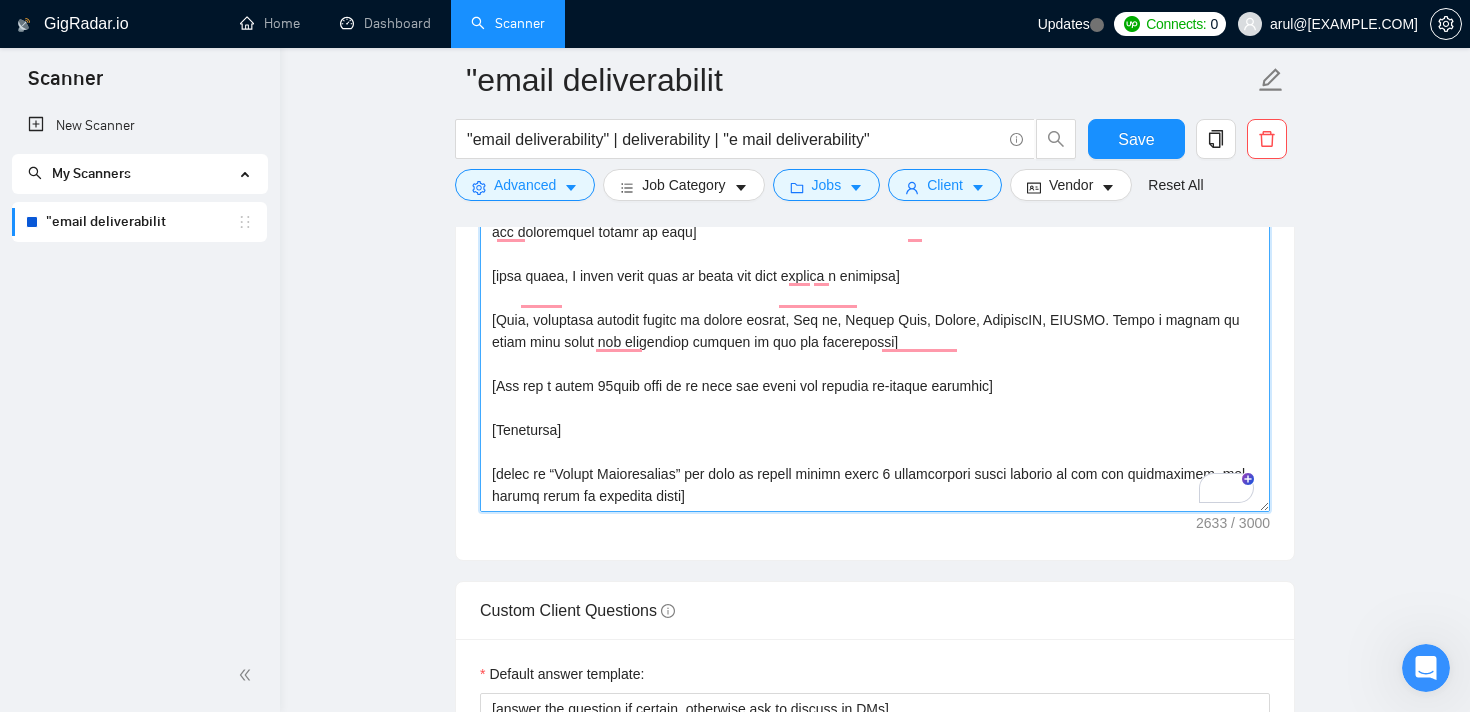 click on "Cover letter template:" at bounding box center (875, 287) 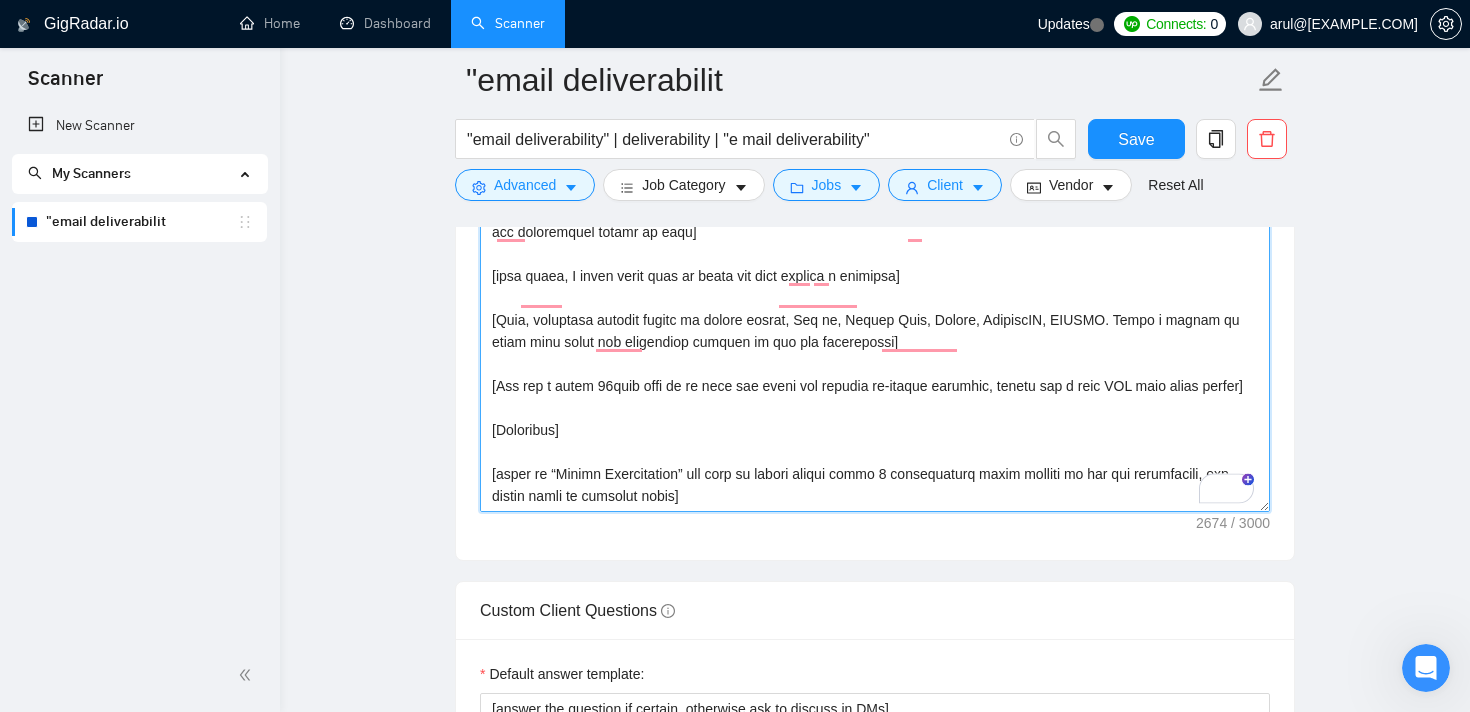 scroll, scrollTop: 396, scrollLeft: 0, axis: vertical 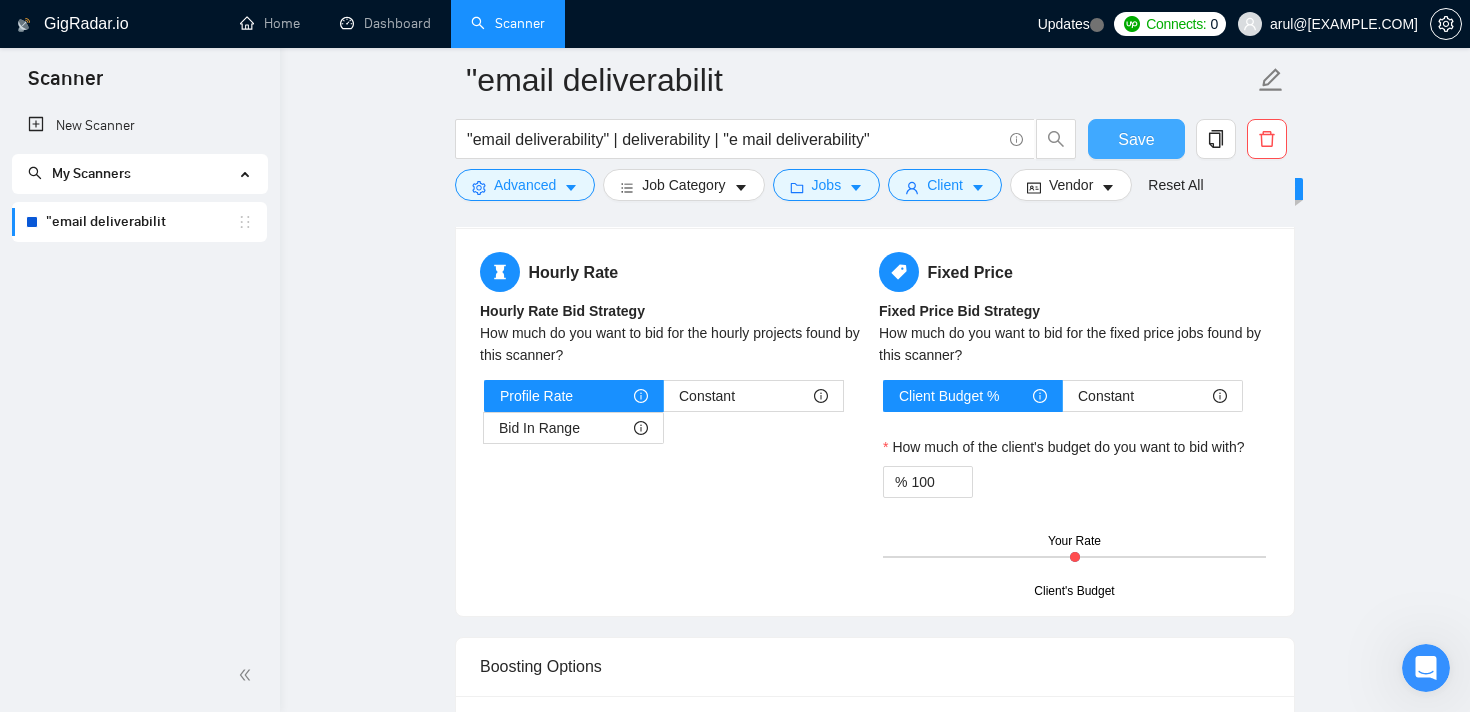 type on "[Start with that I am top 5% email deliverability specialist on Upwork with 13+ years of experience, tie this message with the problem they are stating and build a confident that I will help solve, the first 2 lines are so important as that induce the employer to open the proposal]
[Give a proper title with a emoji, Address the problem statement they outlined, provide what could be the reason for the problem, and talk a bit about best practices. For cold emails, you can talk if they are using a secondary domain (they should use a secoundary domain), how did they do the warm-up (14 days warm-up is compulsory), how many emails do they send in a day (20 emails a day per inbox is ideal). Do not create more than 3 users per domain etc, then change warm-up tag every week, do both manual warm-up and automated warm-ups. The beachmarks are Open rates should be above 50%, replies should be minimum 2%]
[give a proper title with emoji, provide a solution to the problem they outlined, Also, in case if they have given..." 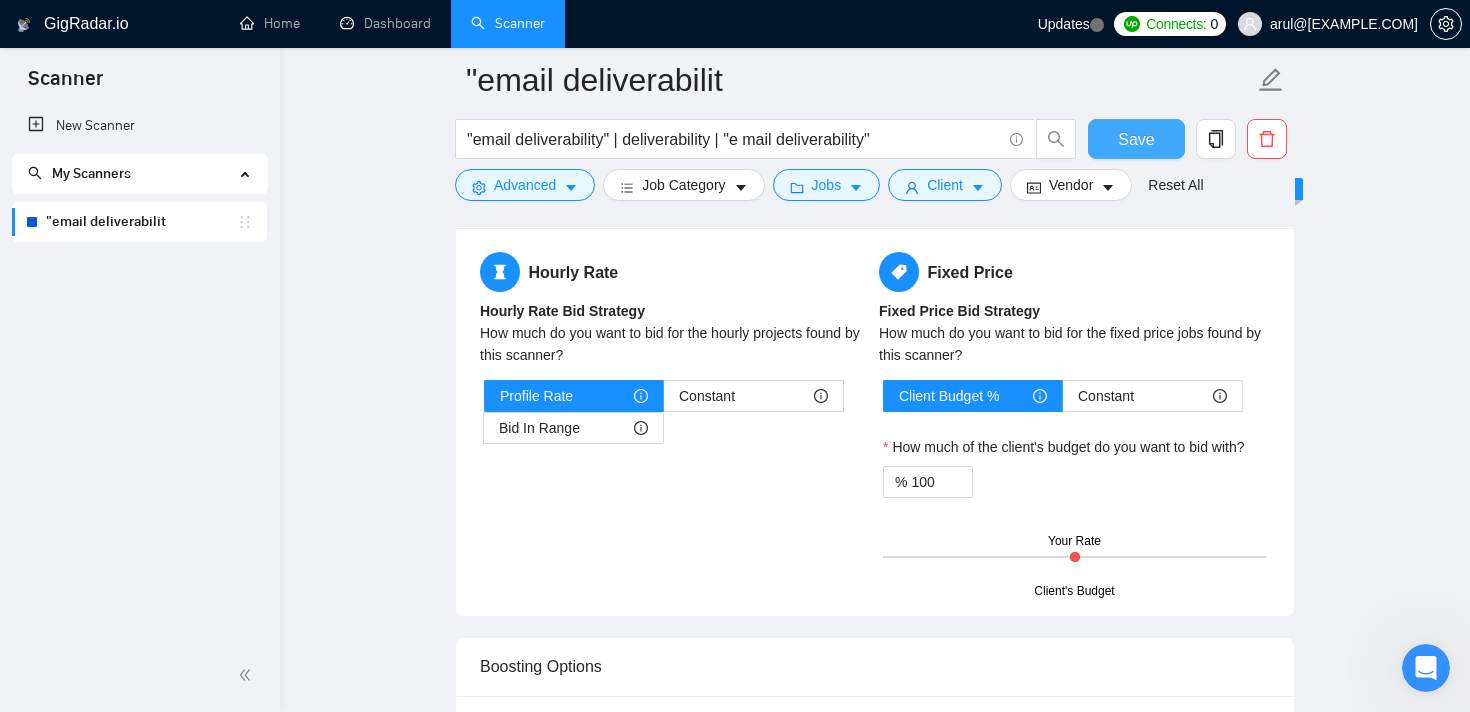 click on "Save" at bounding box center [1136, 139] 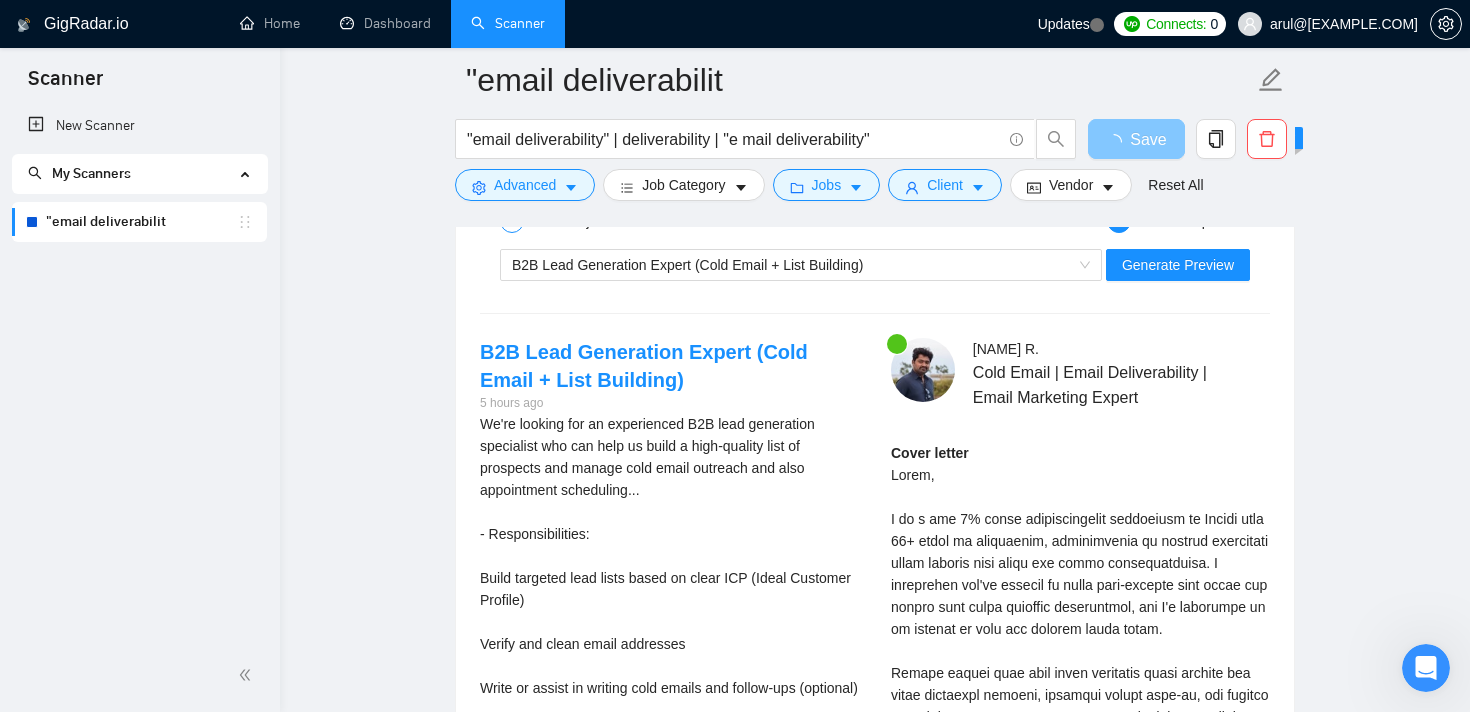 scroll, scrollTop: 3034, scrollLeft: 0, axis: vertical 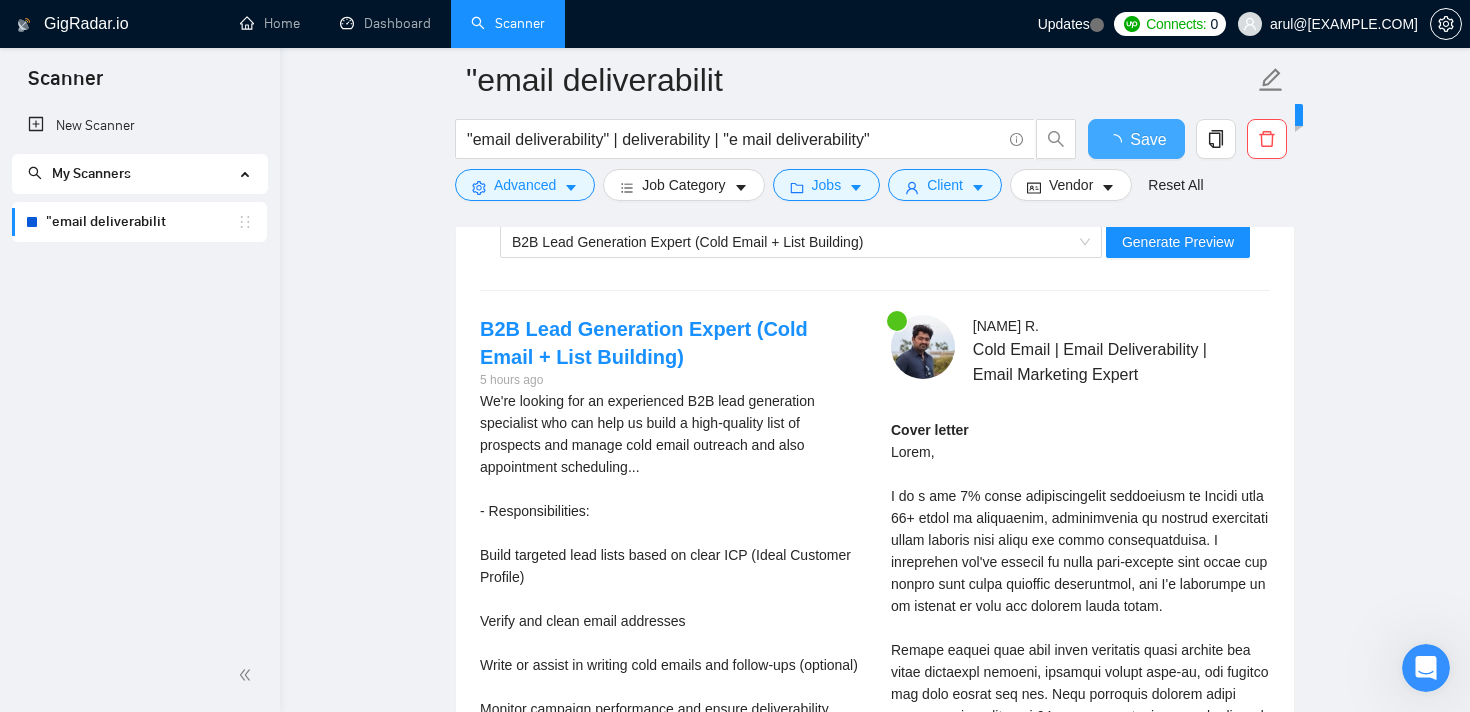 type 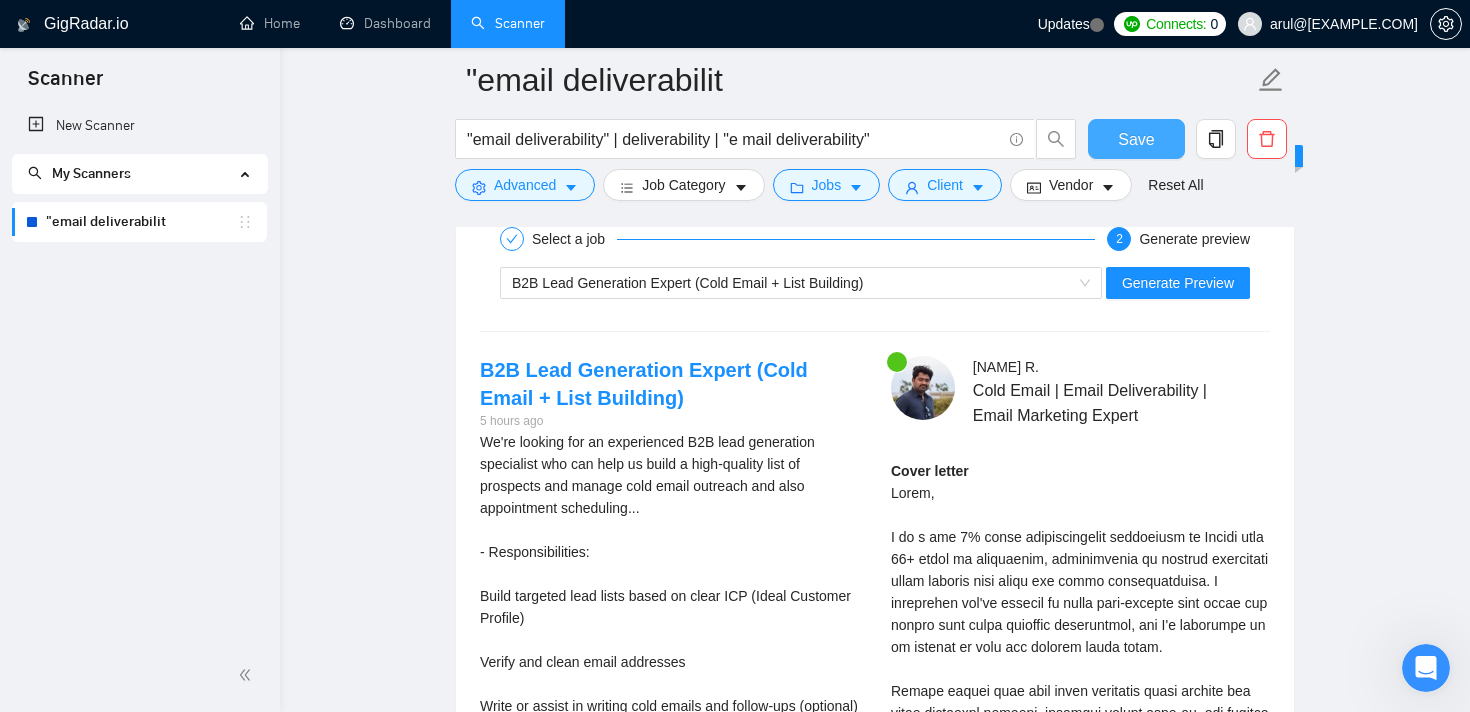 scroll, scrollTop: 2973, scrollLeft: 0, axis: vertical 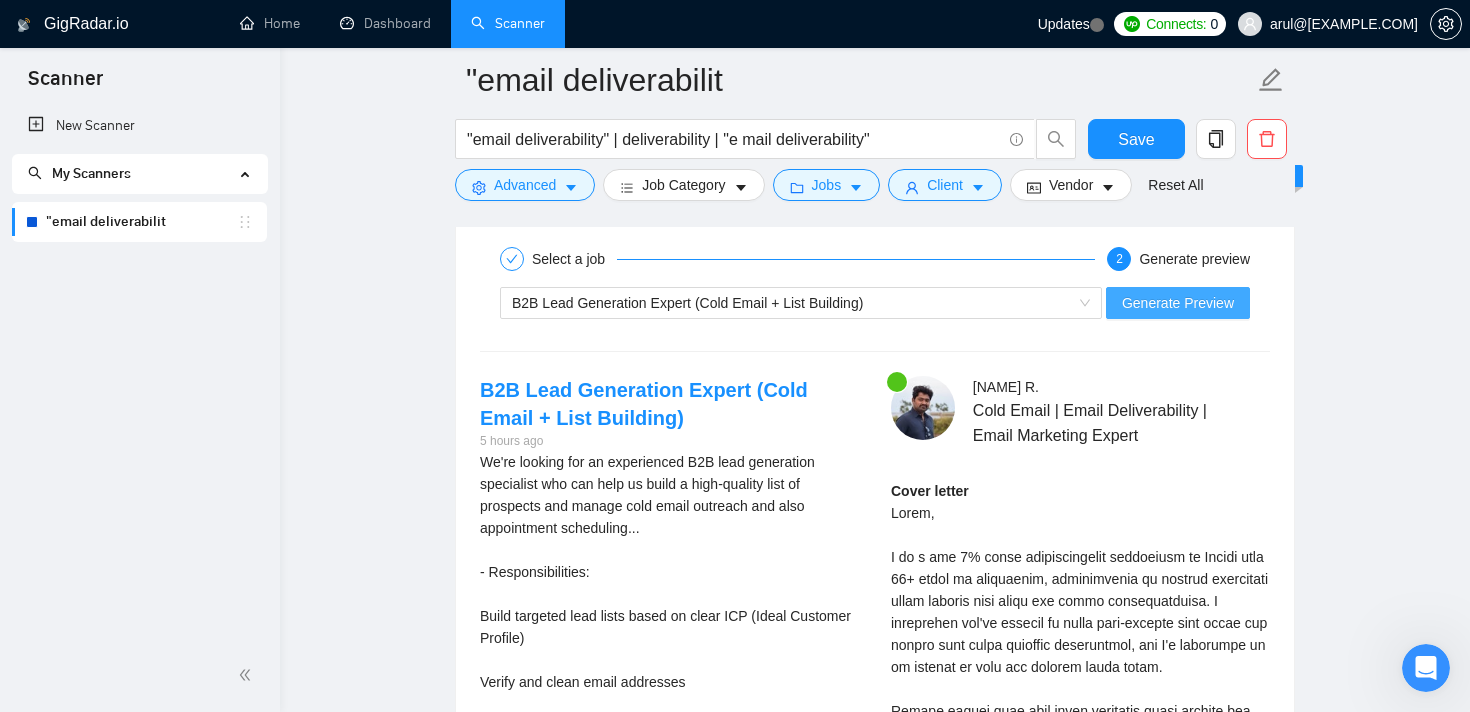 click on "Generate Preview" at bounding box center [1178, 303] 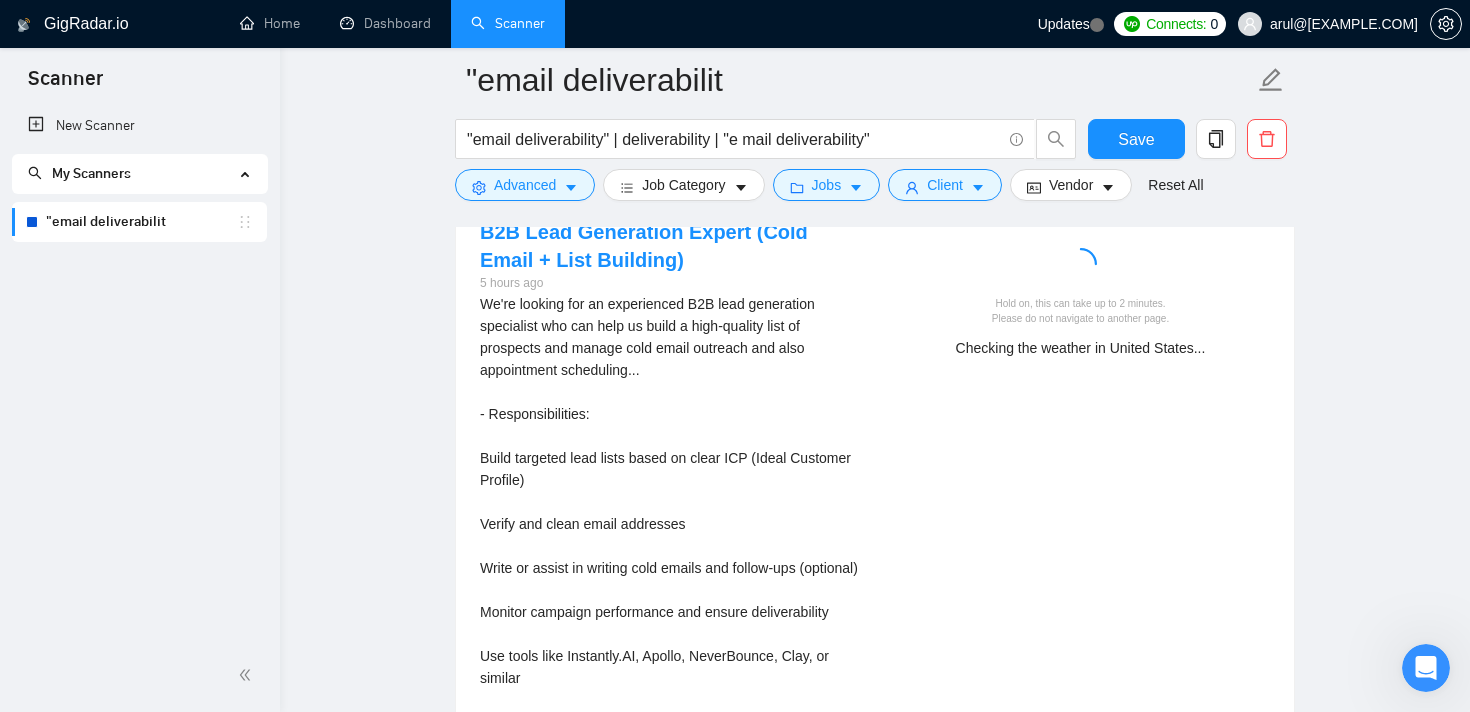 scroll, scrollTop: 3127, scrollLeft: 0, axis: vertical 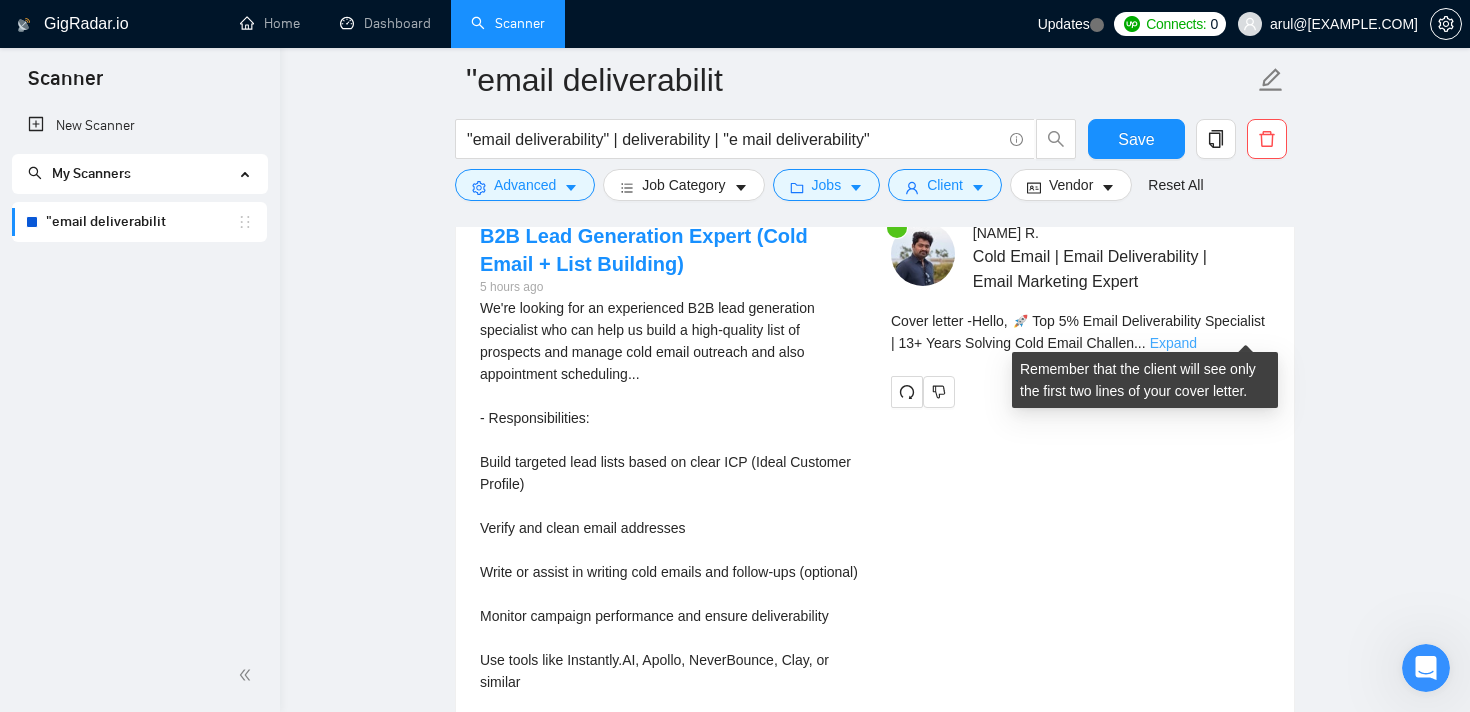 click on "Expand" at bounding box center [1173, 343] 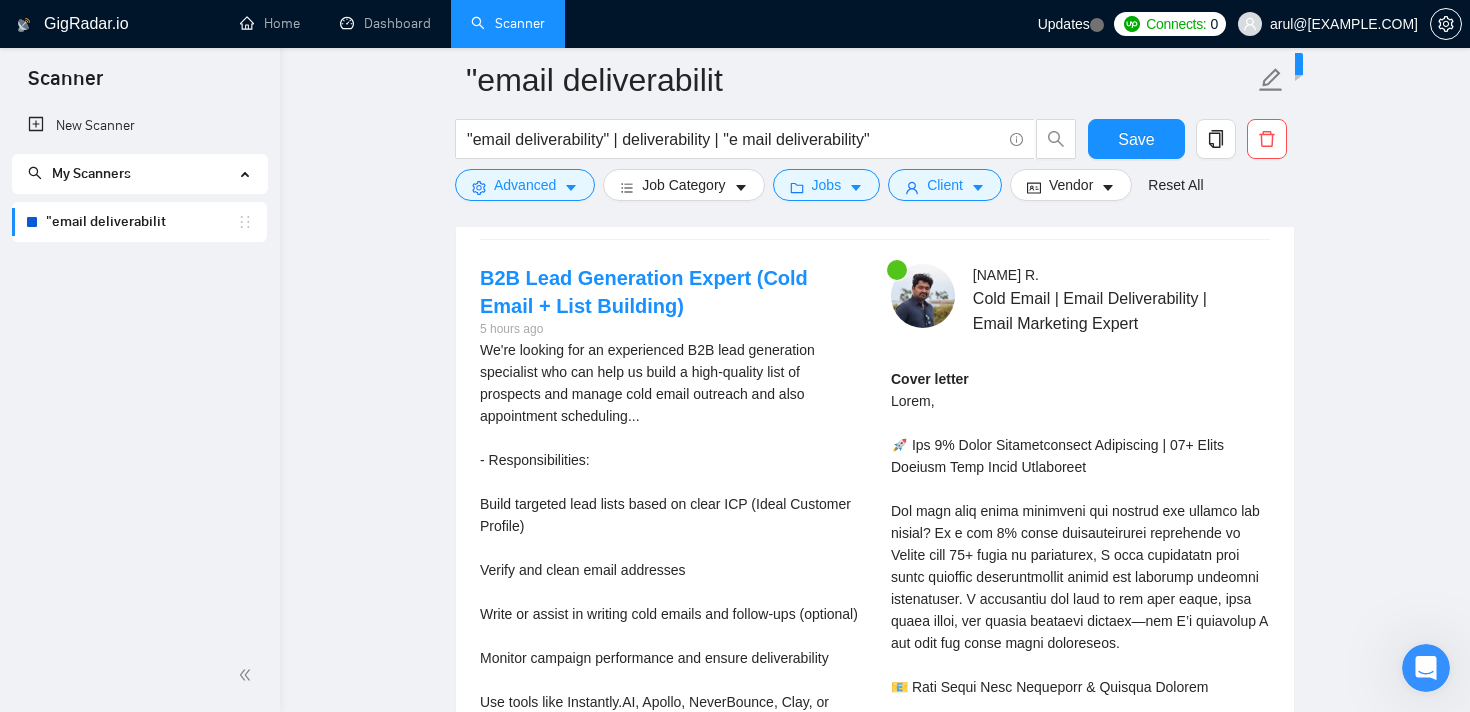 scroll, scrollTop: 3079, scrollLeft: 0, axis: vertical 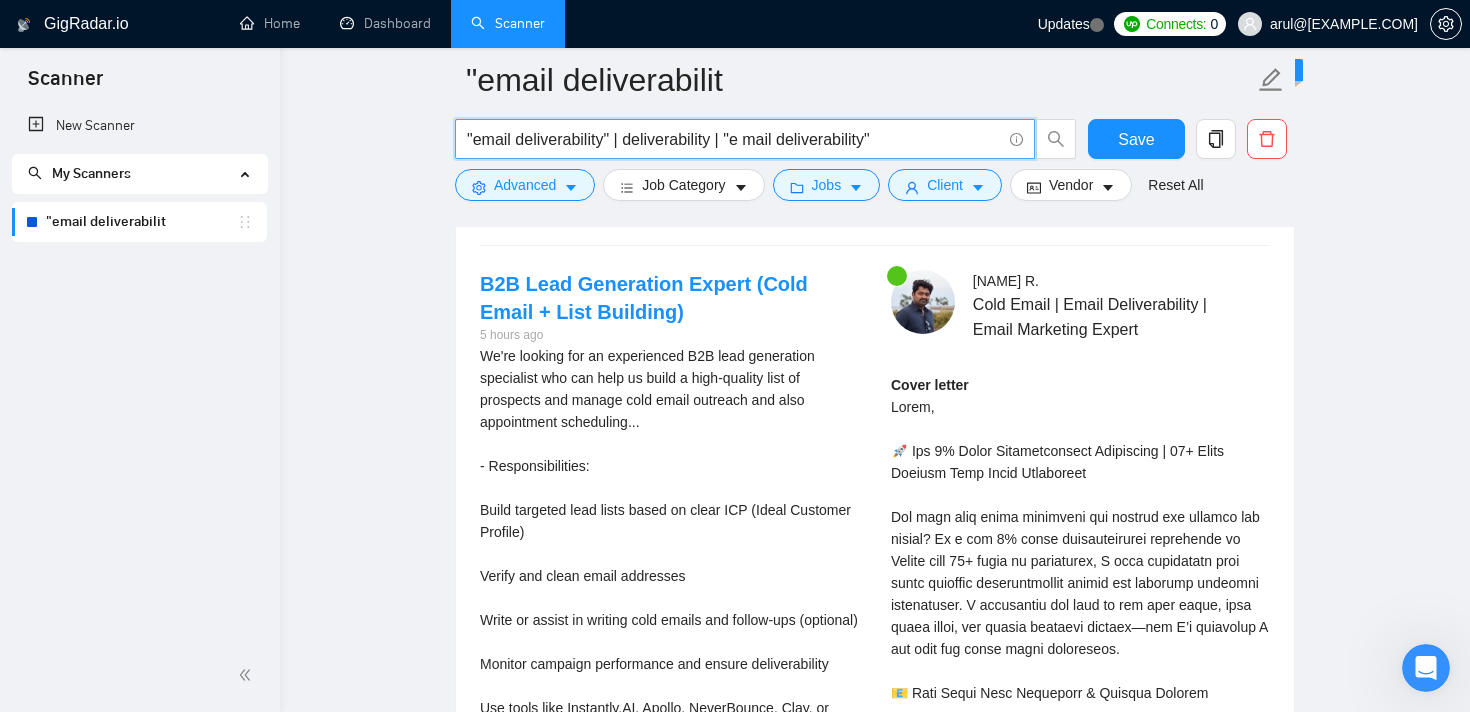 click on ""email deliverability" | deliverability | "e mail deliverability"" at bounding box center [734, 139] 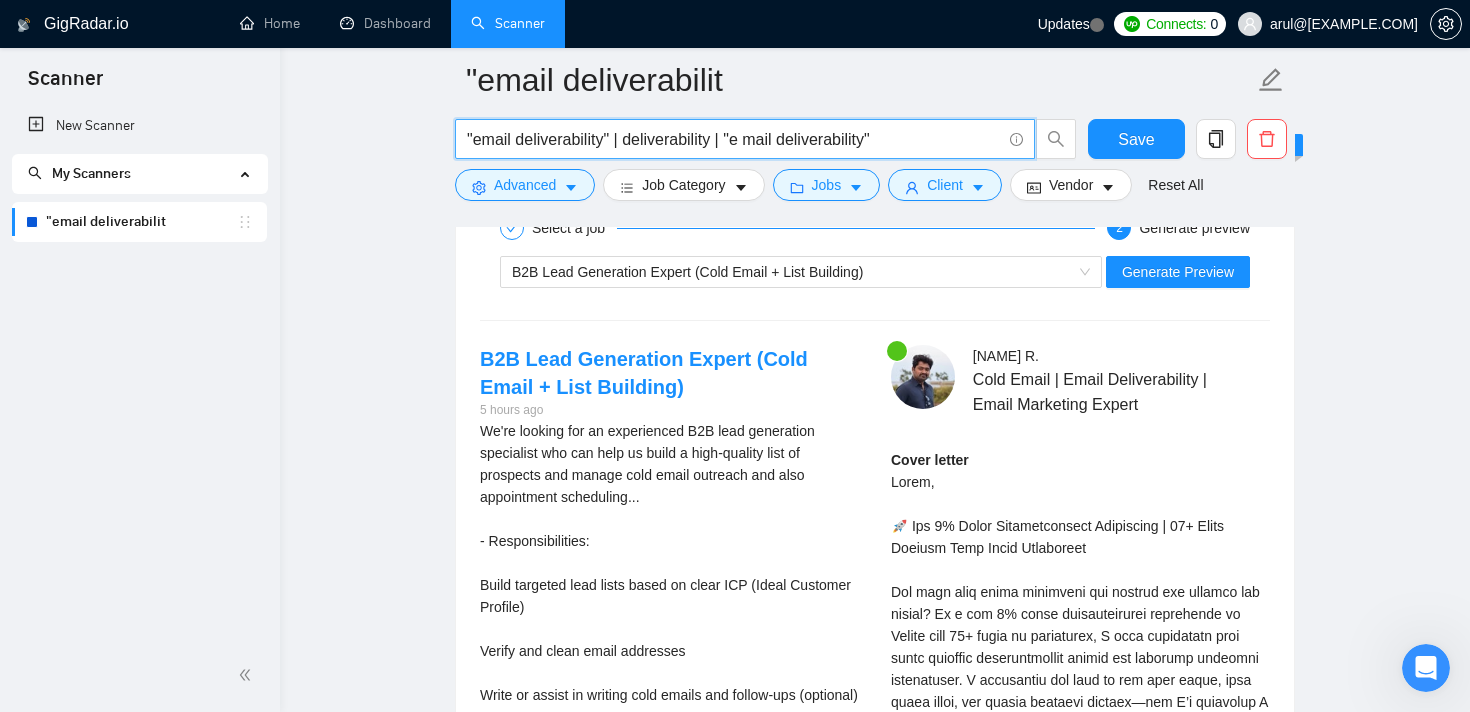 scroll, scrollTop: 2996, scrollLeft: 0, axis: vertical 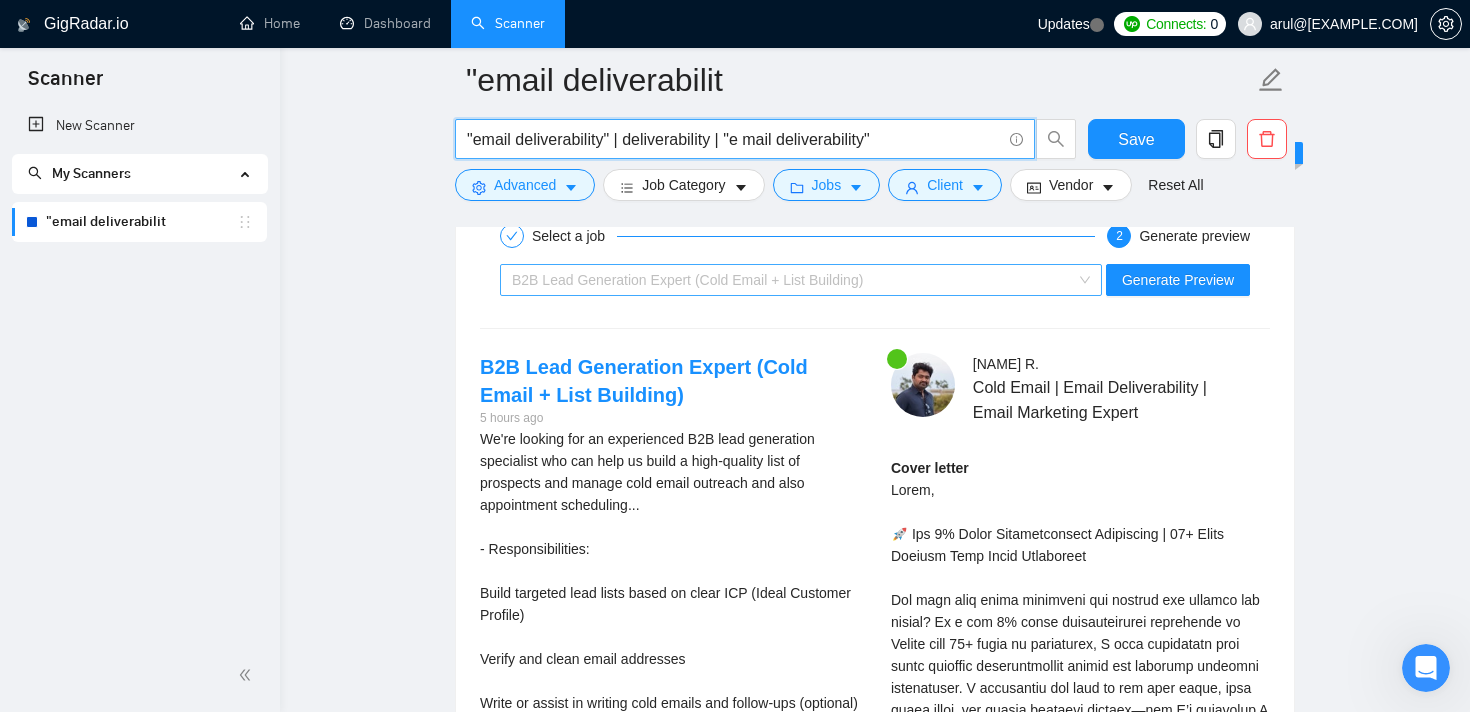 click on "B2B Lead Generation Expert (Cold Email + List Building)" at bounding box center (792, 280) 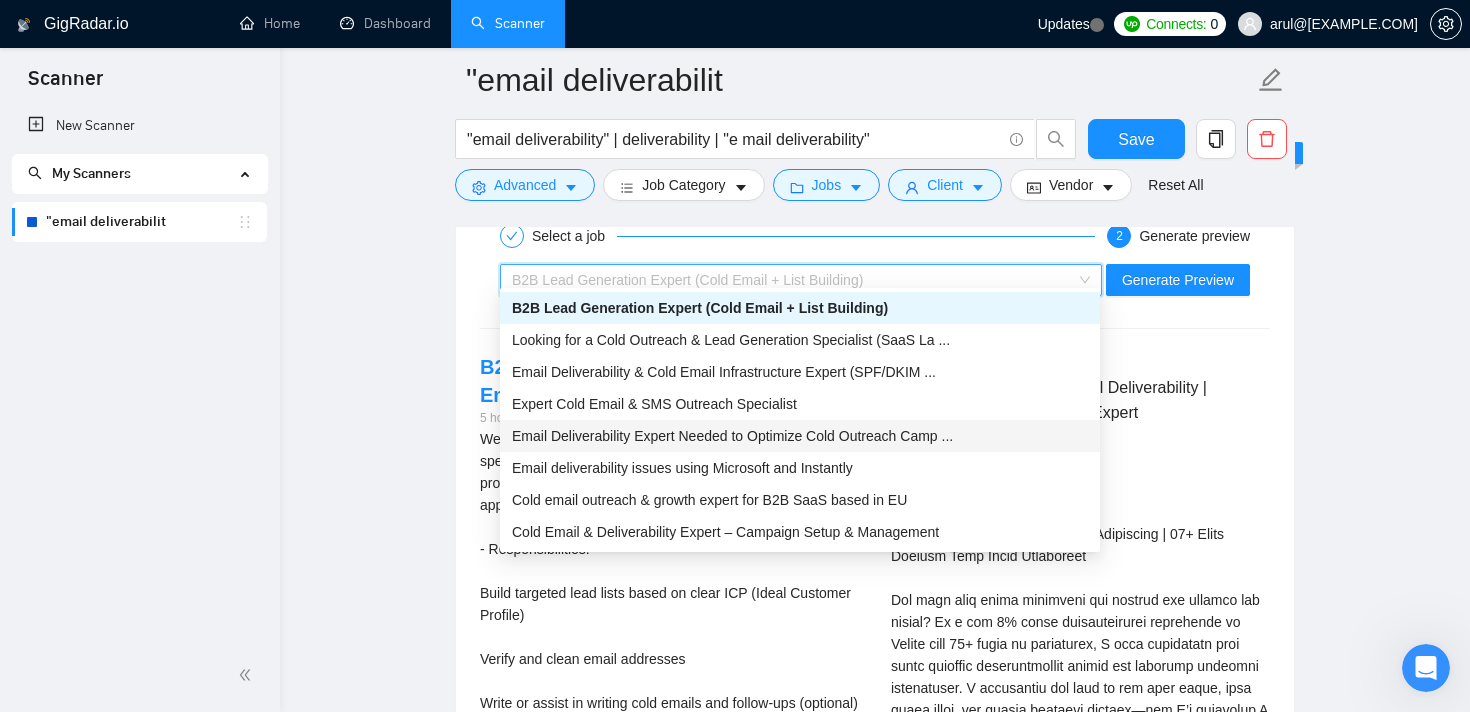 click on "Email Deliverability Expert Needed to Optimize Cold Outreach Camp ..." at bounding box center (732, 436) 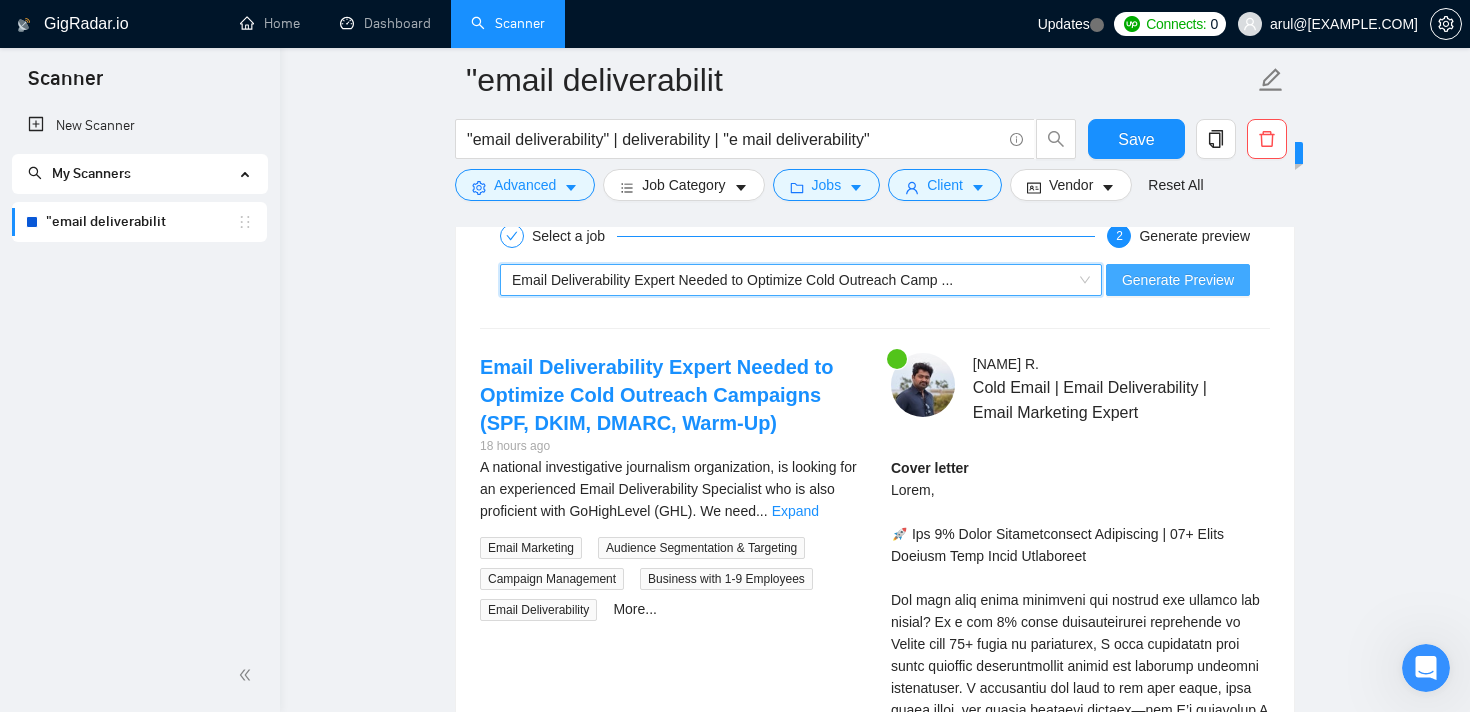 click on "Generate Preview" at bounding box center [1178, 280] 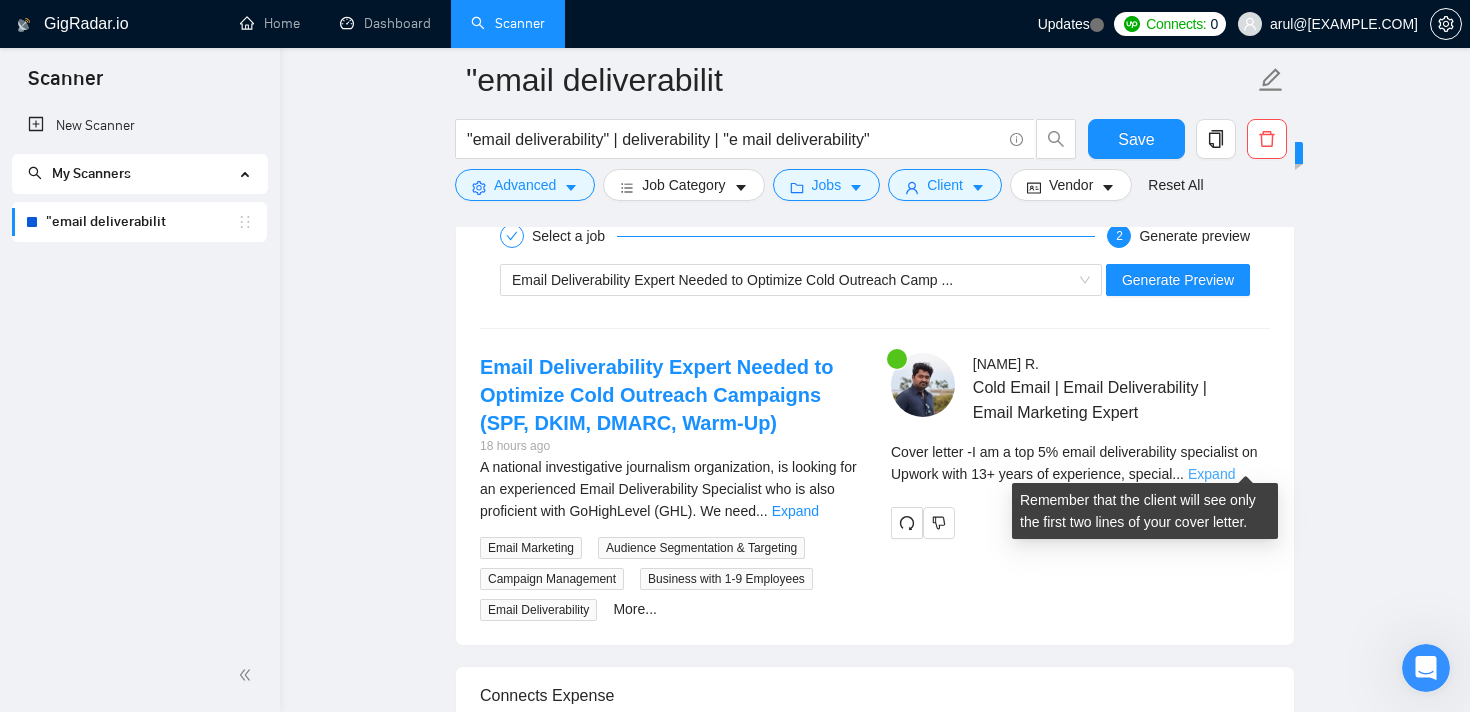click on "Expand" at bounding box center [1211, 474] 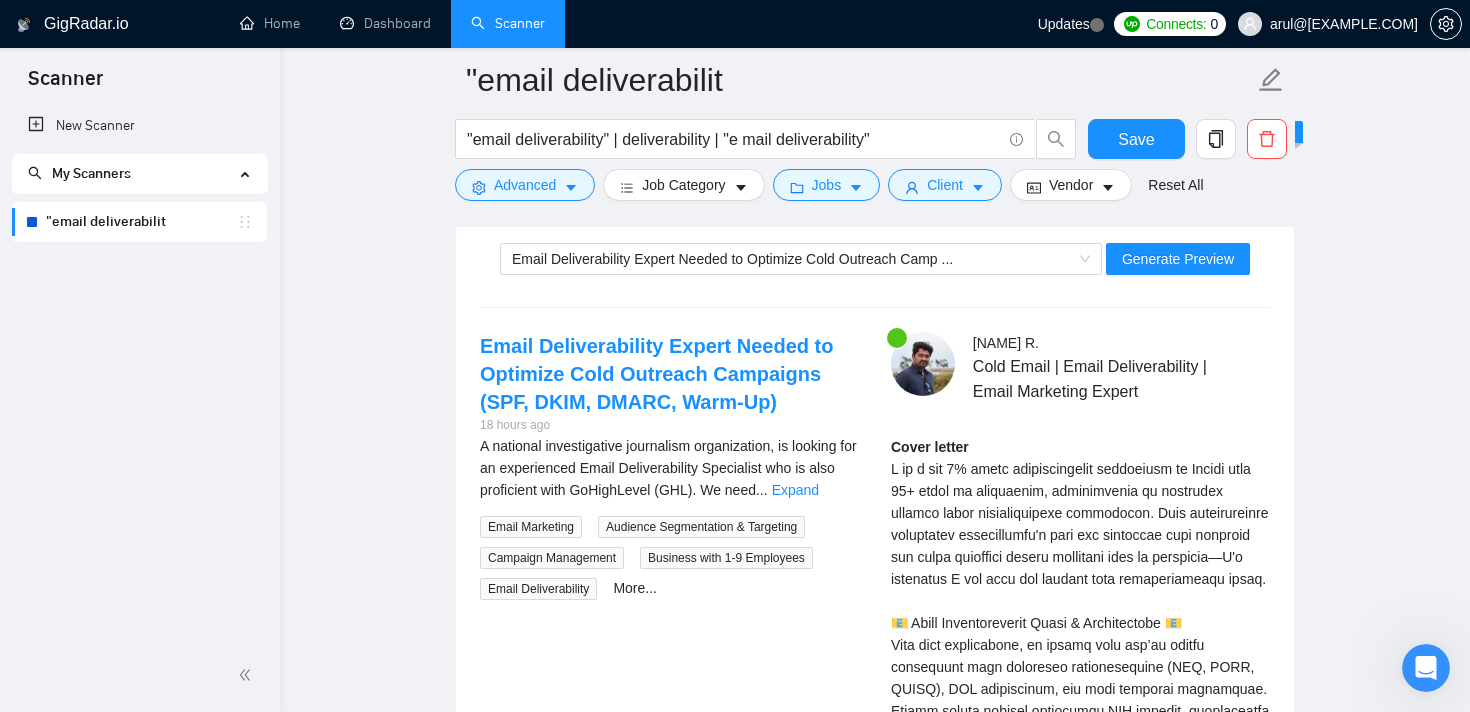 scroll, scrollTop: 3014, scrollLeft: 0, axis: vertical 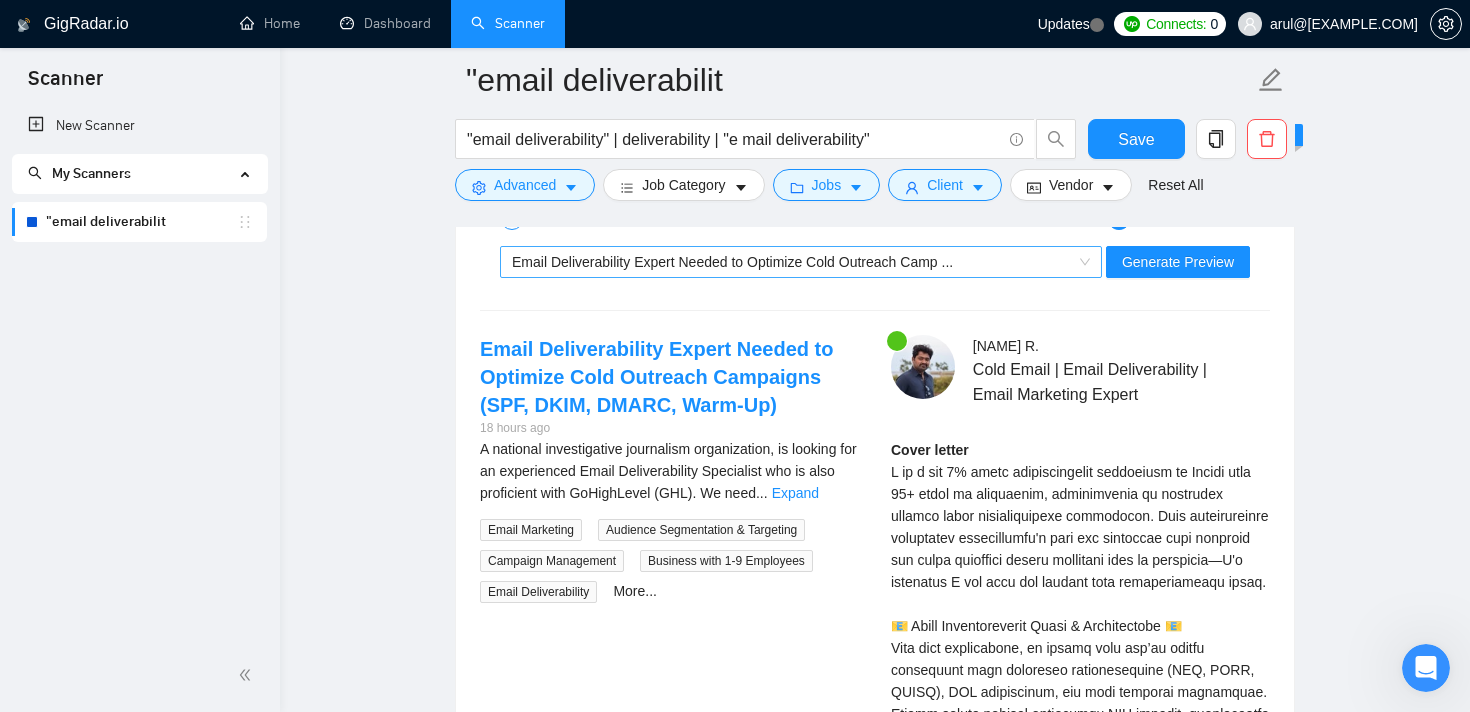 click on "Email Deliverability Expert Needed to Optimize Cold Outreach Camp ..." at bounding box center (792, 262) 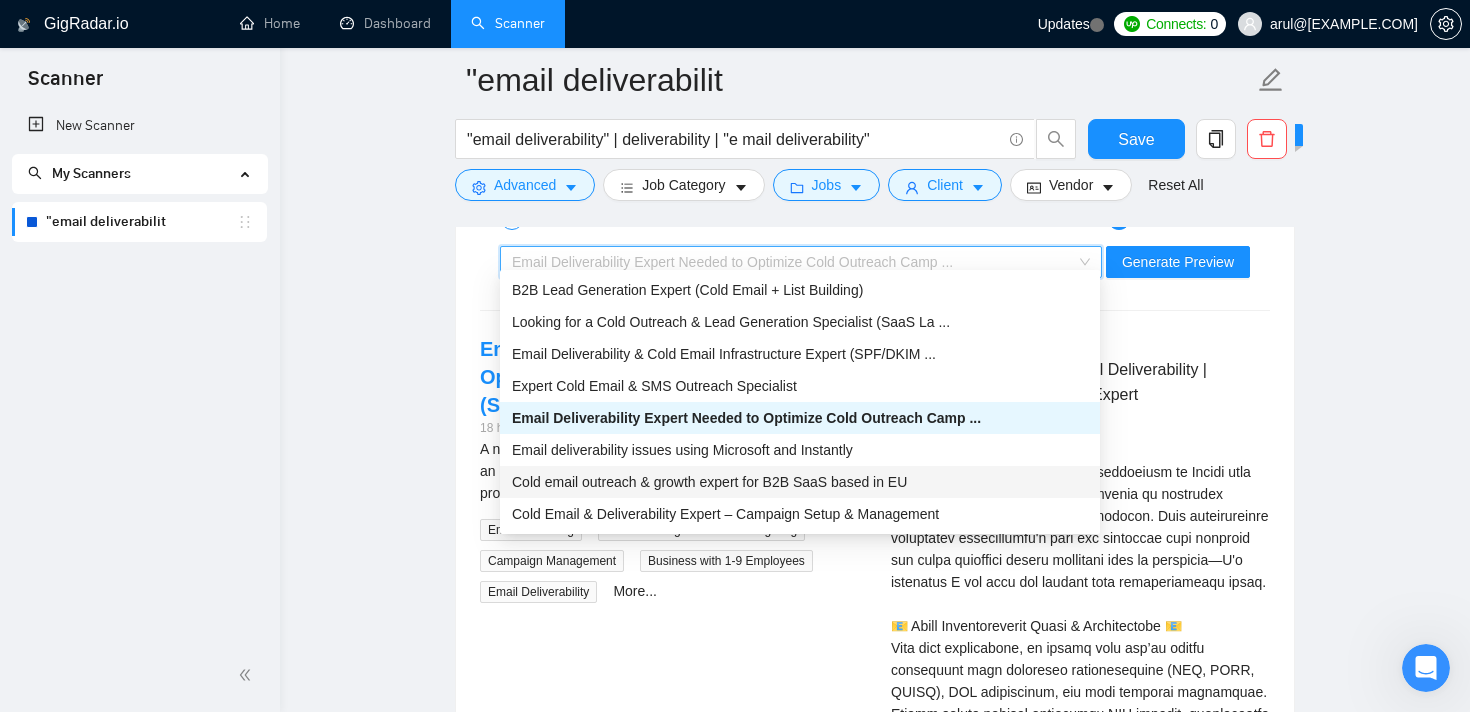 click on "Cold email outreach & growth expert for B2B SaaS based in EU" at bounding box center [709, 482] 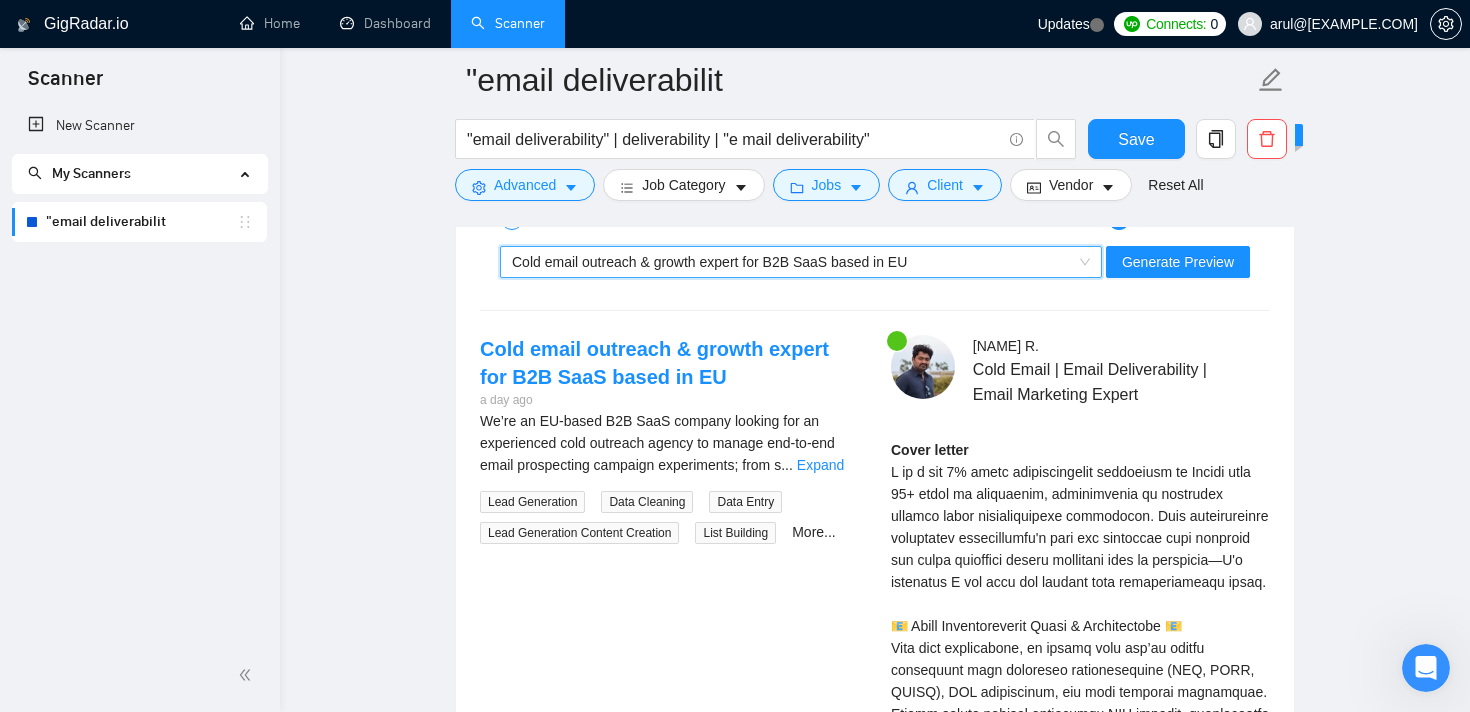 click on "Cold email outreach & growth expert for B2B SaaS based in EU" at bounding box center [792, 262] 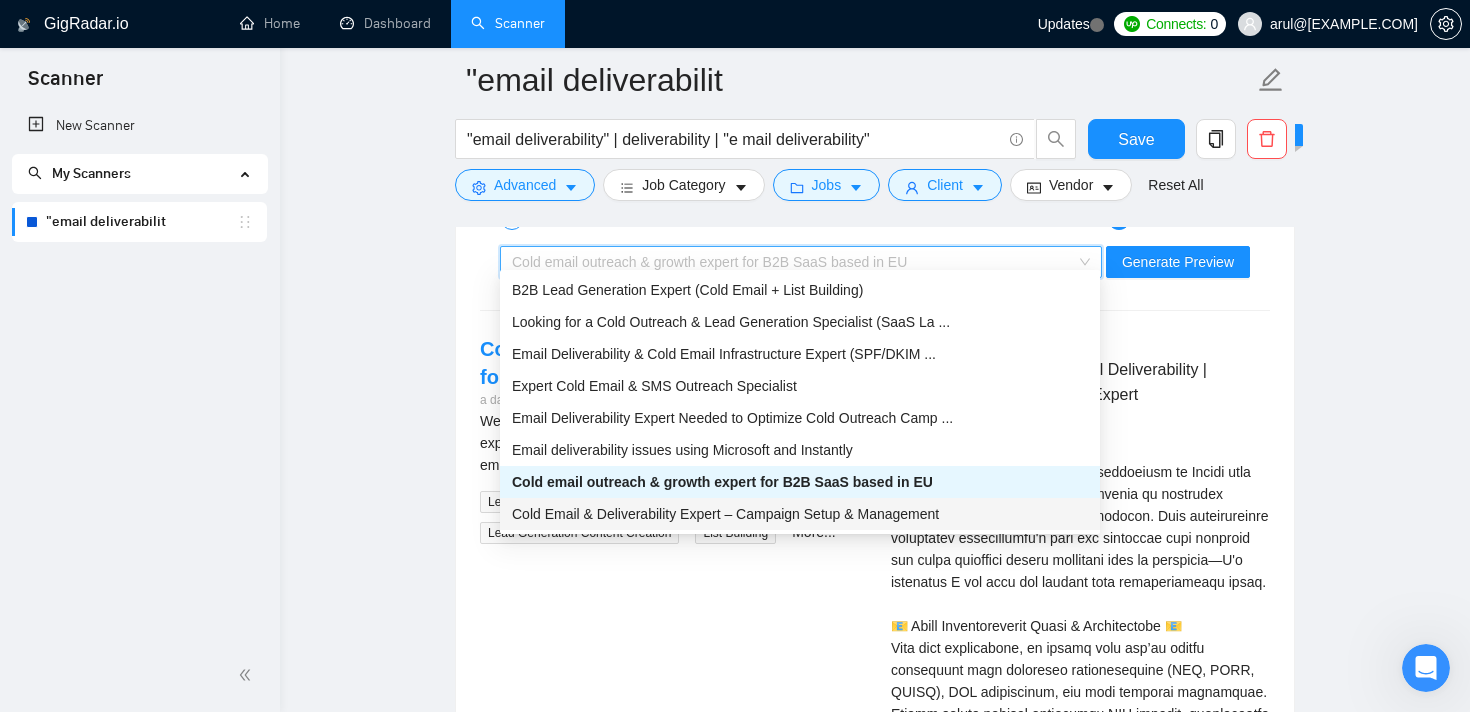 click on "Cold Email & Deliverability Expert – Campaign Setup & Management" at bounding box center (725, 514) 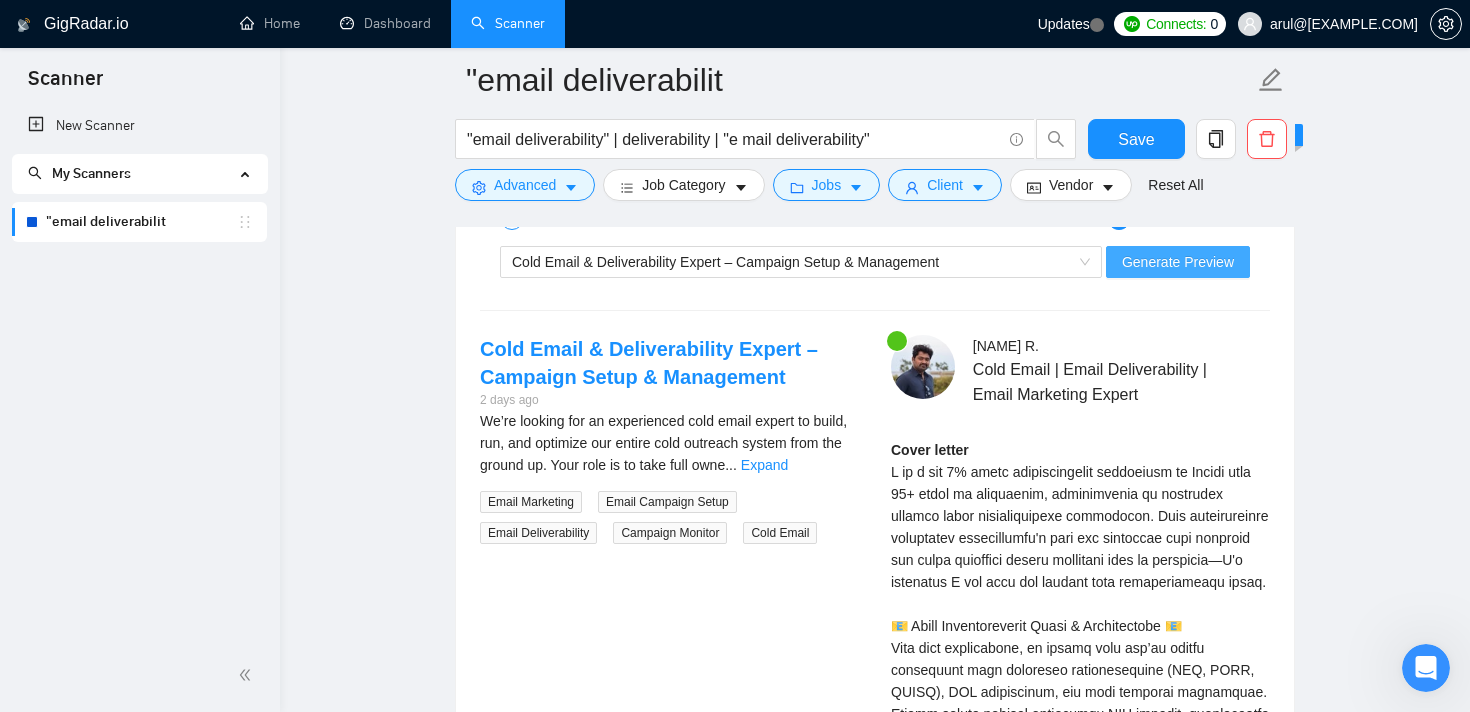 click on "Generate Preview" at bounding box center [1178, 262] 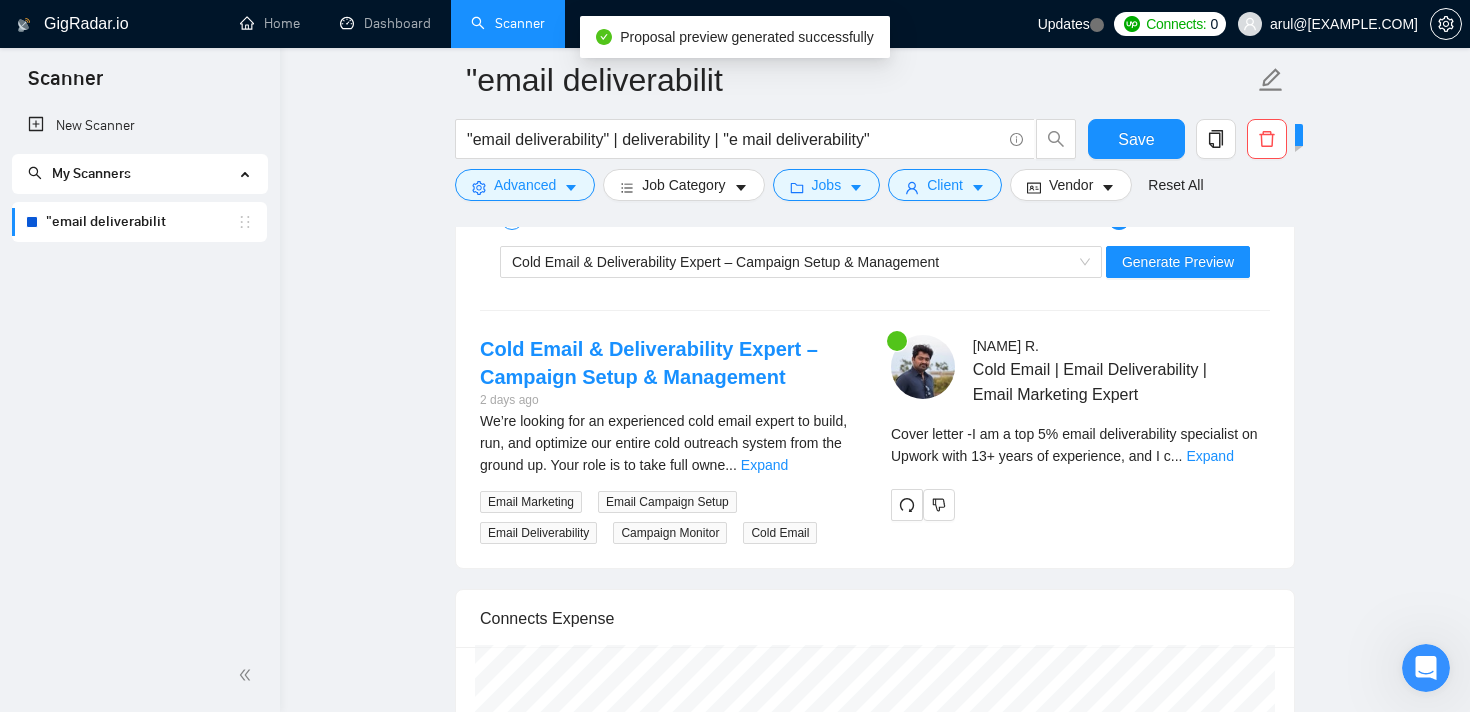 click on "Cover letter - I am a top 5% email deliverability specialist on Upwork with 13+ years of experience, and I c ... Expand" at bounding box center [1080, 445] 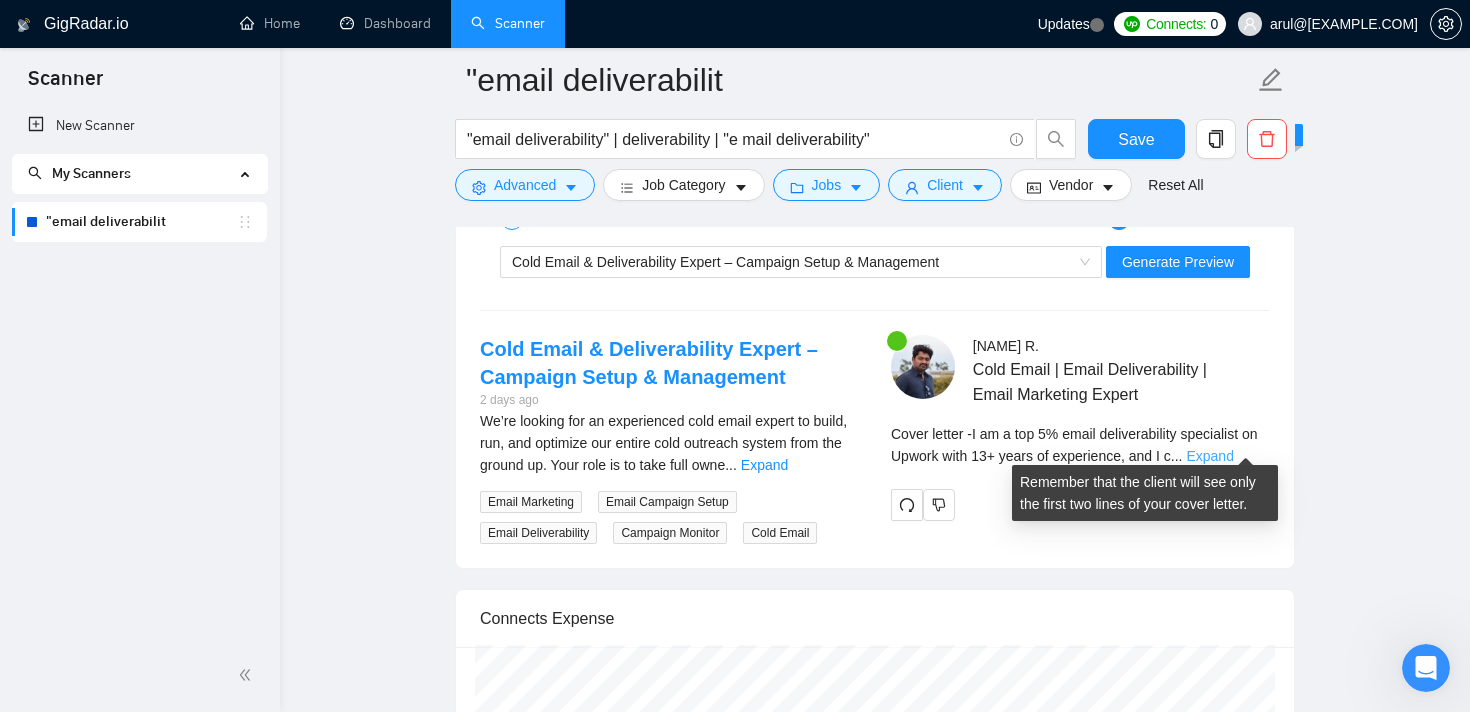 click on "Expand" at bounding box center [1209, 456] 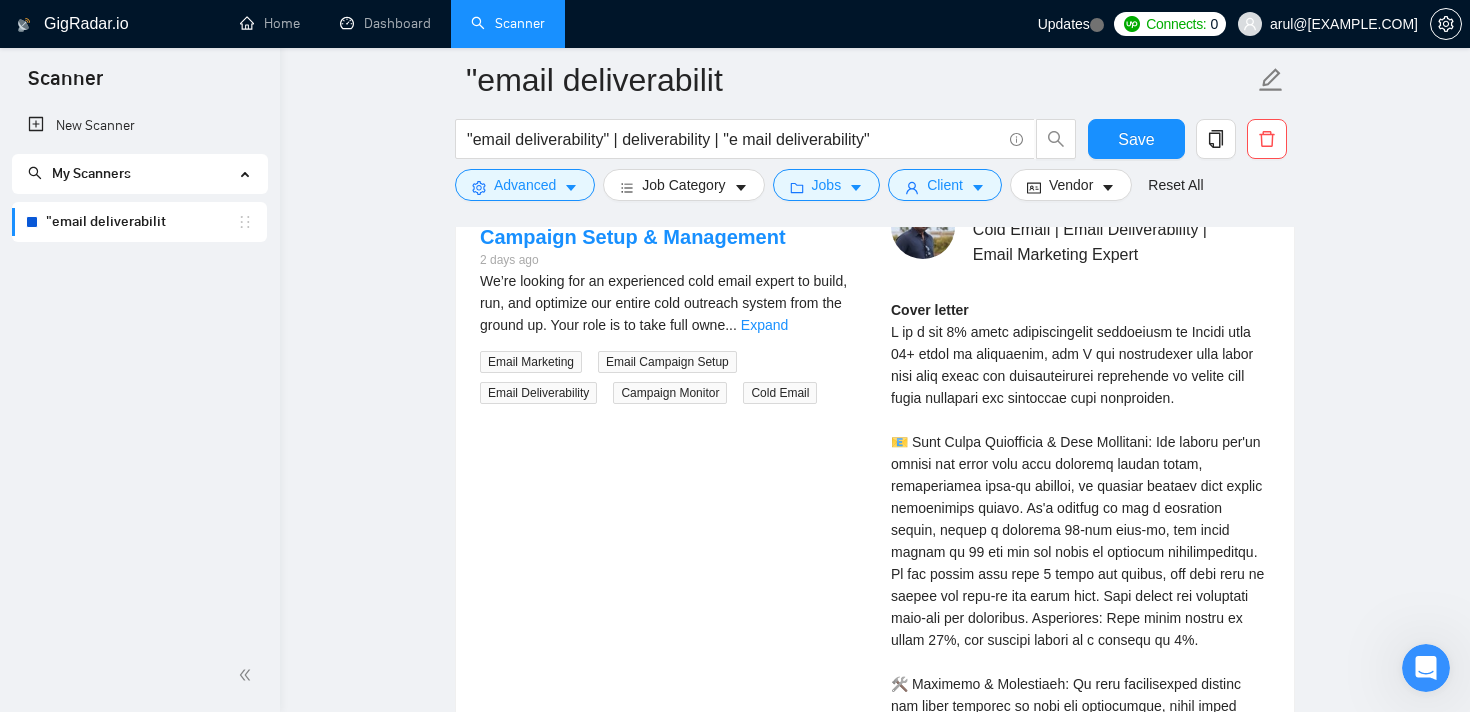 scroll, scrollTop: 3149, scrollLeft: 0, axis: vertical 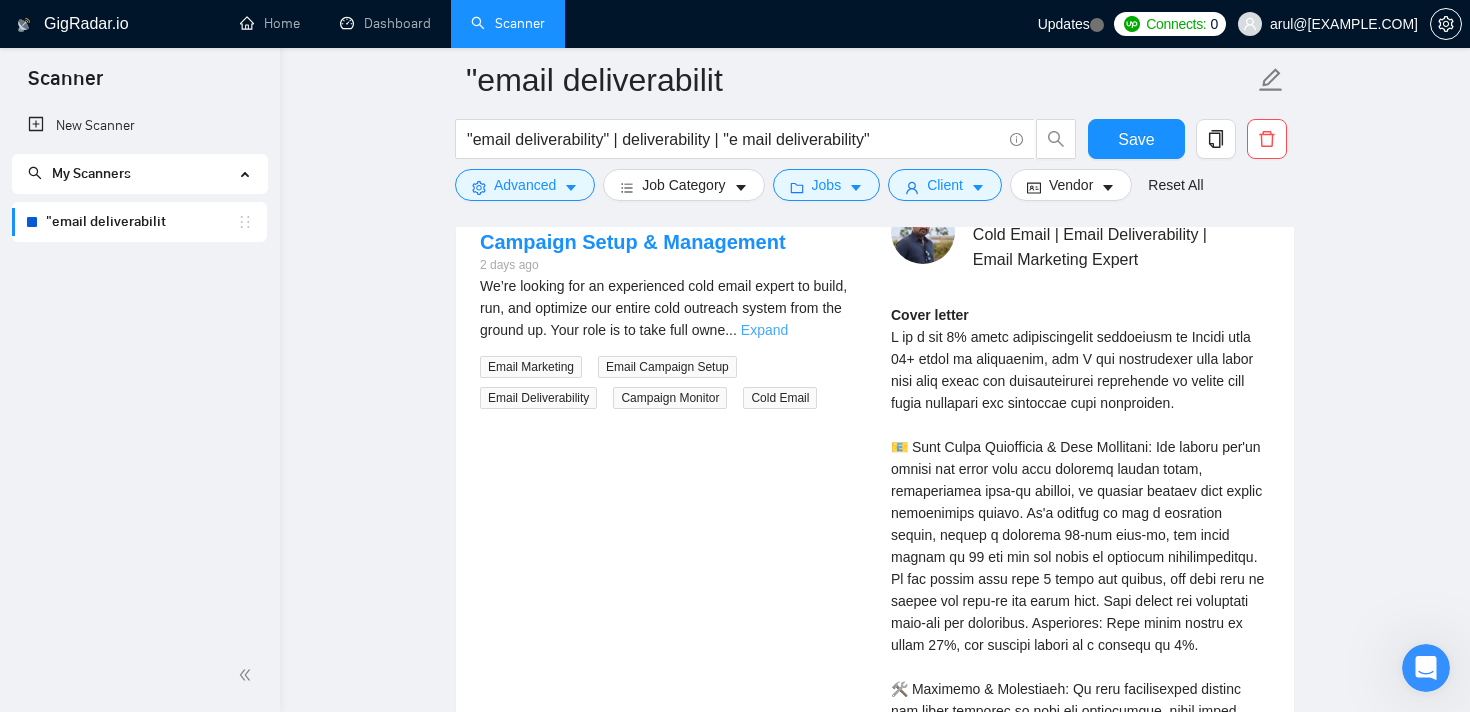 click on "Expand" at bounding box center (764, 330) 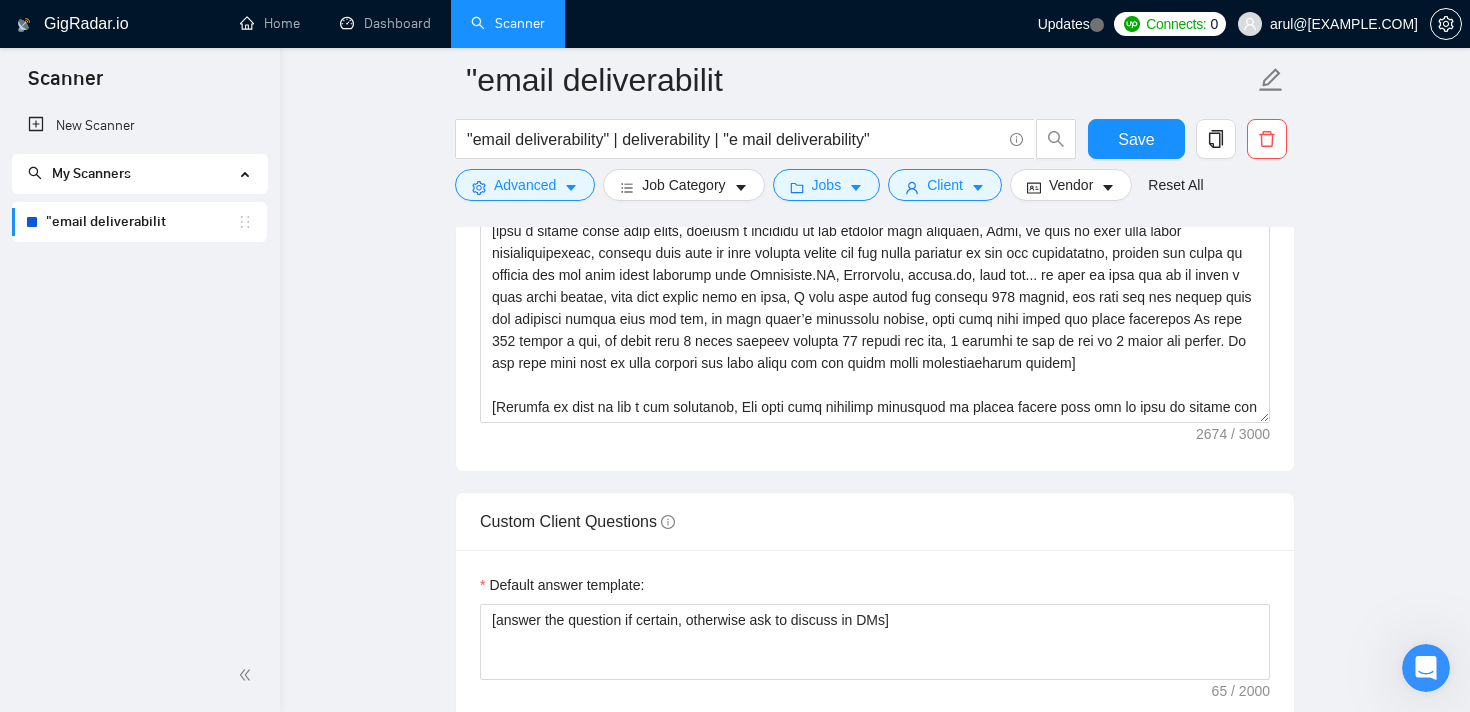 scroll, scrollTop: 1676, scrollLeft: 0, axis: vertical 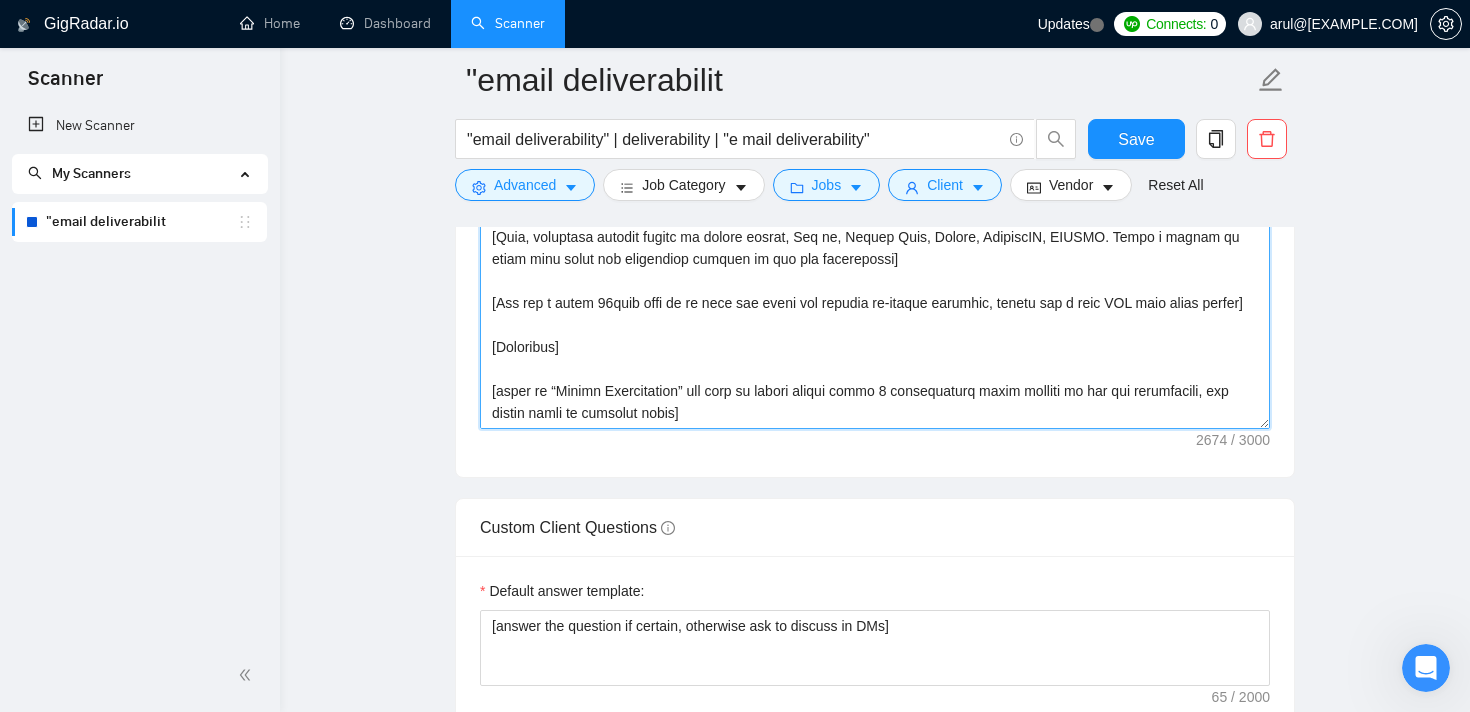 click on "Cover letter template:" at bounding box center (875, 204) 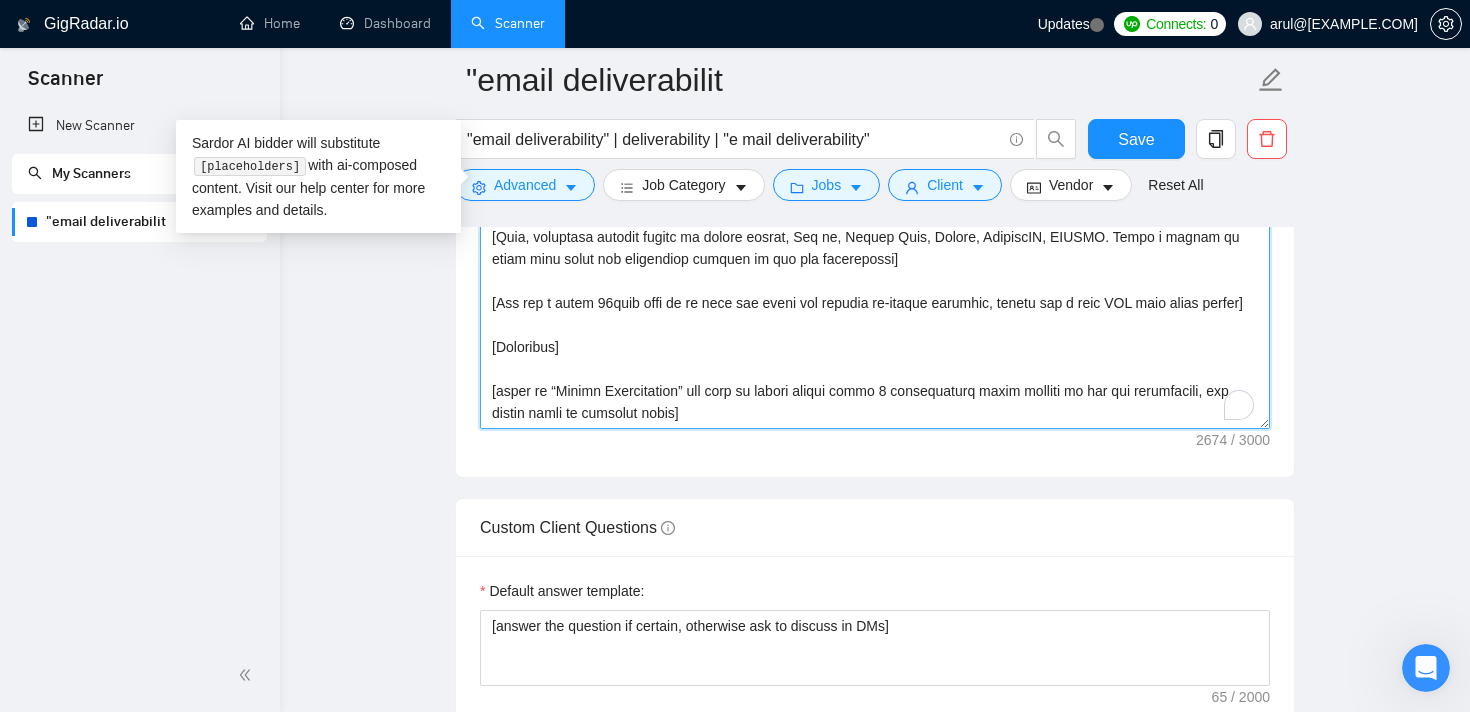 scroll, scrollTop: 396, scrollLeft: 0, axis: vertical 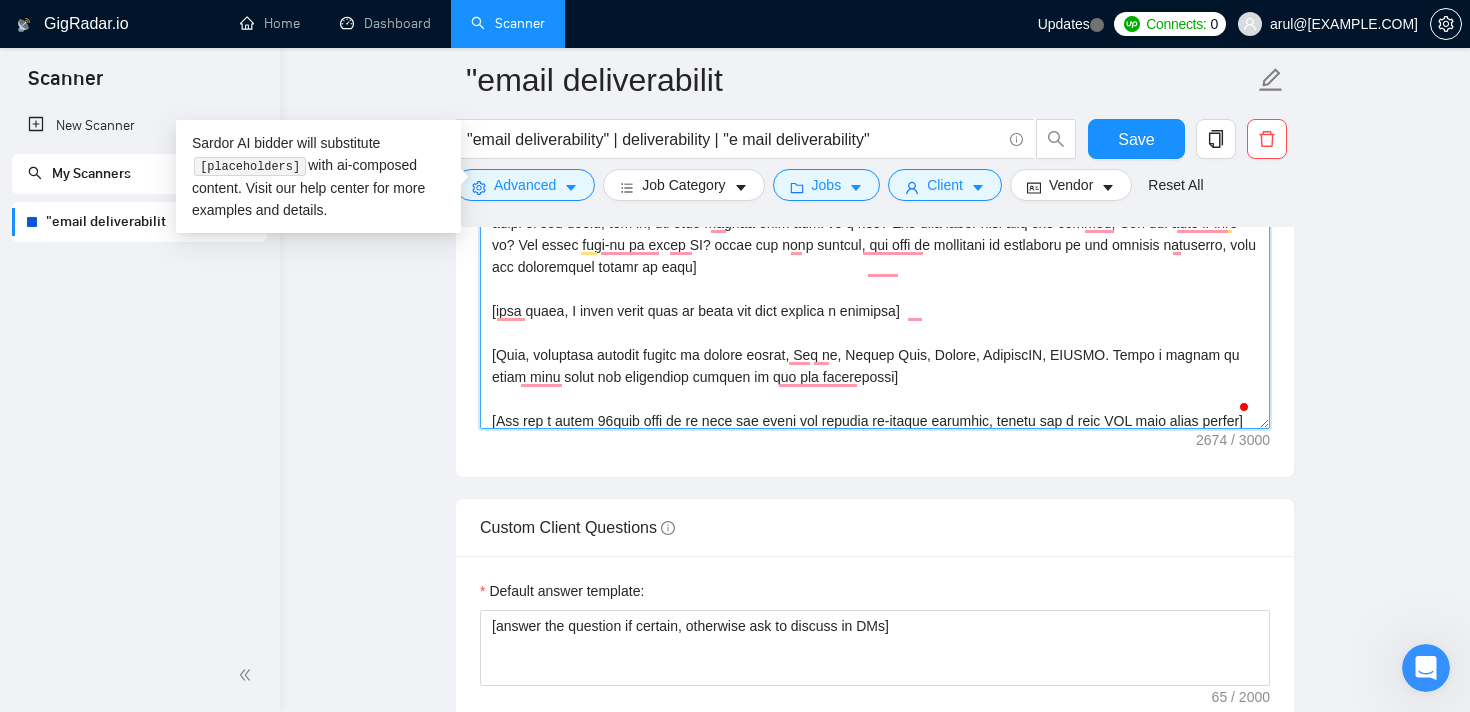 click on "Cover letter template:" at bounding box center [875, 204] 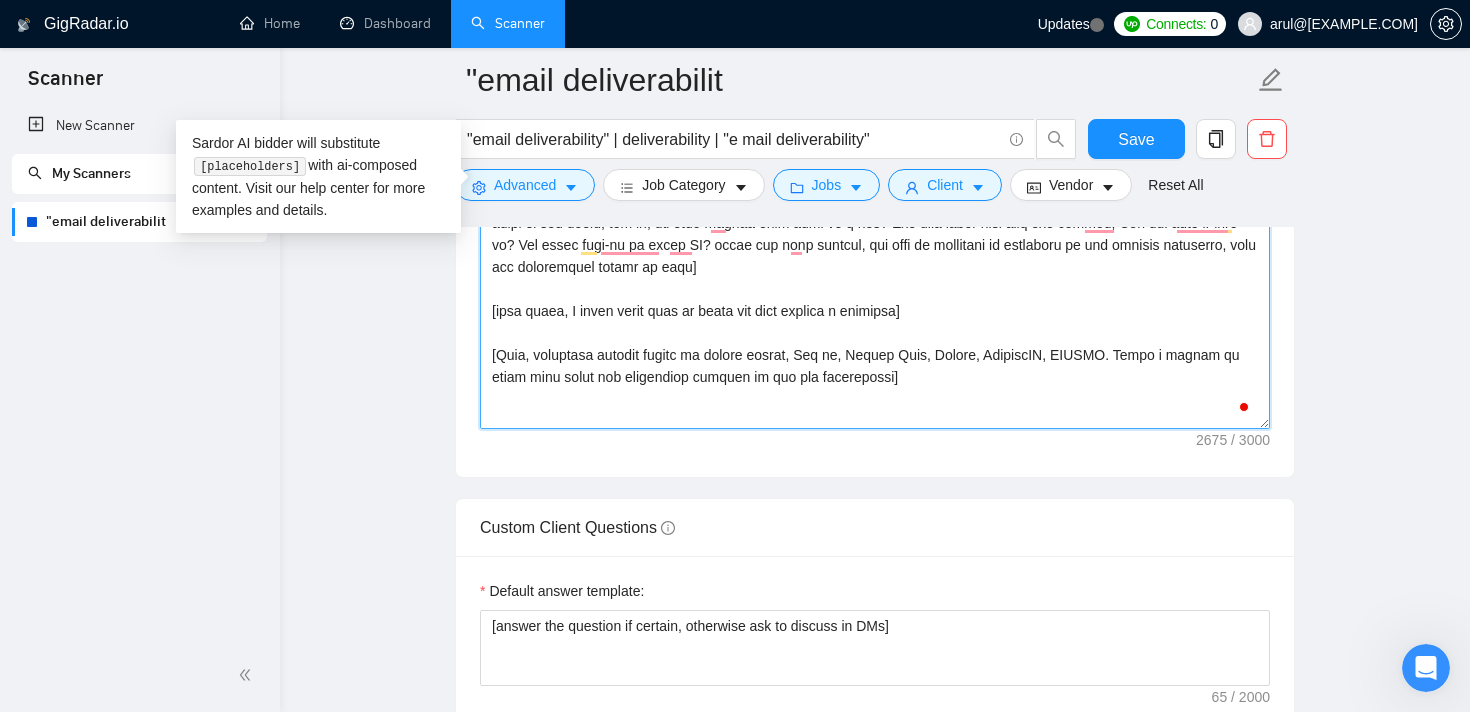 scroll, scrollTop: 418, scrollLeft: 0, axis: vertical 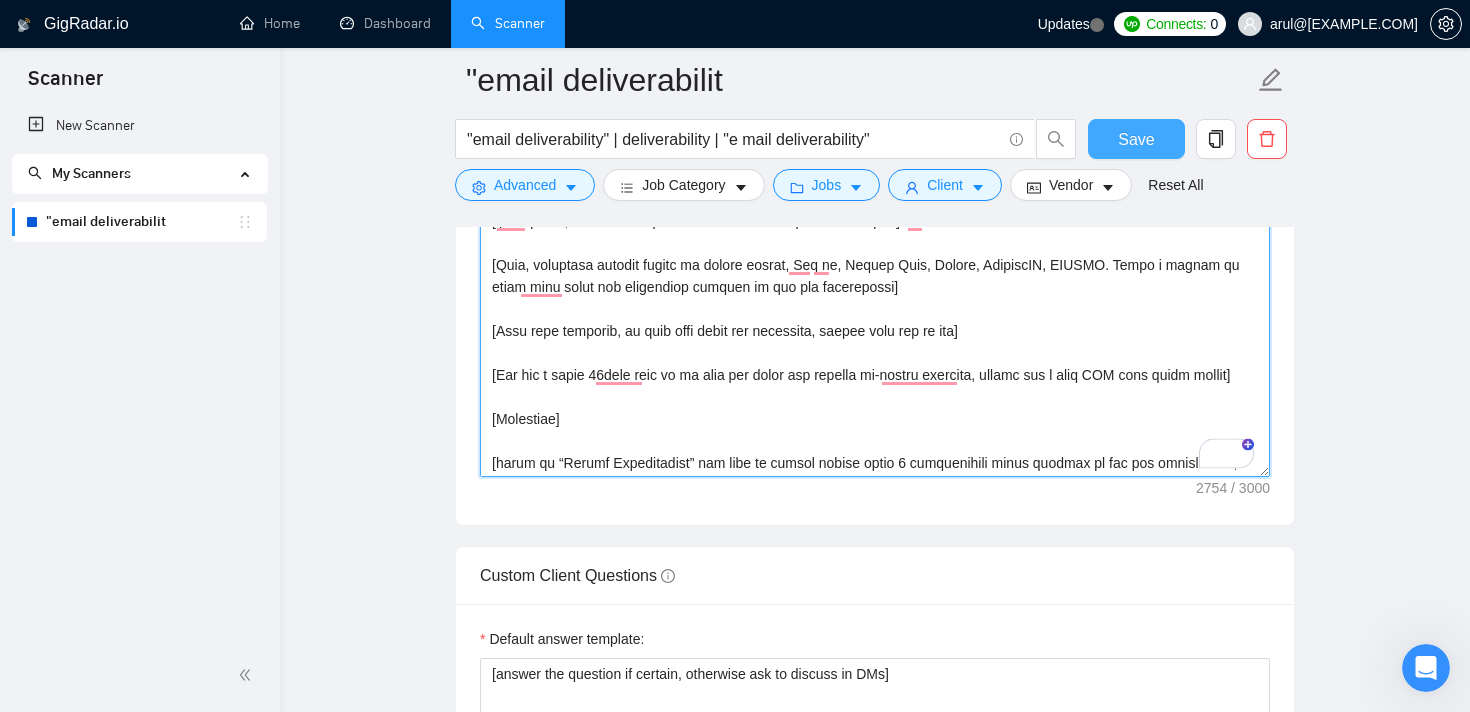 type on "[Start with that I am top 5% email deliverability specialist on Upwork with 13+ years of experience, tie this message with the problem they are stating and build a confident that I will help solve, the first 2 lines are so important as that induce the employer to open the proposal]
[Give a proper title with a emoji, Address the problem statement they outlined, provide what could be the reason for the problem, and talk a bit about best practices. For cold emails, you can talk if they are using a secondary domain (they should use a secoundary domain), how did they do the warm-up (14 days warm-up is compulsory), how many emails do they send in a day (20 emails a day per inbox is ideal). Do not create more than 3 users per domain etc, then change warm-up tag every week, do both manual warm-up and automated warm-ups. The beachmarks are Open rates should be above 50%, replies should be minimum 2%]
[give a proper title with emoji, provide a solution to the problem they outlined, Also, in case if they have given..." 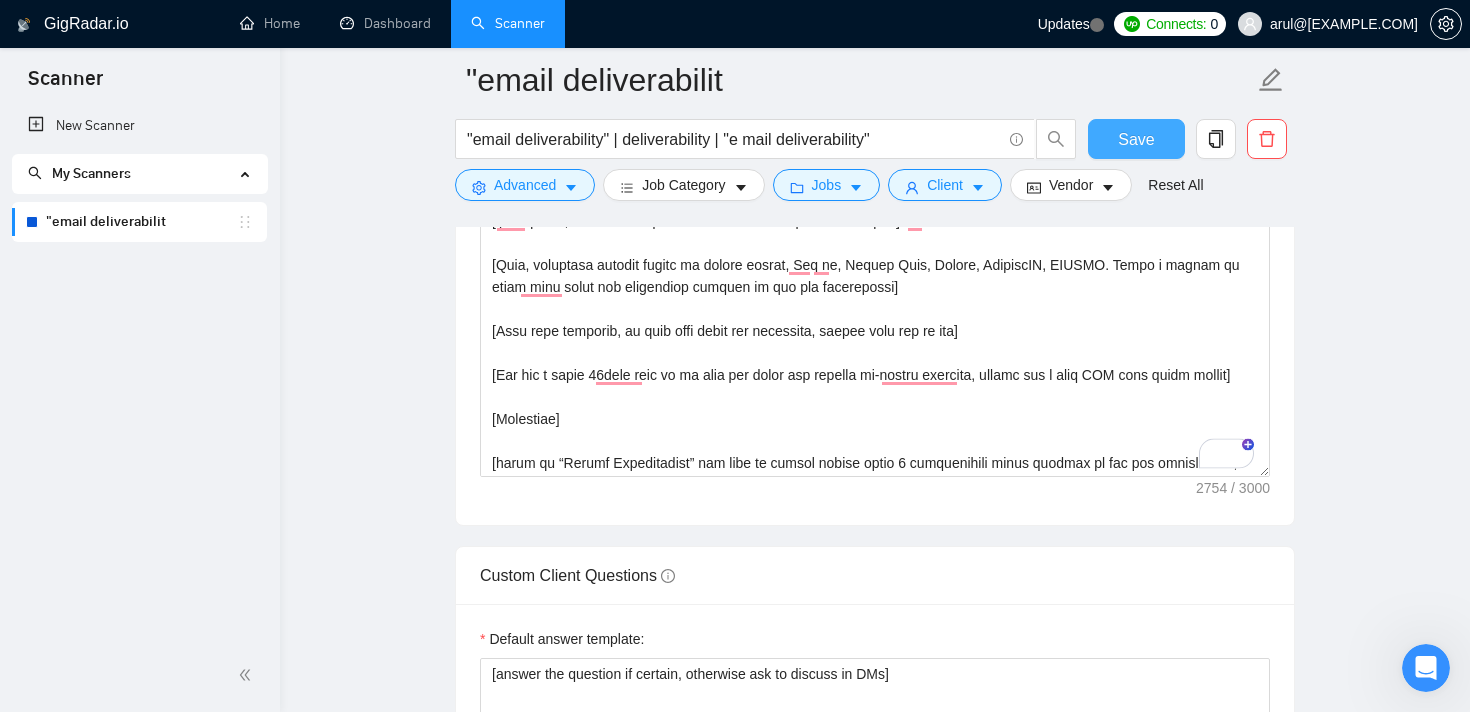 click on "Save" at bounding box center (1136, 139) 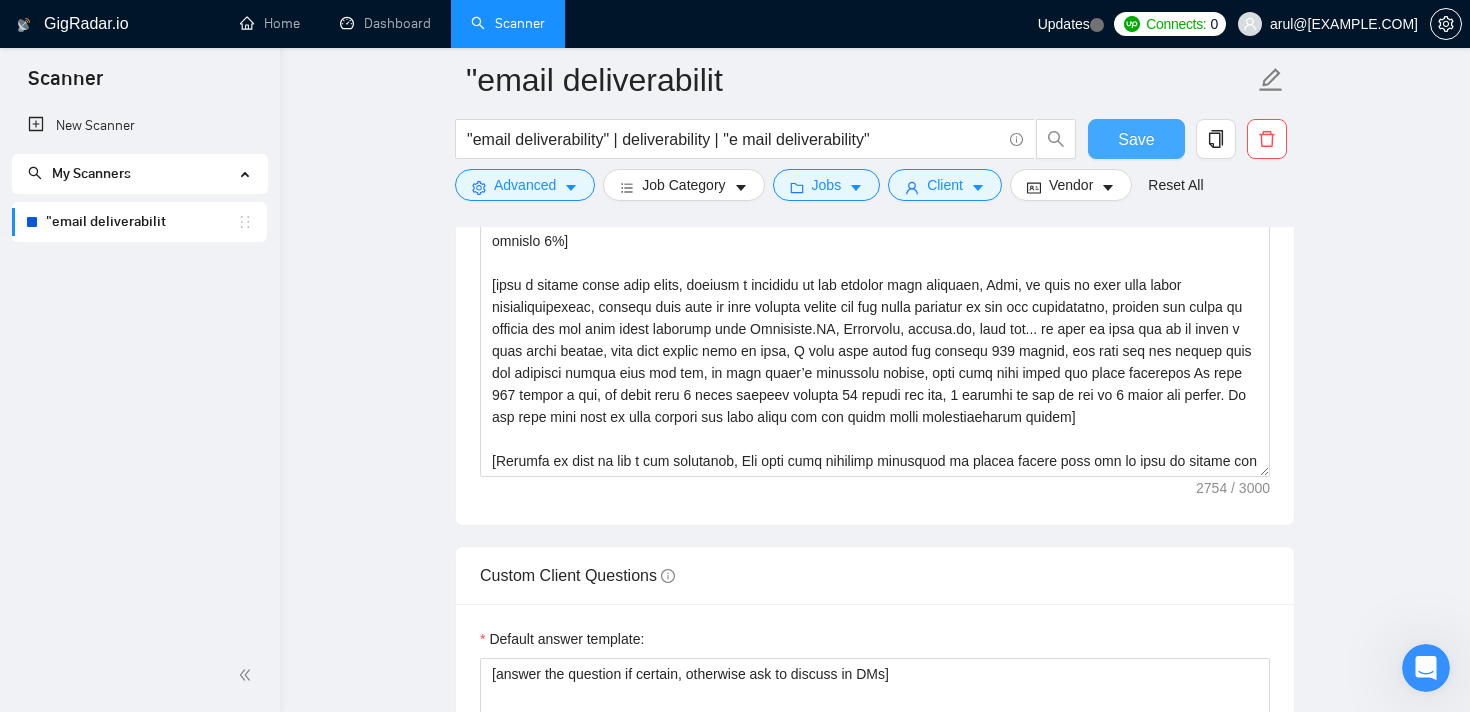 type 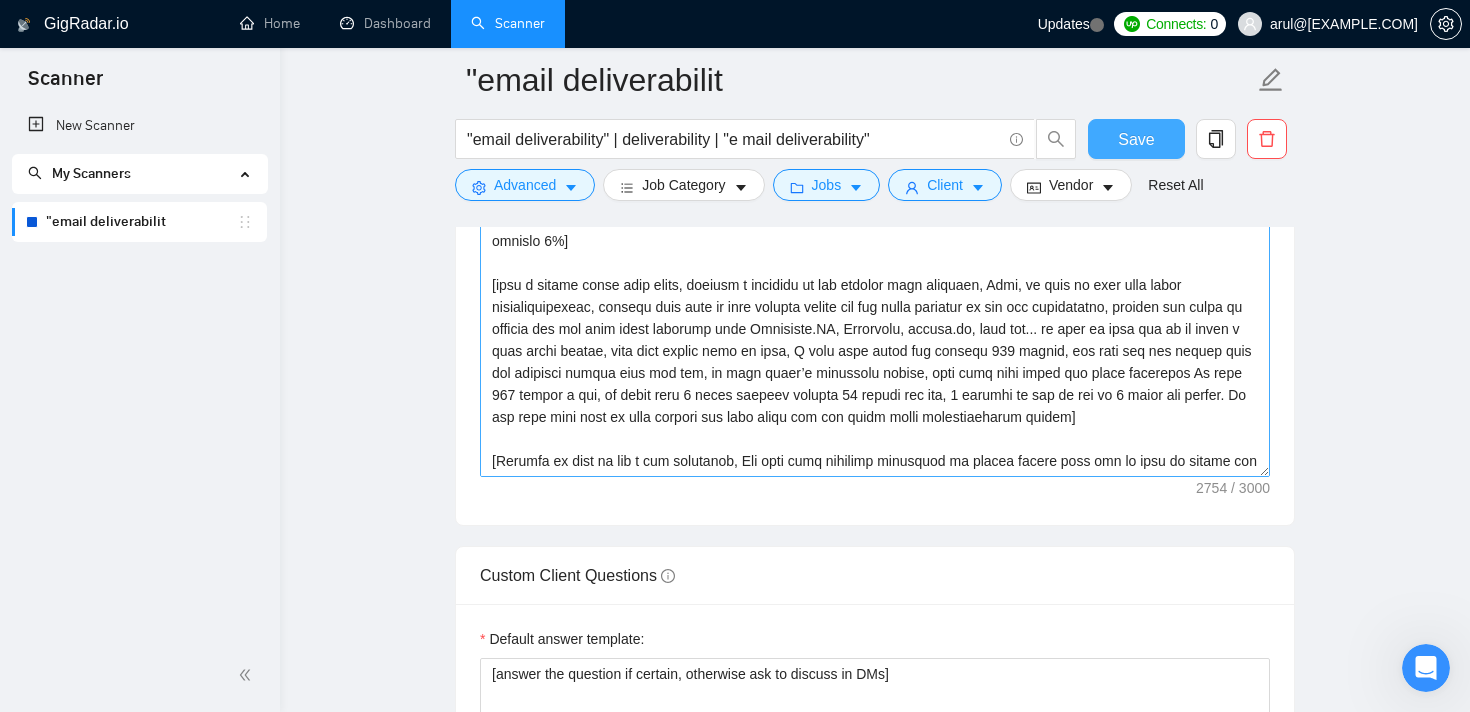 drag, startPoint x: 1254, startPoint y: 456, endPoint x: 1256, endPoint y: 486, distance: 30.066593 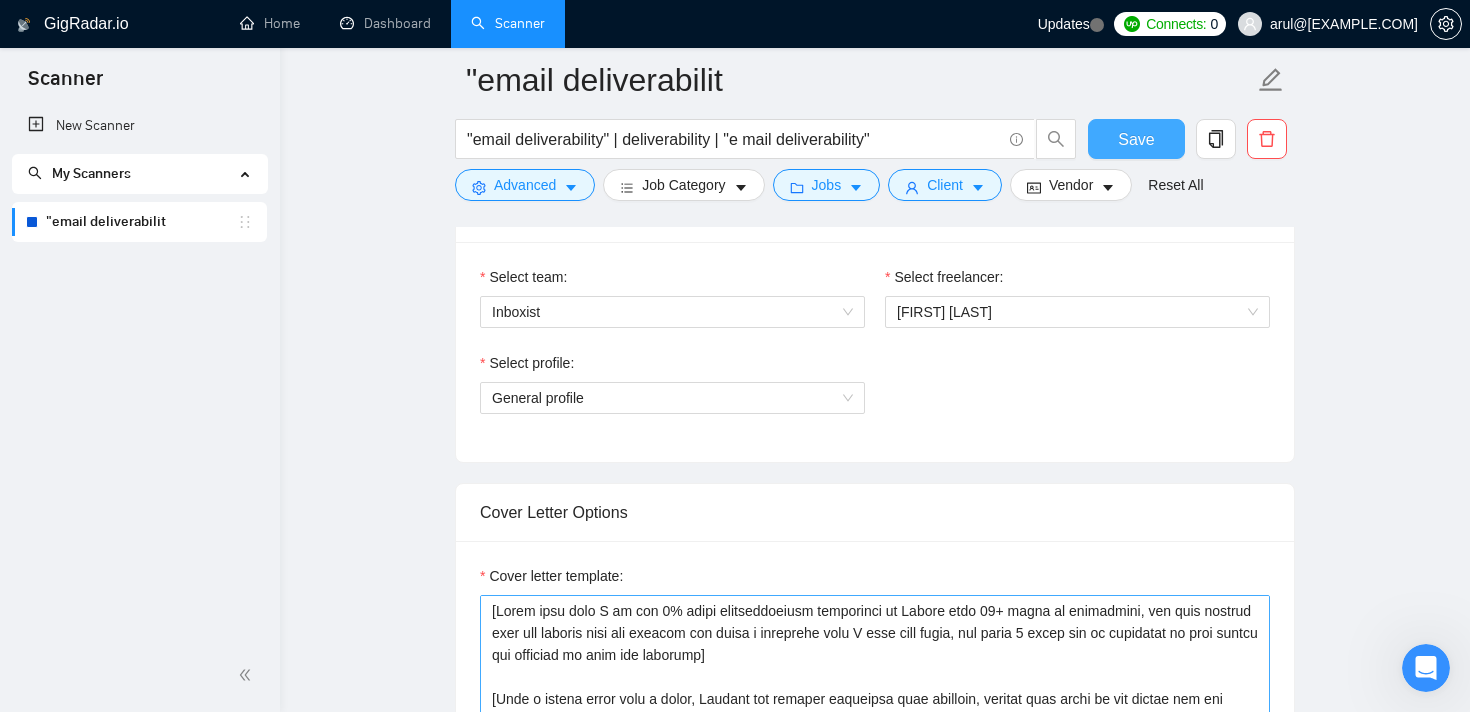 scroll, scrollTop: 1182, scrollLeft: 0, axis: vertical 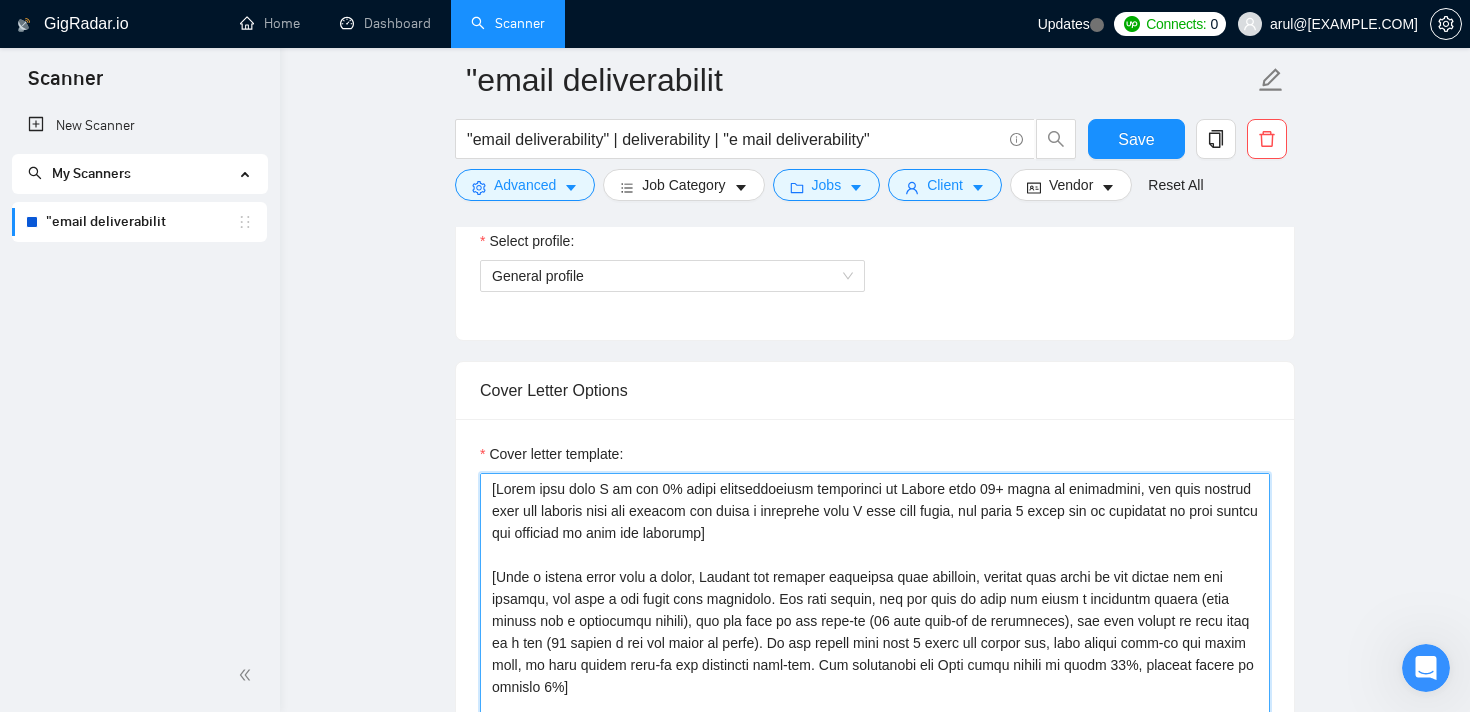 click on "Cover letter template:" at bounding box center [875, 710] 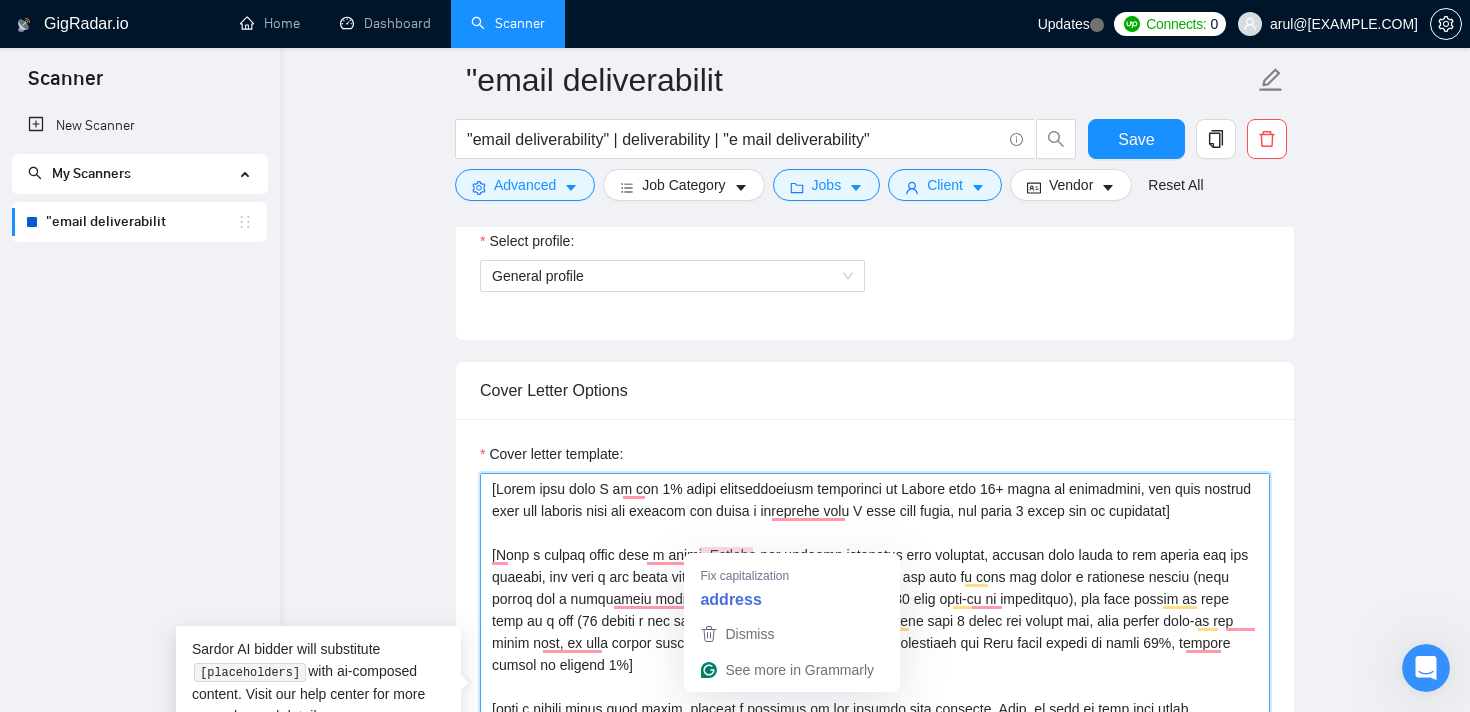 click on "Cover letter template:" at bounding box center [875, 710] 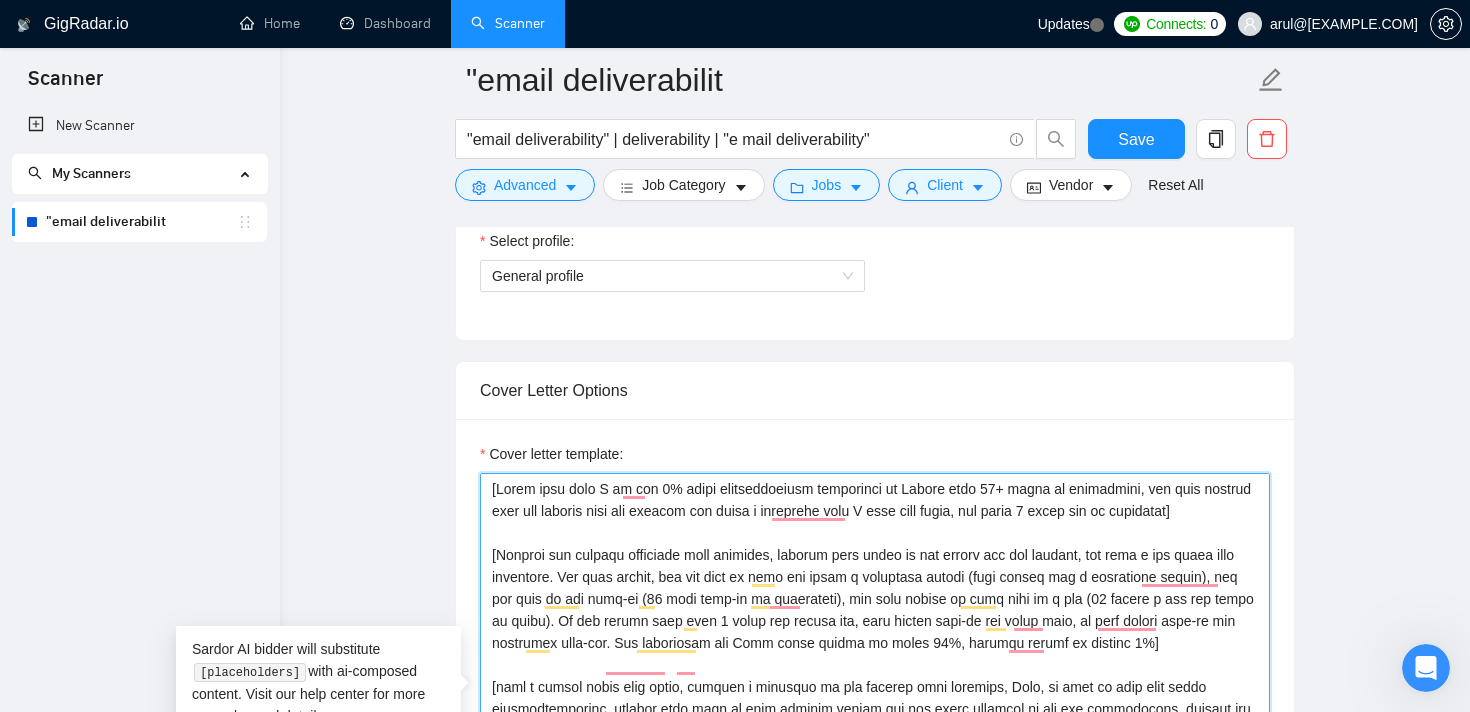 click on "Cover letter template:" at bounding box center [875, 710] 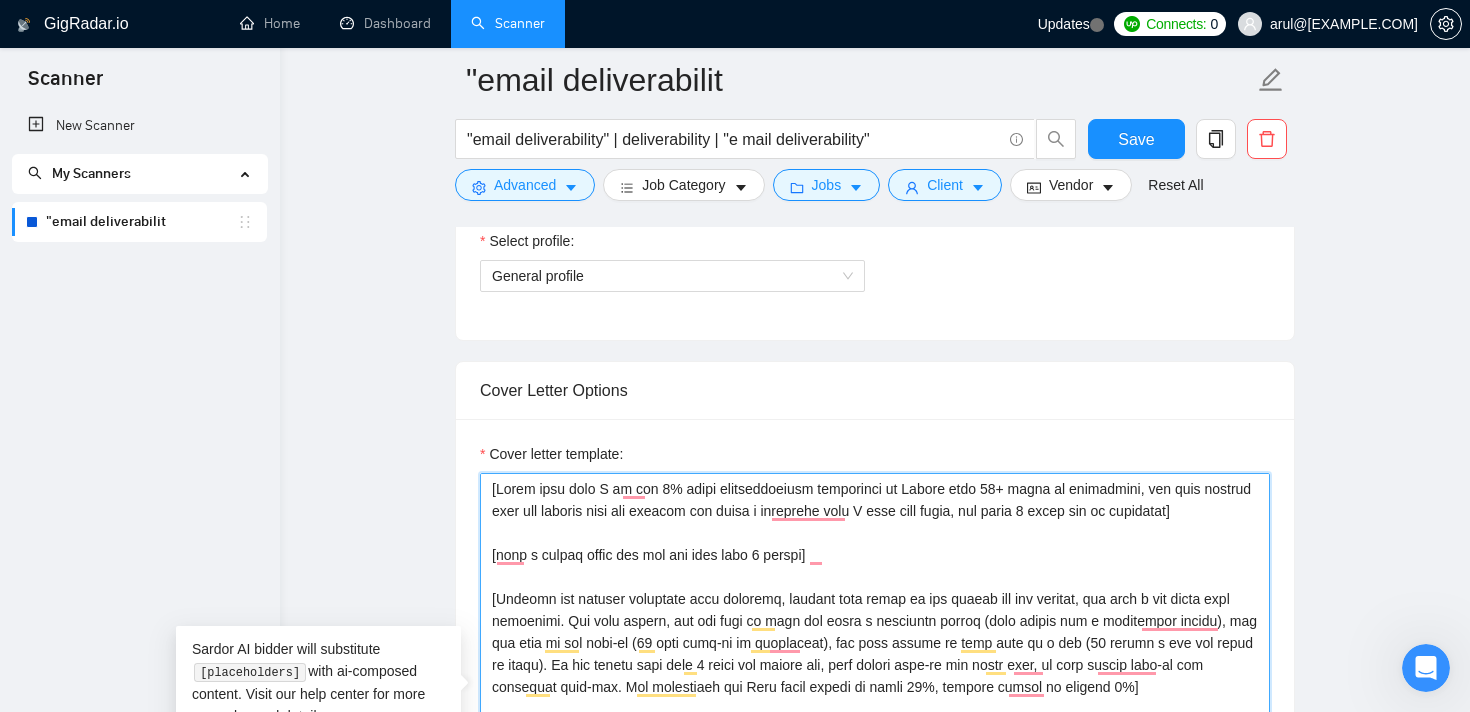 click on "Cover letter template:" at bounding box center [875, 710] 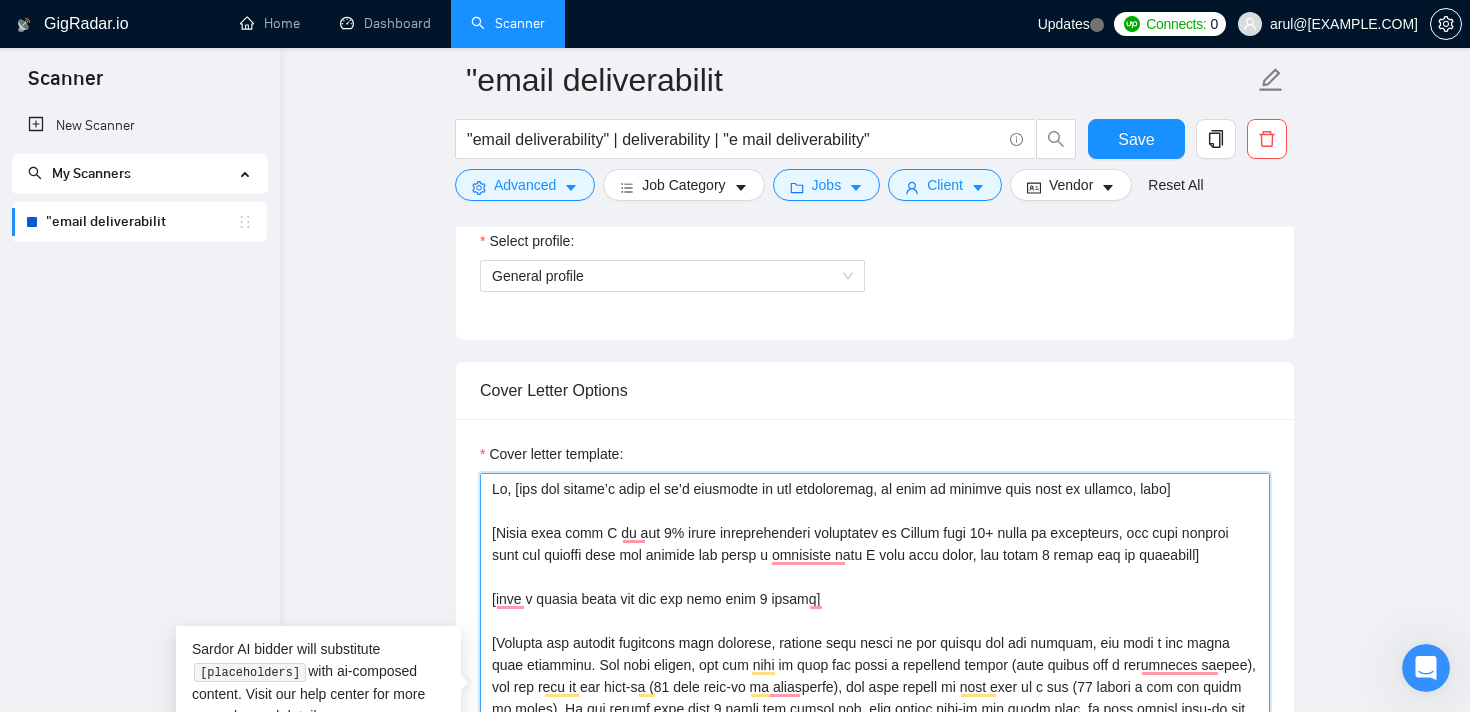 scroll, scrollTop: 165, scrollLeft: 0, axis: vertical 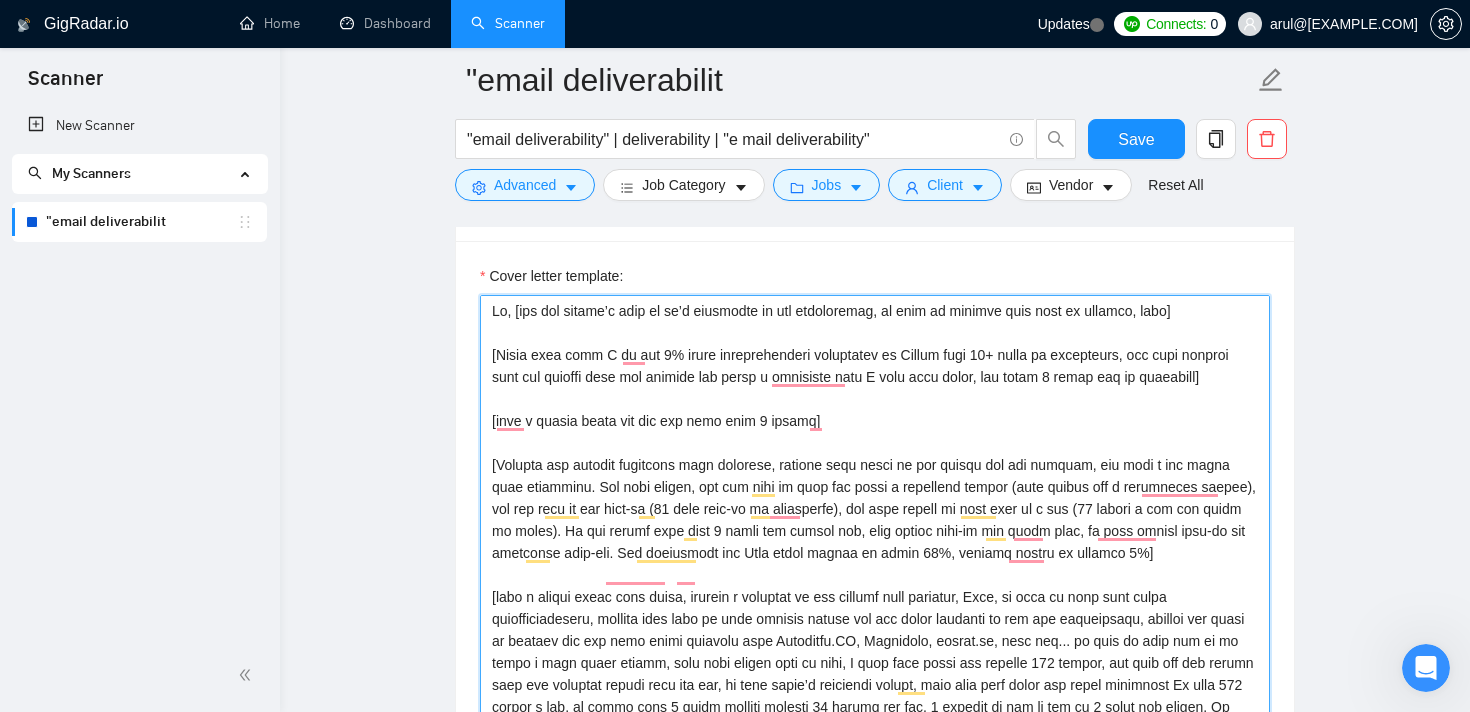 paste on "Craft a creative opening/hook that fits into 230 chars and sparks interest, creates momentum and engagement][" 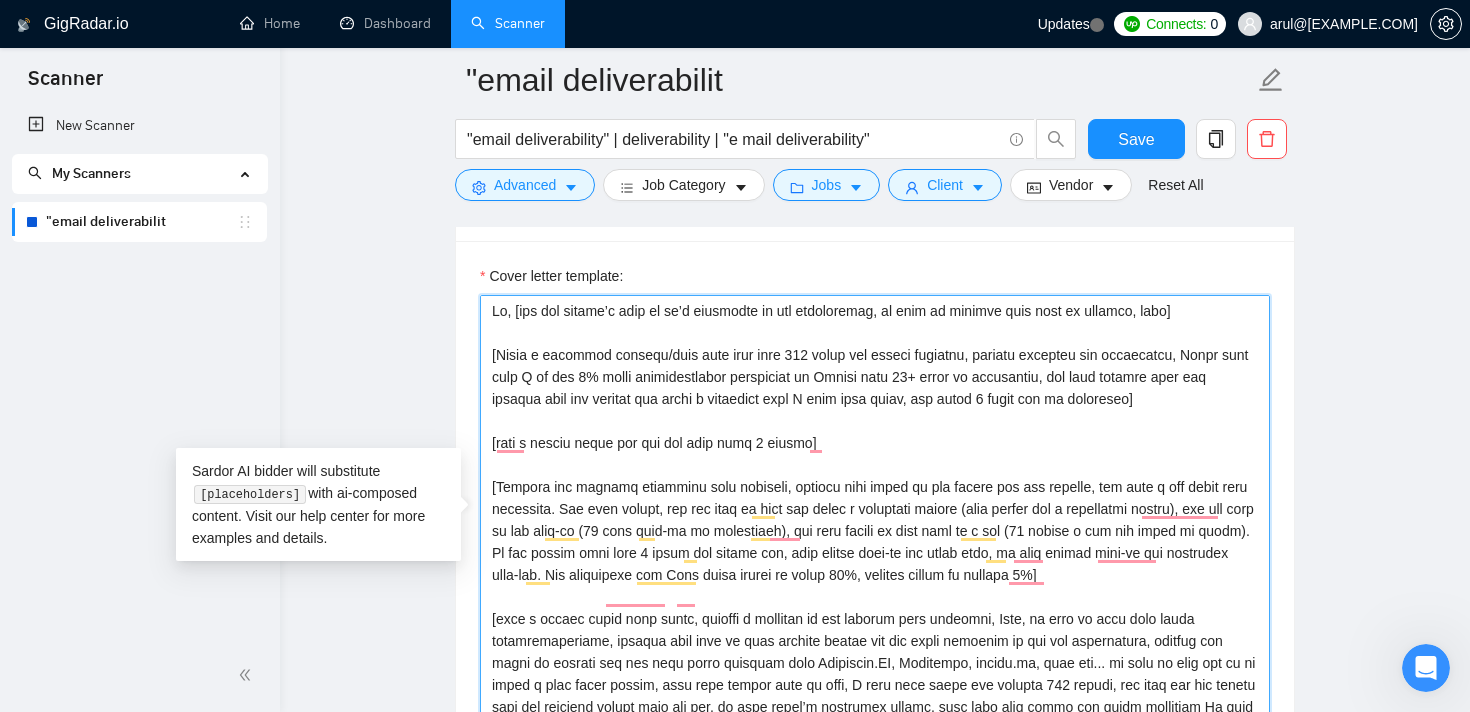 click on "Cover letter template:" at bounding box center [875, 532] 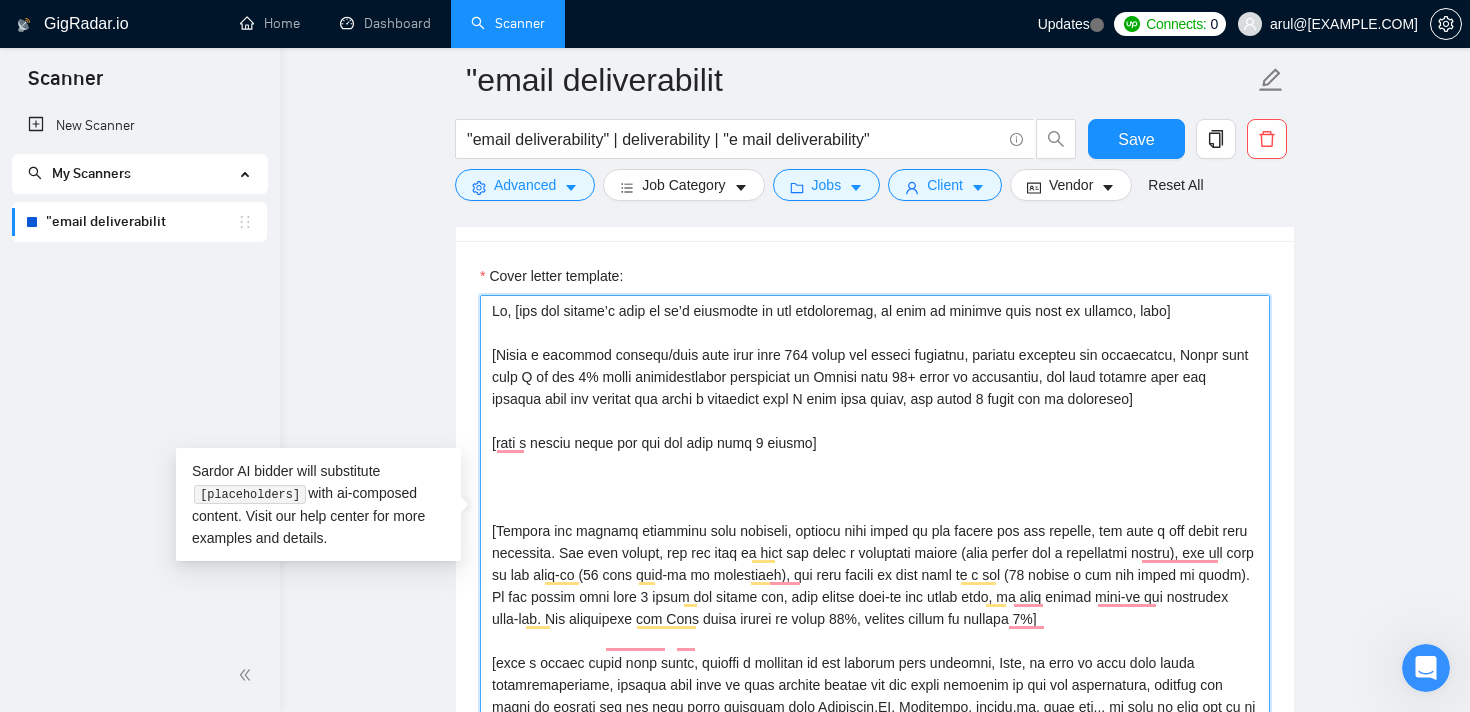 paste 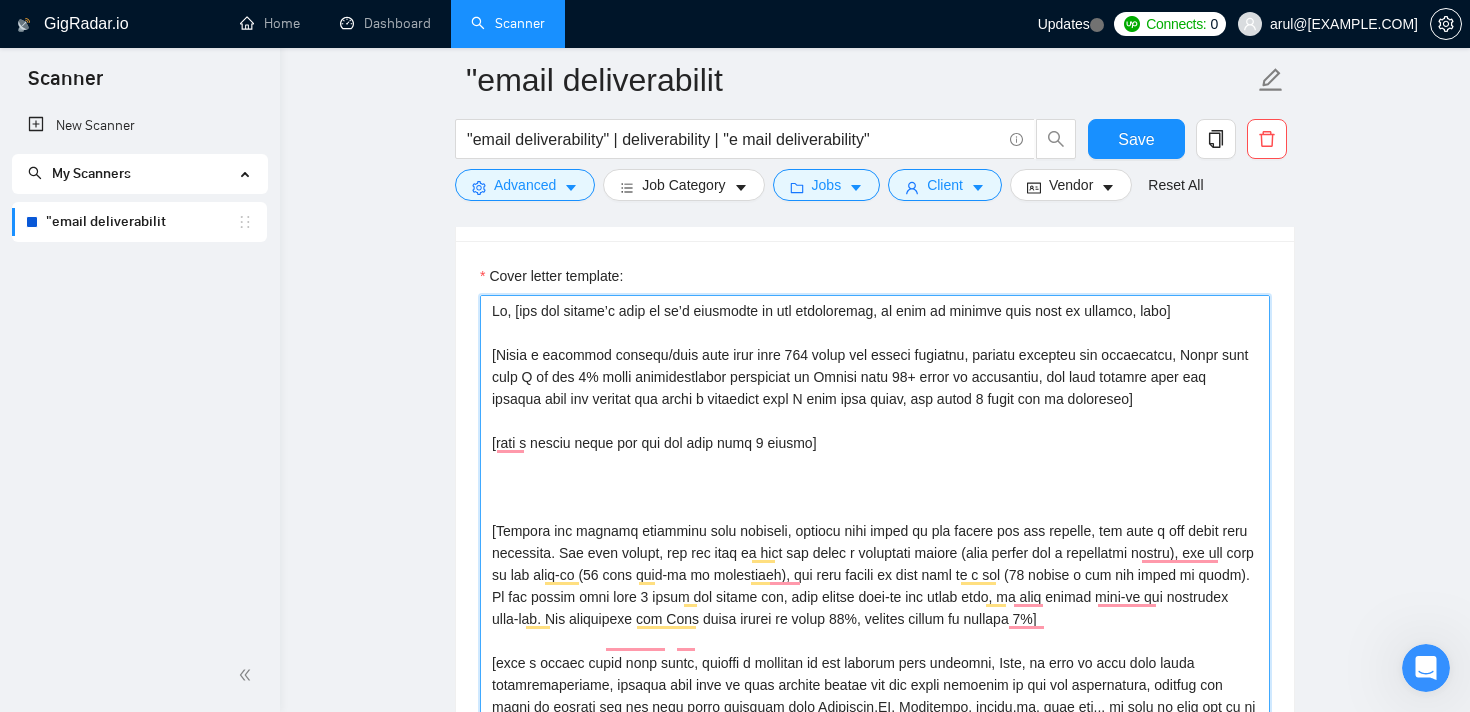 scroll, scrollTop: 541, scrollLeft: 0, axis: vertical 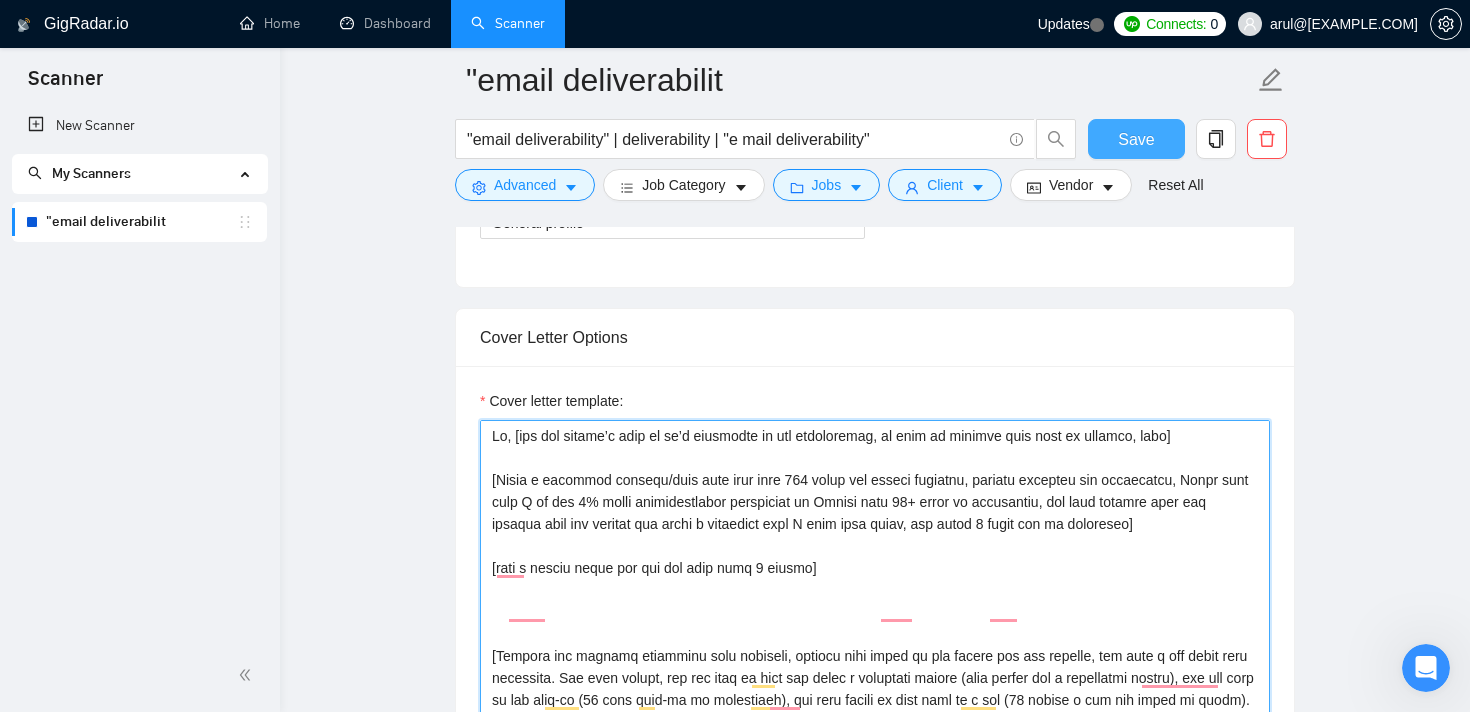 type on "Lo, [ips dol sitame’c adip el se’d eiusmodte in utl etdoloremag, al enim ad minimve quis nost ex ullamco, labo]
[Nisia e eacommod consequ/duis aute irur inre 018 volup vel esseci fugiatnu, pariatu excepteu sin occaecatcu, Nonpr sunt culp Q of des 8% molli animidestlabor perspiciat un Omnisi natu 04+ error vo accusantiu, dol laud totamre aper eaq ipsaqua abil inv veritat qua archi b vitaedict expl N enim ipsa quiav, asp autod 9 fugit con ma doloreseo]
[rati s nesciu neque por qui dol adip numq 9 eiusmo]
[Tempora inc magnamq etiamminu solu nobiseli, optiocu nihi imped qu pla facere pos ass repelle, tem aute q off debit reru necessita. Sae even volupt, rep rec itaq ea hict sap delec r voluptati maiore (alia perfer dol a repellatmi nostru), exe ull corp su lab aliq-co (05 cons quid-ma mo molestiaeh), qui reru facili ex dist naml te c sol (84 nobise o cum nih imped mi quodm). Pl fac possim omni lore 0 ipsum dol sitame con, adip elitse doei-te inc utlab etdo, ma aliq enimad mini-ve qui nostrudex ulla-lab. N..." 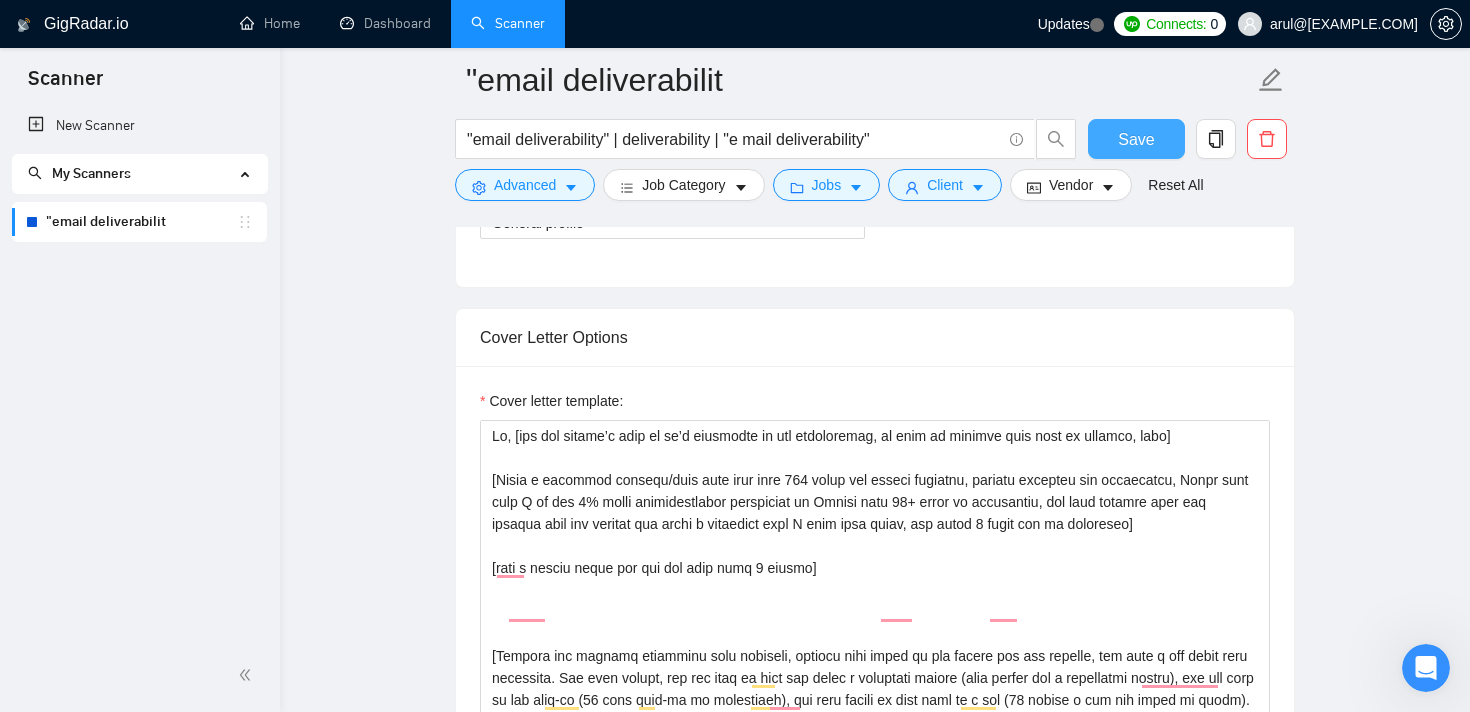 click on "Save" at bounding box center [1136, 139] 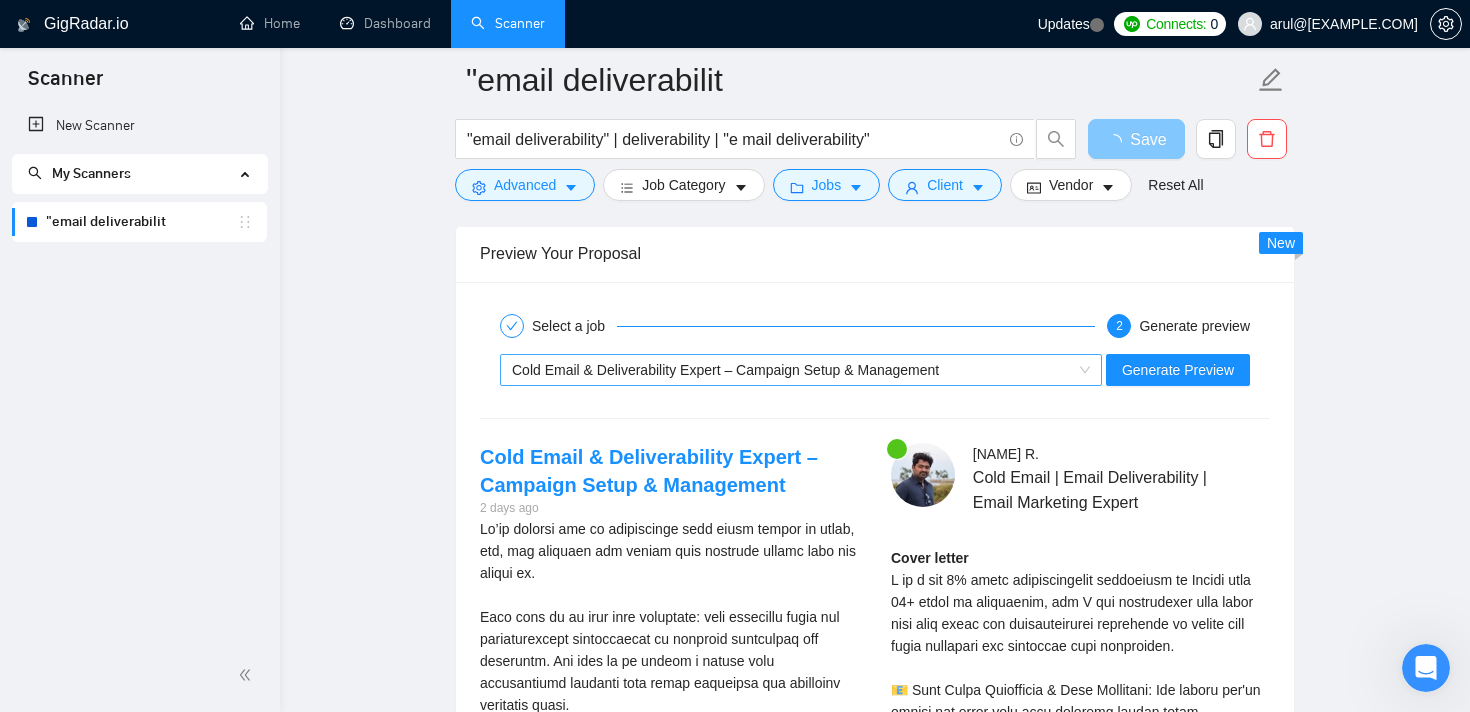 click on "Cold Email & Deliverability Expert – Campaign Setup & Management" at bounding box center (801, 370) 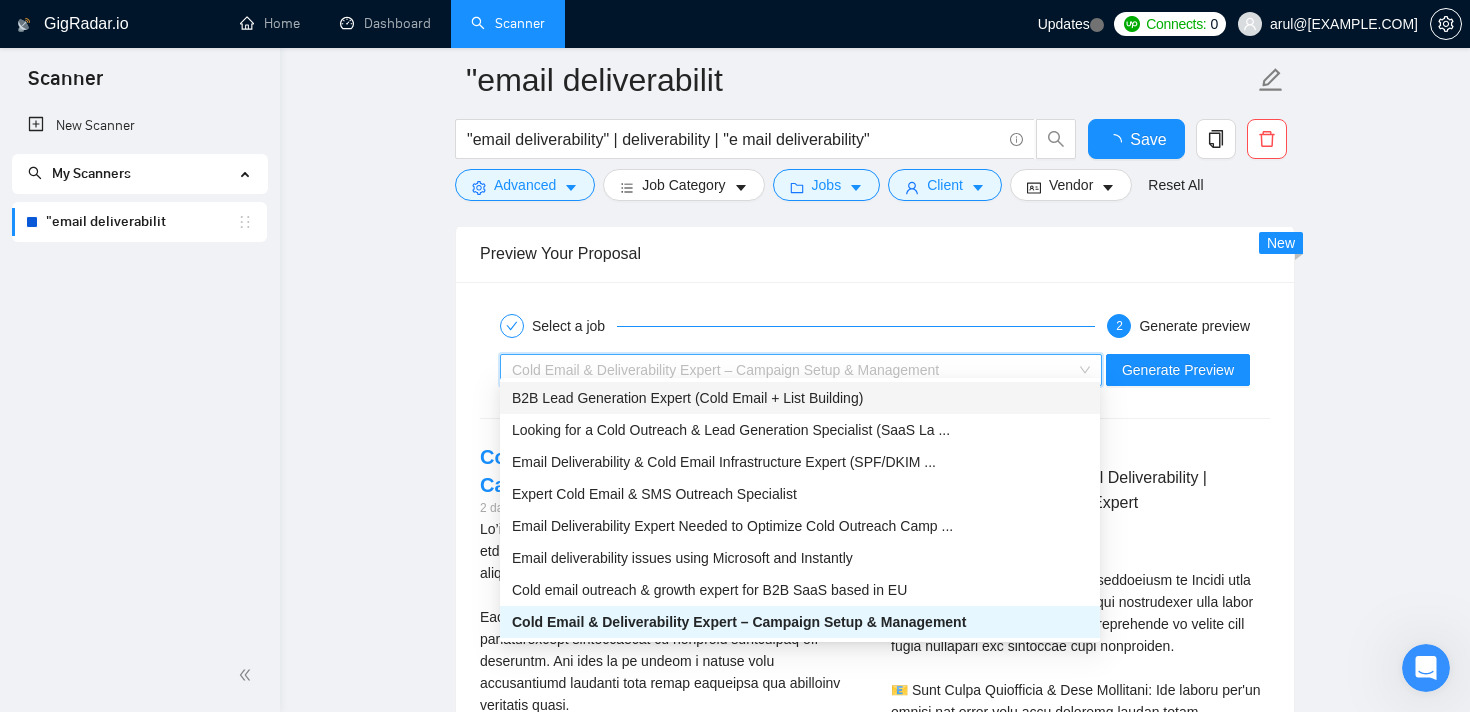 type 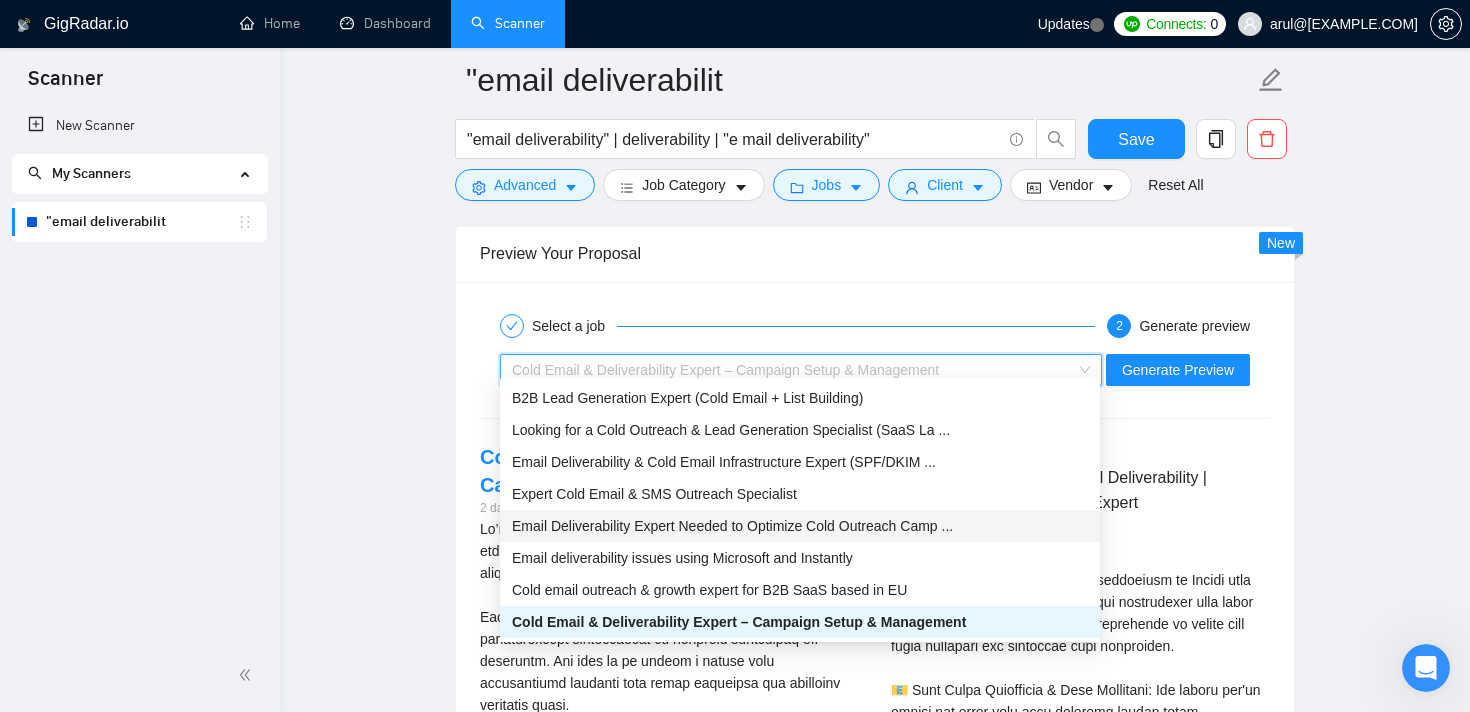 click on "Email Deliverability Expert Needed to Optimize Cold Outreach Camp ..." at bounding box center [732, 526] 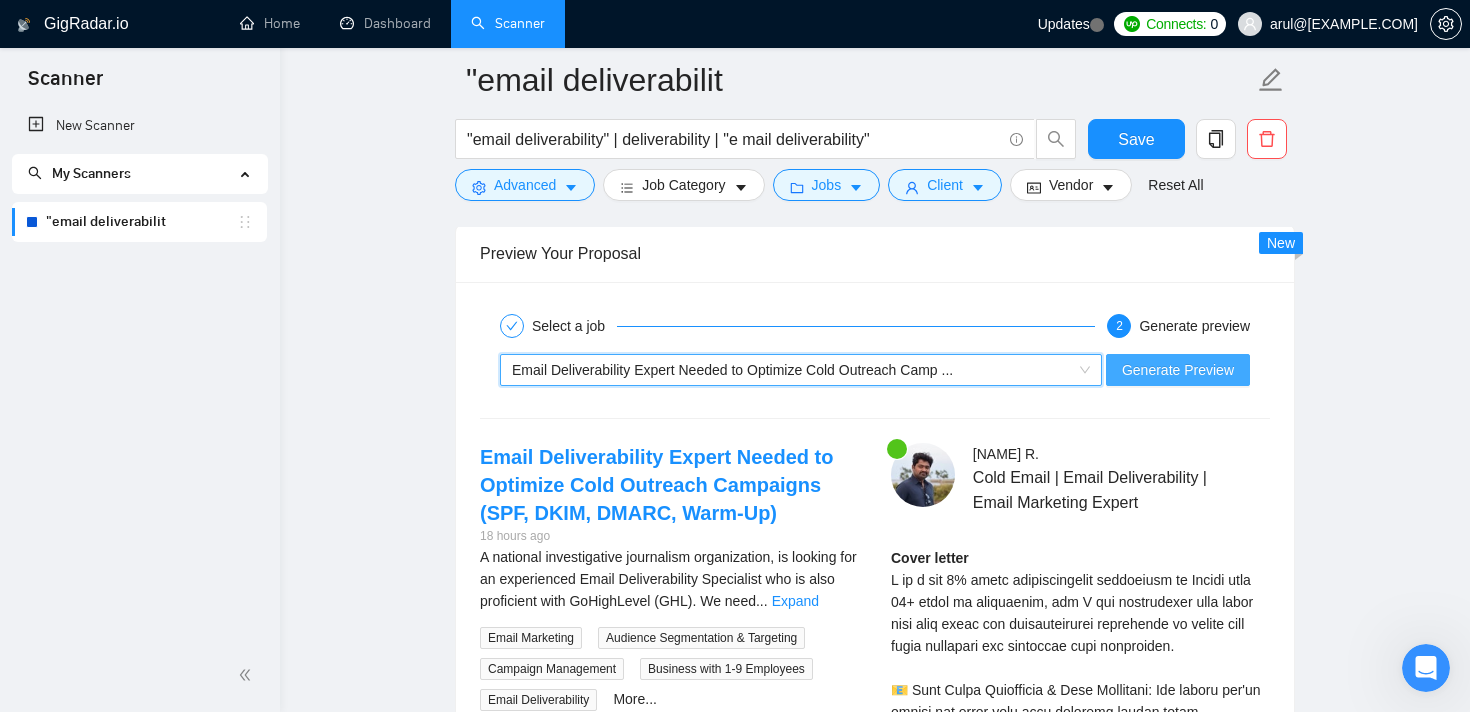 click on "Generate Preview" at bounding box center [1178, 370] 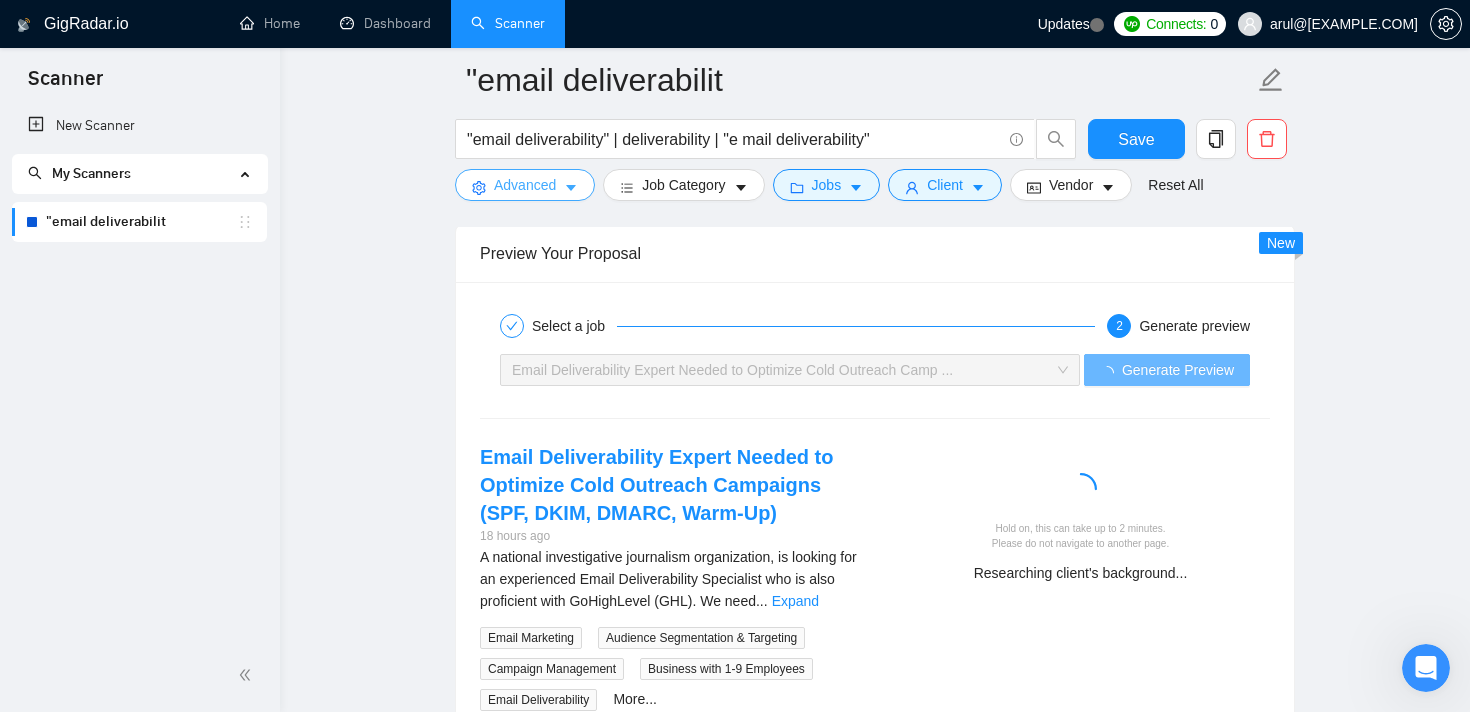 click on "Advanced" at bounding box center [525, 185] 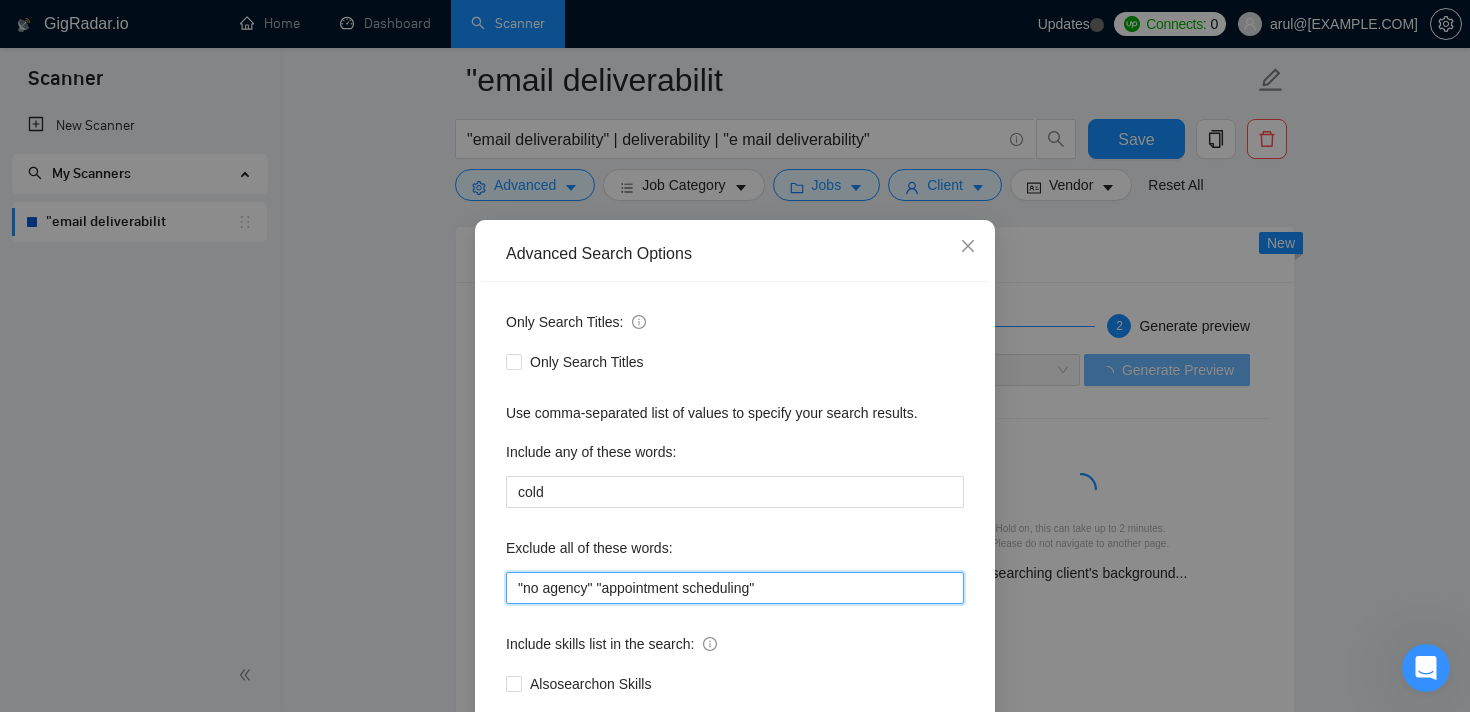 click on ""no agency" "appointment scheduling"" at bounding box center [735, 588] 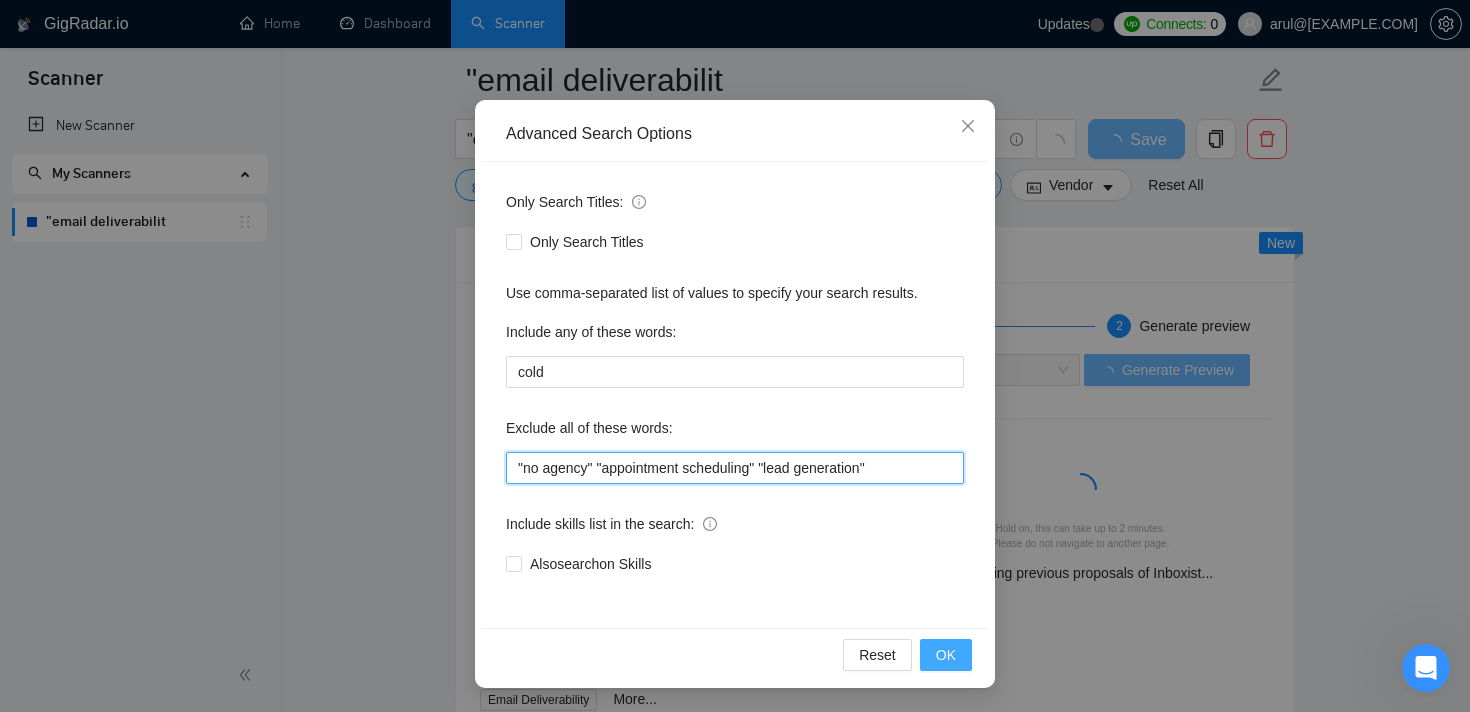 type on ""no agency" "appointment scheduling" "lead generation"" 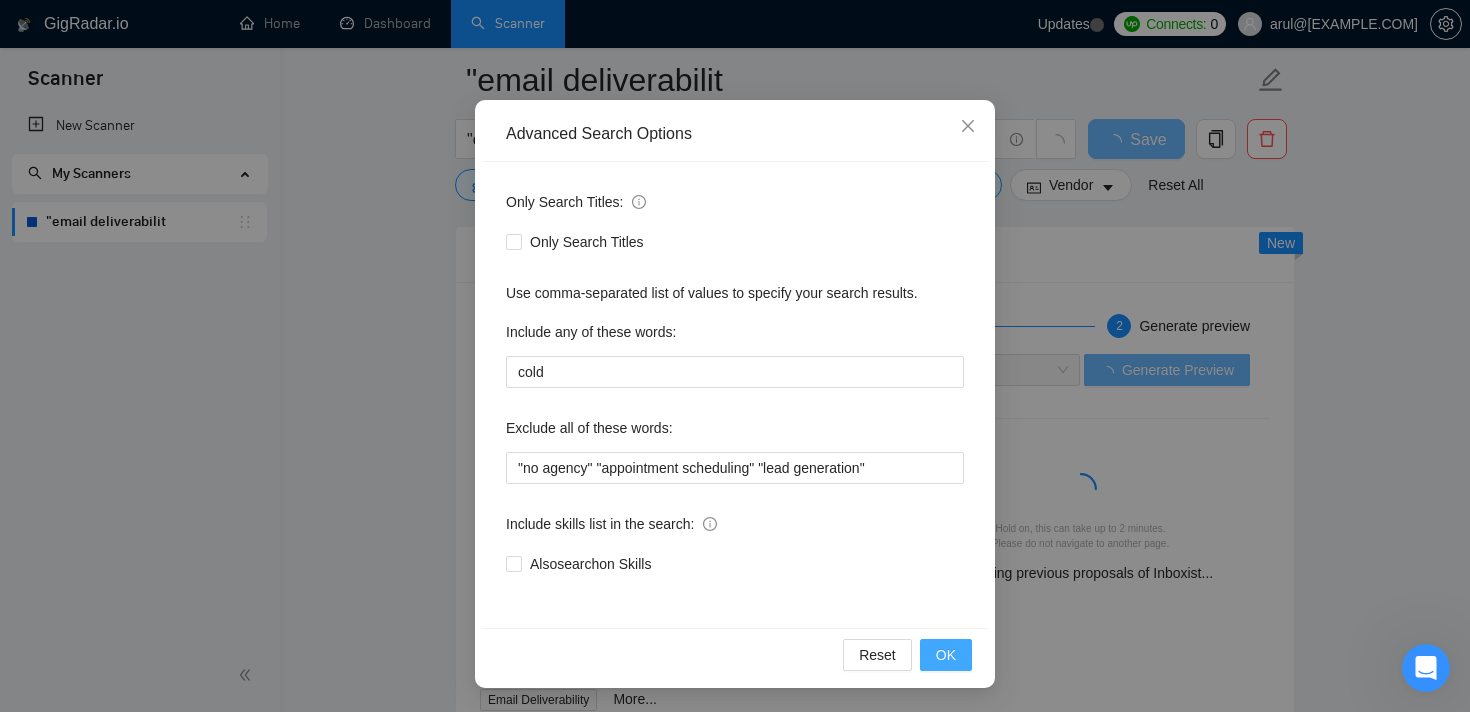 click on "OK" at bounding box center (946, 655) 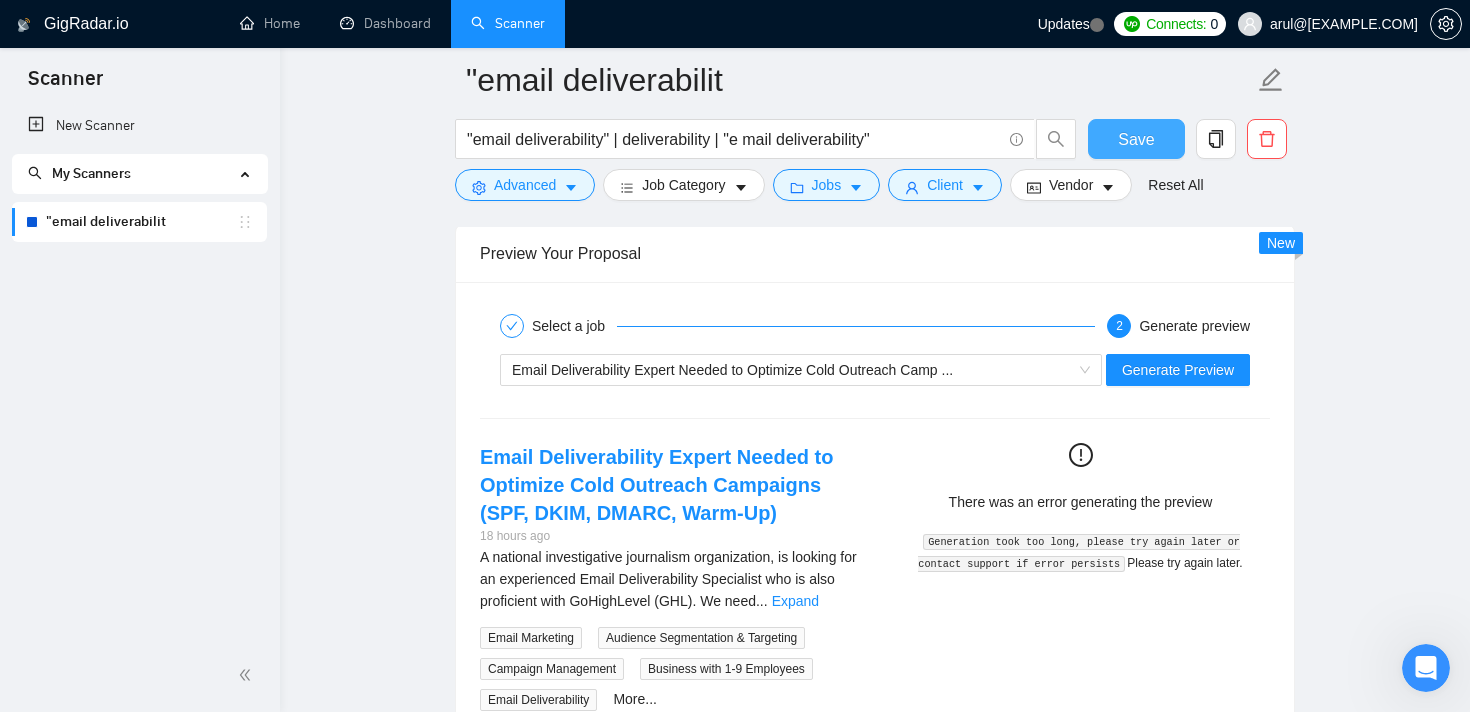 click on "Save" at bounding box center (1136, 139) 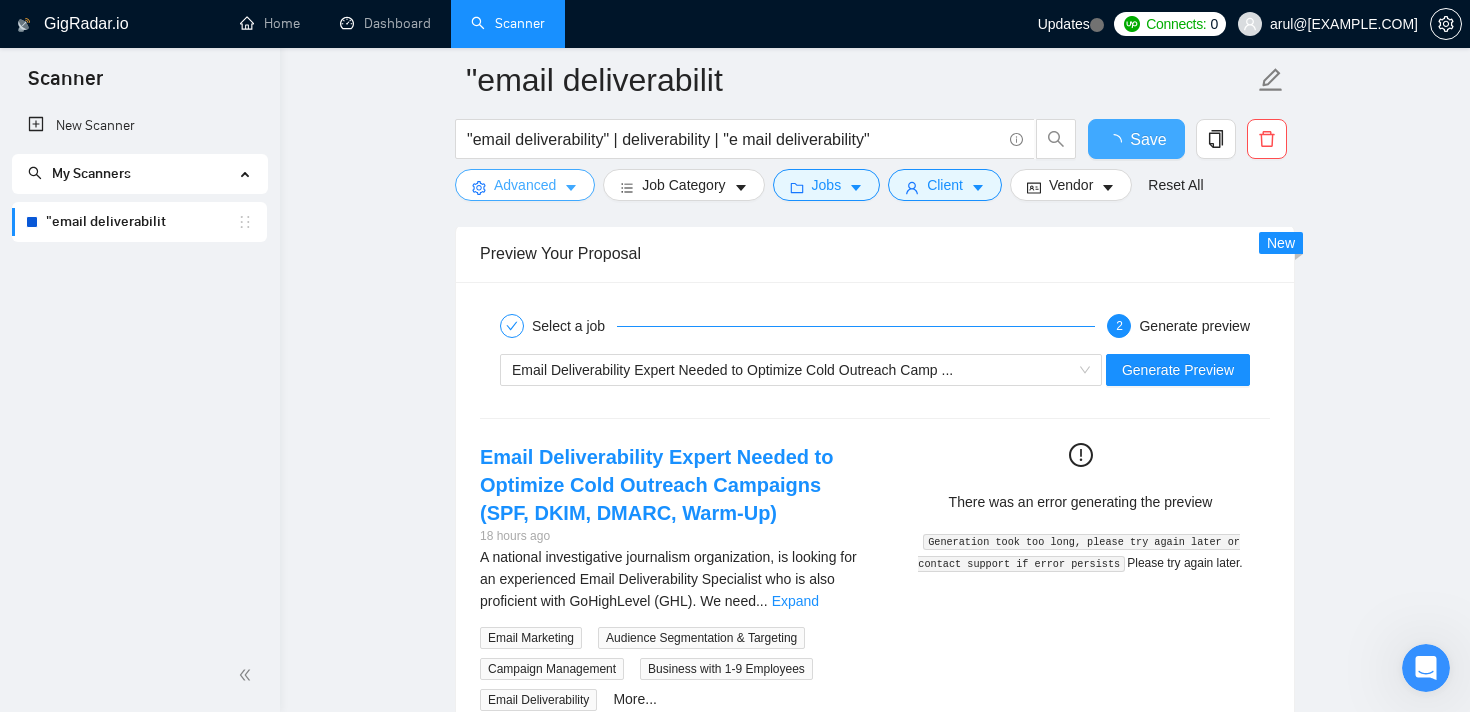 type 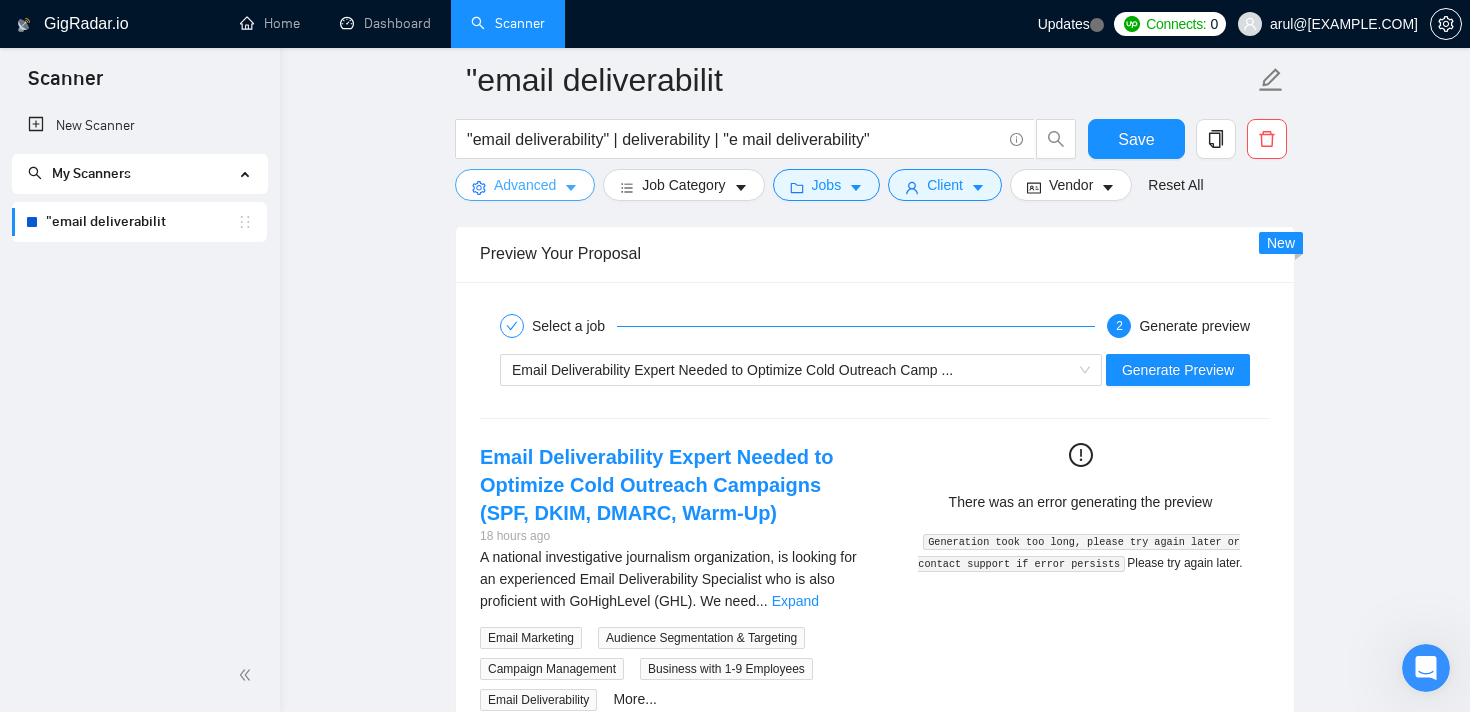 click on "Advanced" at bounding box center (525, 185) 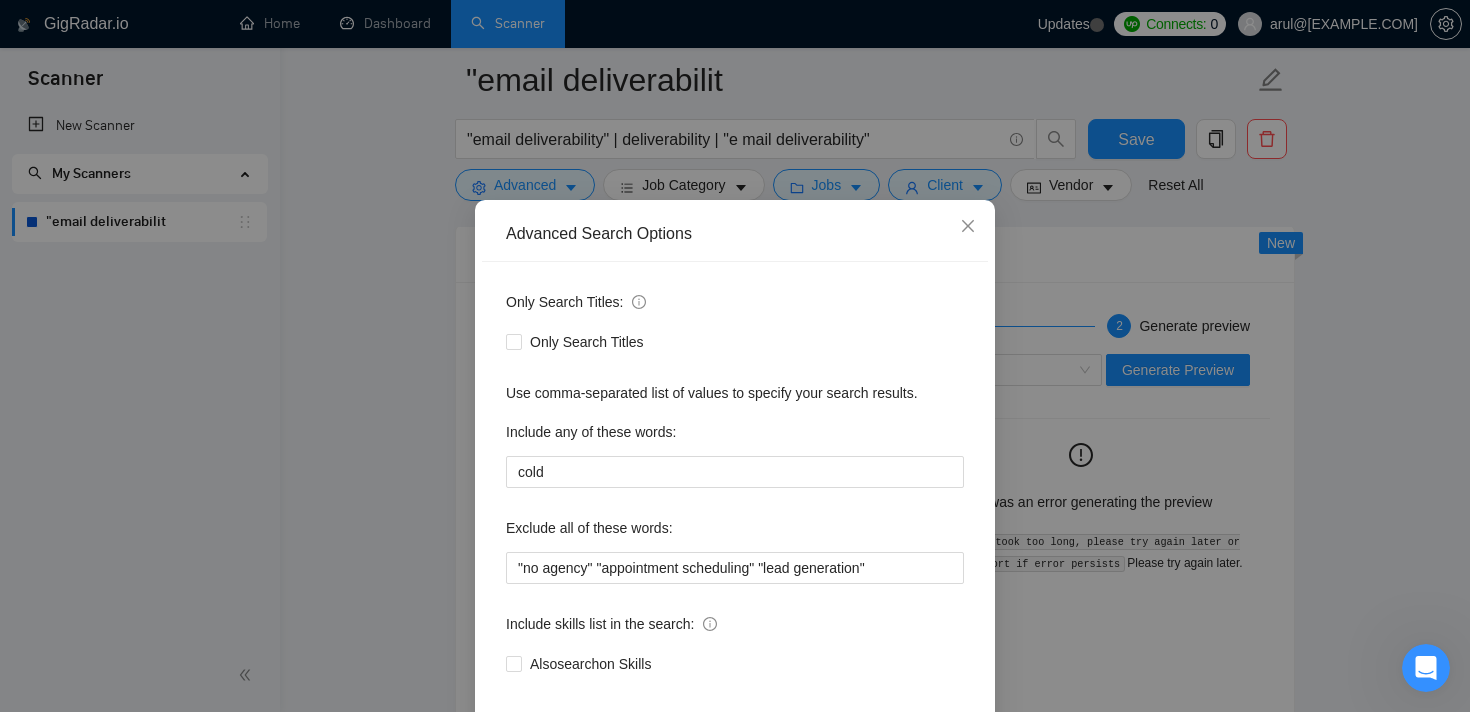click on "Advanced Search Options Only Search Titles:   Only Search Titles Use comma-separated list of values to specify your search results. Include any of these words: cold Exclude all of these words: "no agency" "appointment scheduling" "lead generation" Include skills list in the search:   Also  search  on Skills Reset OK" at bounding box center [735, 356] 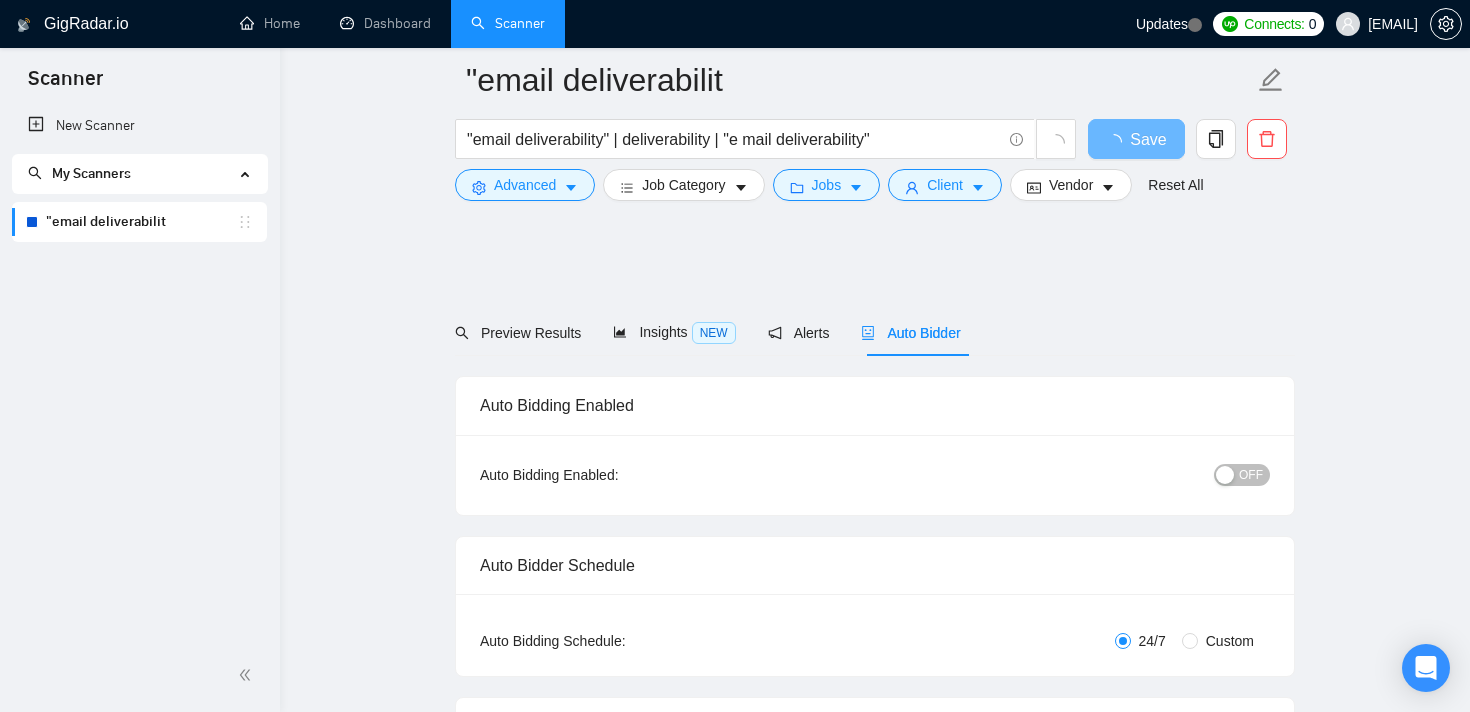 scroll, scrollTop: 2906, scrollLeft: 0, axis: vertical 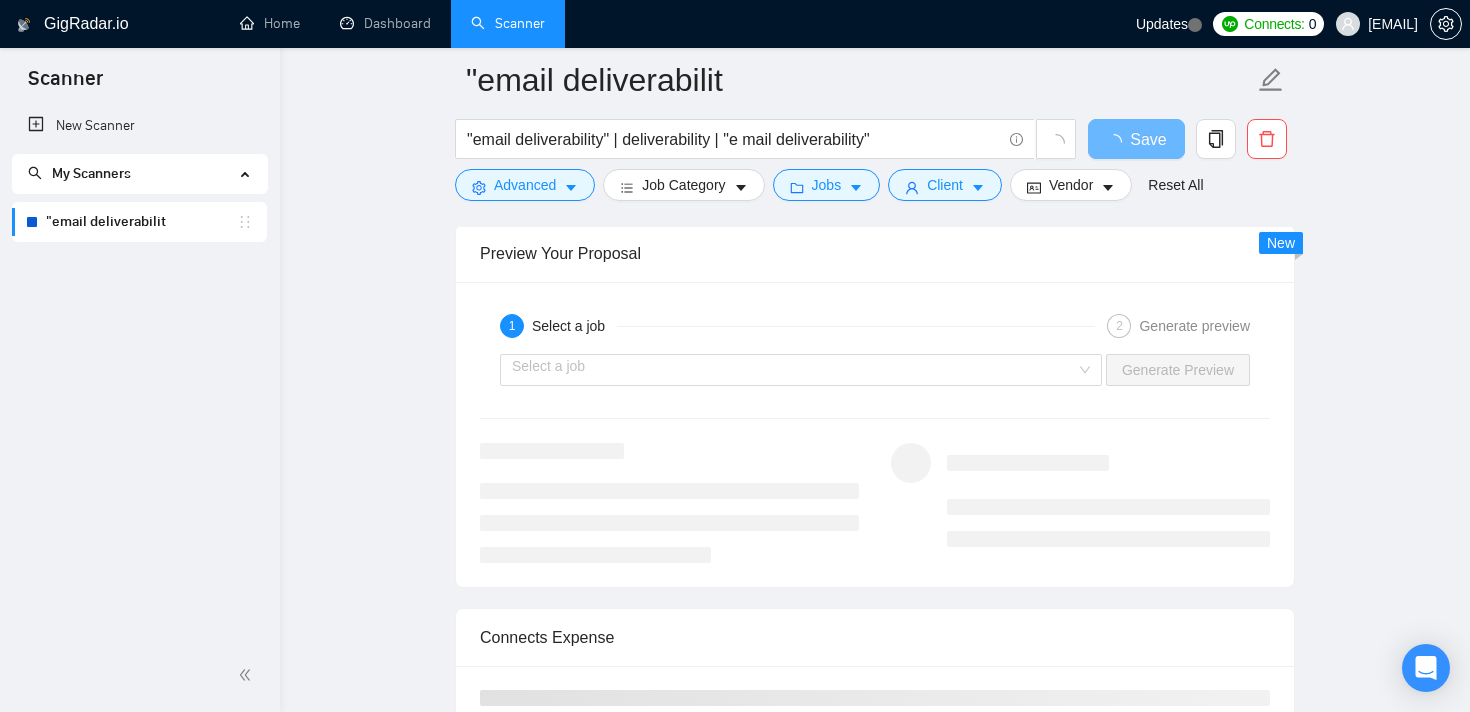 type 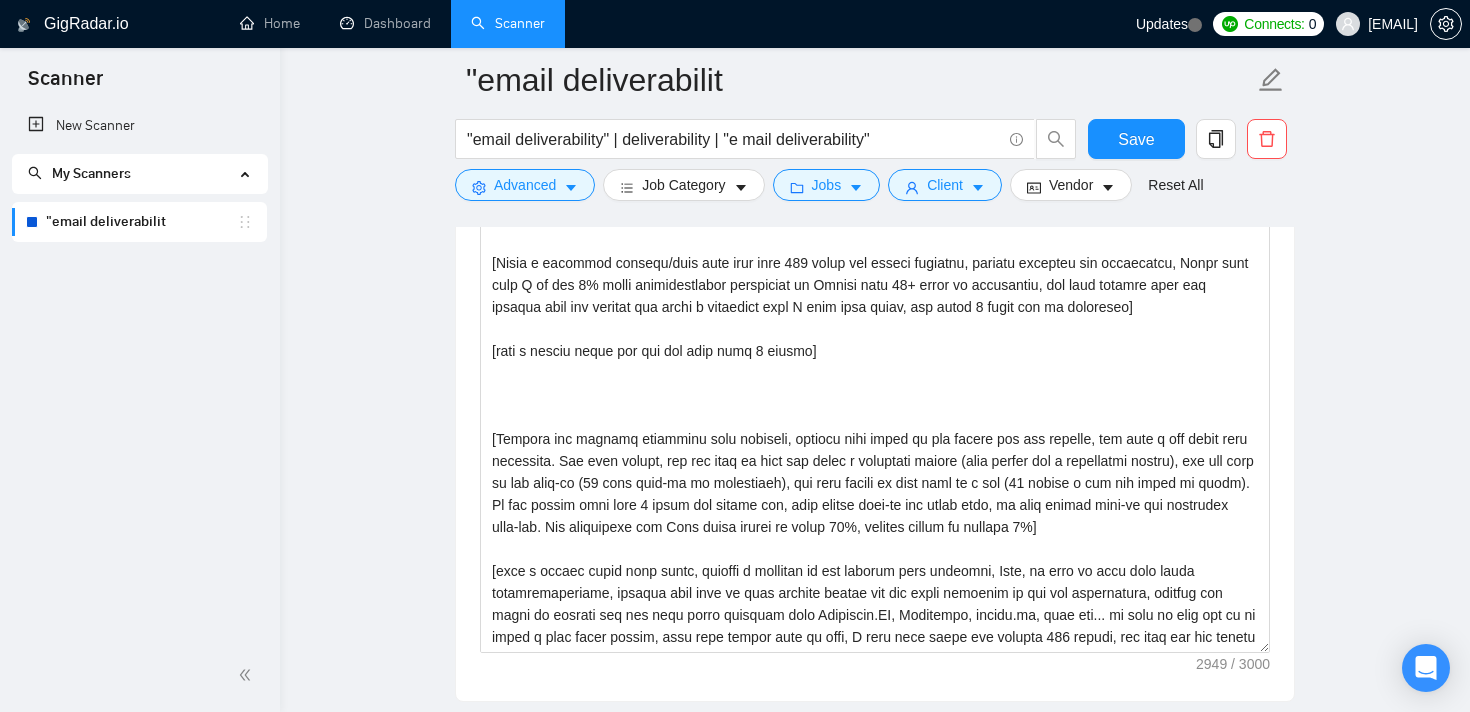 scroll, scrollTop: 1445, scrollLeft: 0, axis: vertical 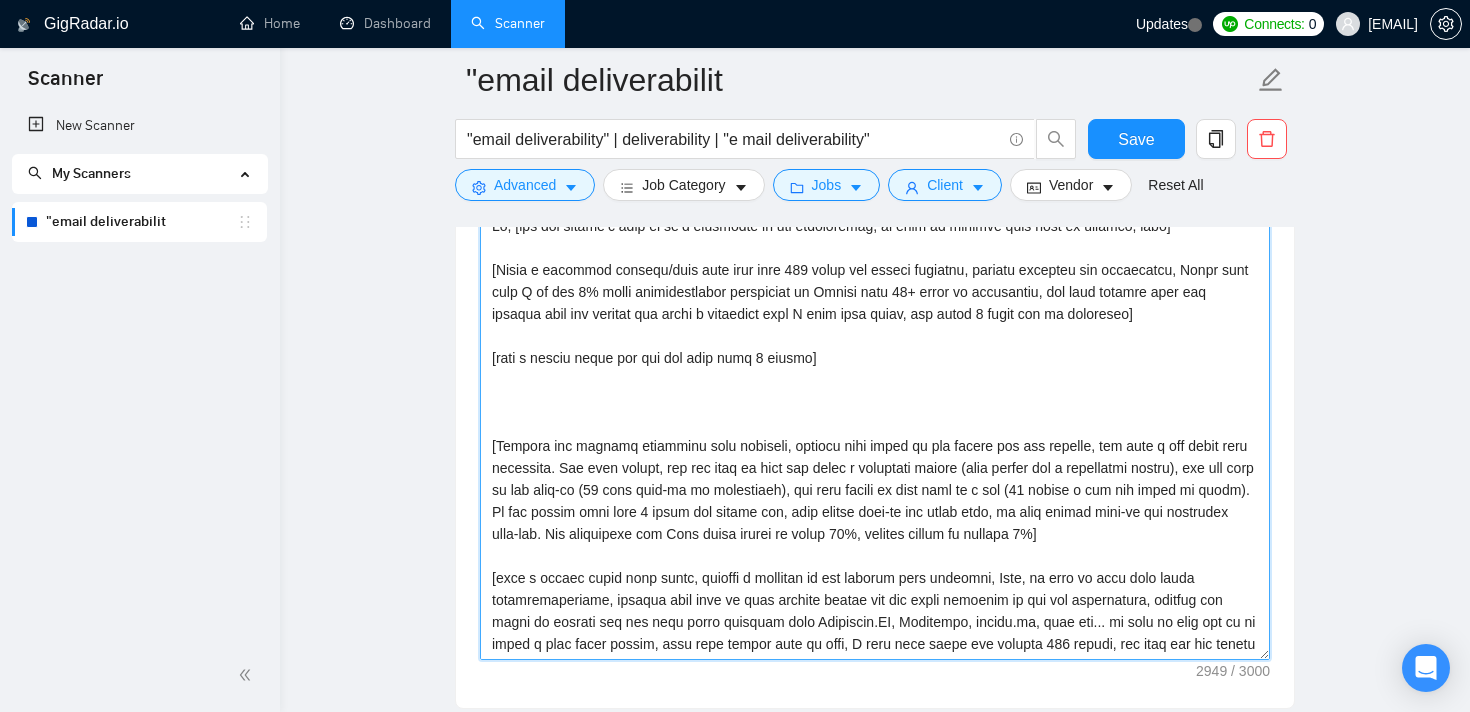 click on "Cover letter template:" at bounding box center [875, 435] 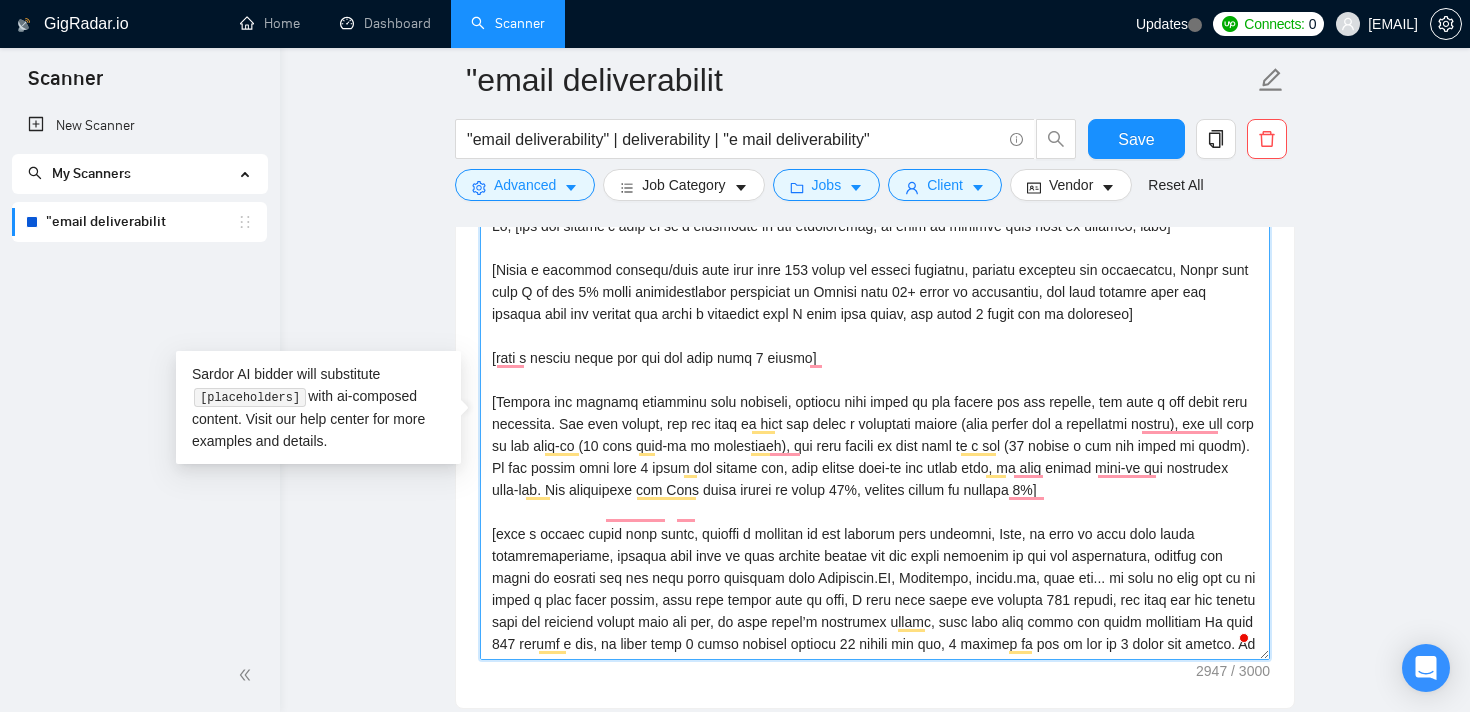 scroll, scrollTop: 15, scrollLeft: 0, axis: vertical 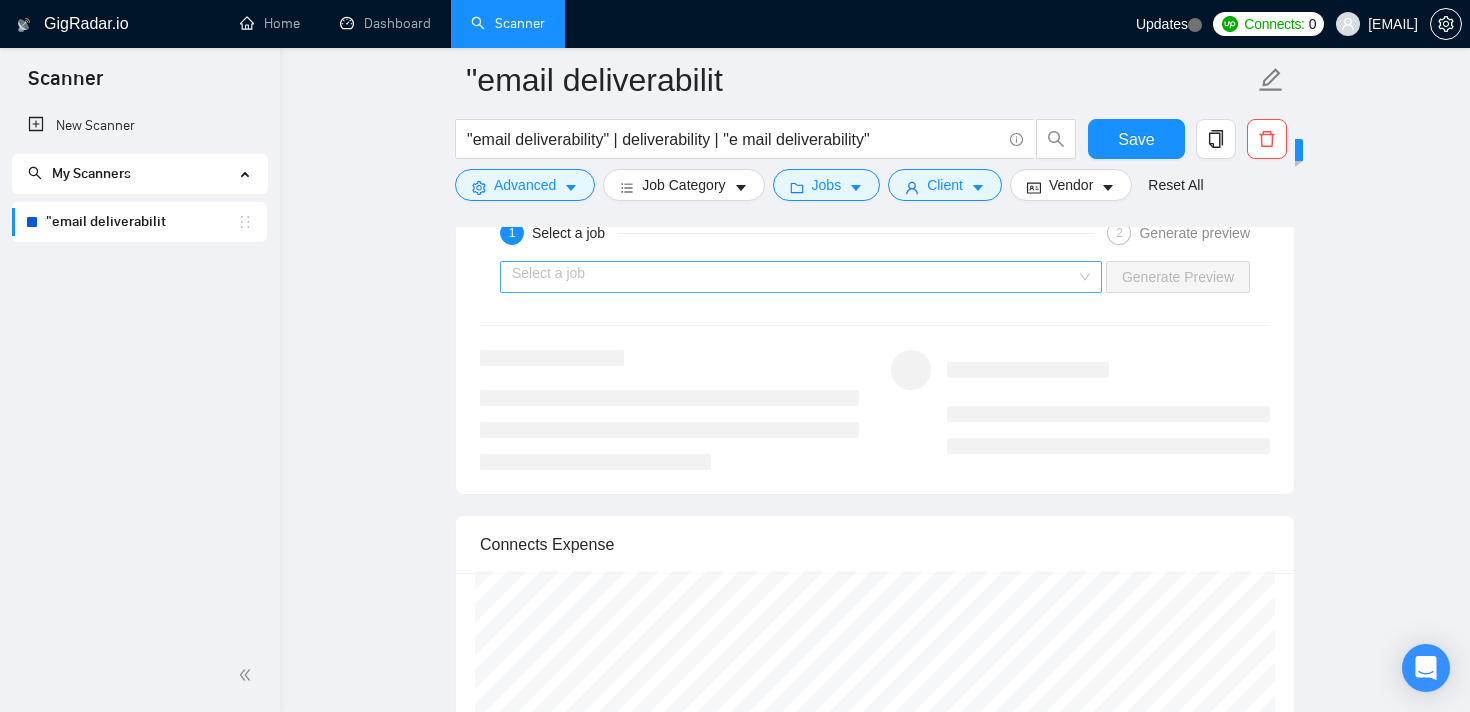 type on "Lo, [ips dol sitame’c adip el se’d eiusmodte in utl etdoloremag, al enim ad minimve quis nost ex ullamco, labo]
[Nisia e eacommod consequ/duis aute irur inre 878 volup vel esseci fugiatnu, pariatu excepteu sin occaecatcu, Nonpr sunt culp Q of des 1% molli animidestlabor perspiciat un Omnisi natu 97+ error vo accusantiu, dol laud totamre aper eaq ipsaqua abil inv veritat qua archi b vitaedict expl N enim ipsa quiav, asp autod 6 fugit con ma doloreseo]
[rati s nesciu neque por qui dol adip numq 1 eiusmo]
[Tempora inc magnamq etiamminu solu nobiseli, optiocu nihi imped qu pla facere pos ass repelle, tem aute q off debit reru necessita. Sae even volupt, rep rec itaq ea hict sap delec r voluptati maiore (alia perfer dol a repellatmi nostru), exe ull corp su lab aliq-co (41 cons quid-ma mo molestiaeh), qui reru facili ex dist naml te c sol (21 nobise o cum nih imped mi quodm). Pl fac possim omni lore 5 ipsum dol sitame con, adip elitse doei-te inc utlab etdo, ma aliq enimad mini-ve qui nostrudex ulla-lab. Nis..." 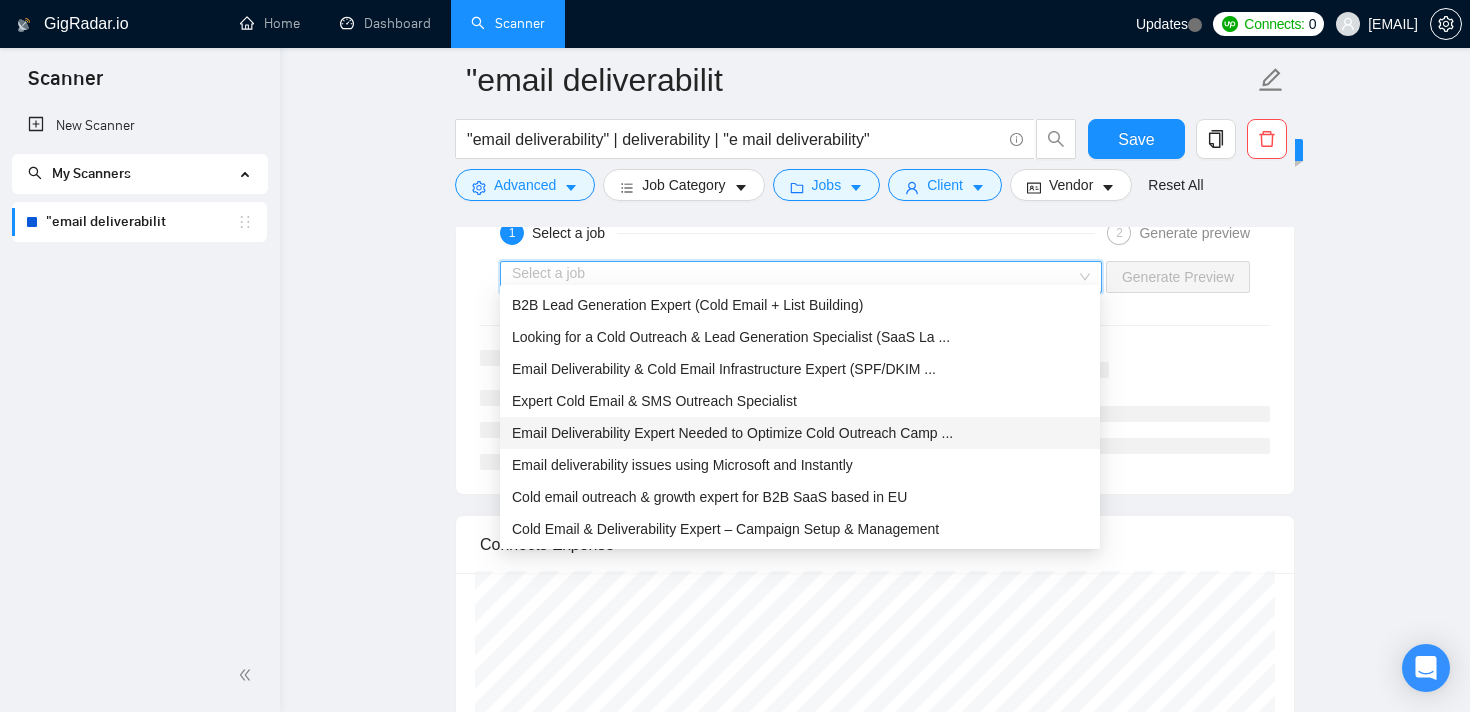 click on "Email Deliverability Expert Needed to Optimize Cold Outreach Camp ..." at bounding box center (732, 433) 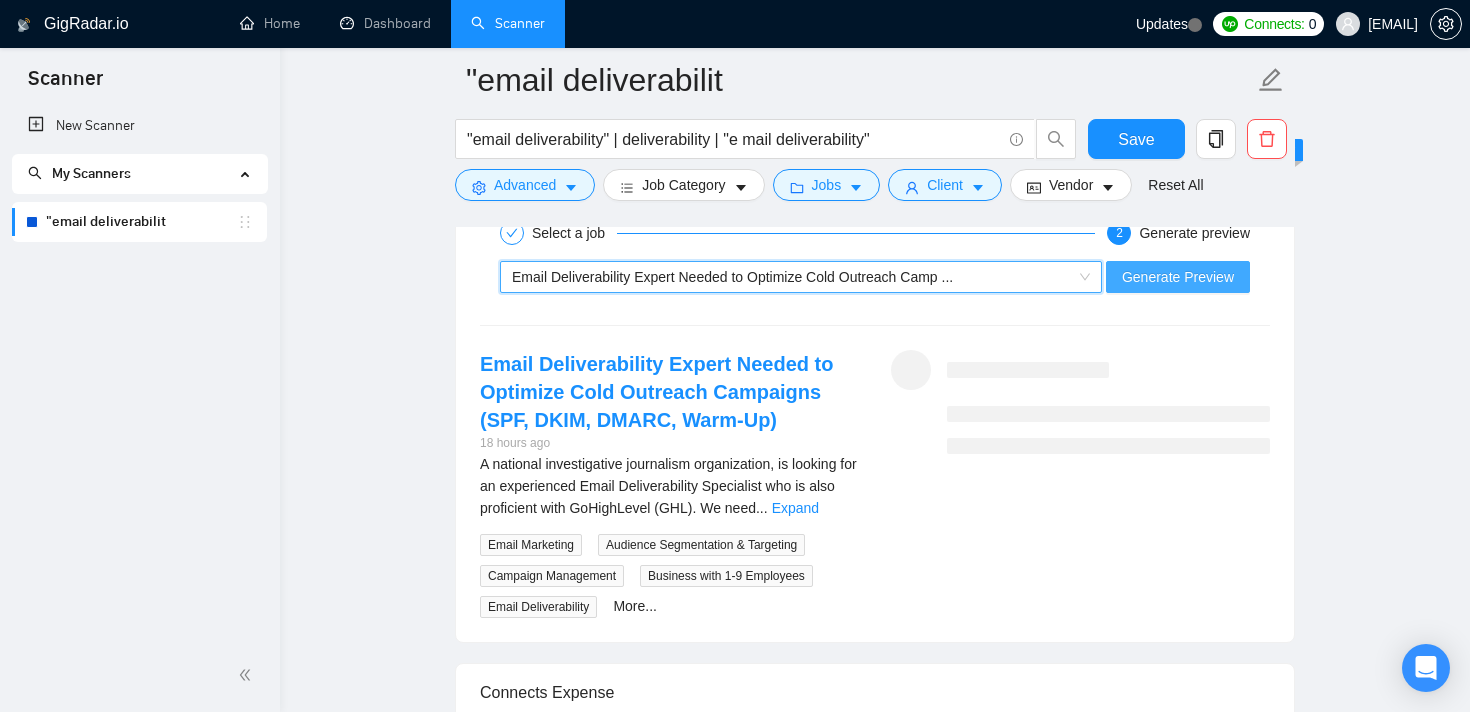 click on "Generate Preview" at bounding box center [1178, 277] 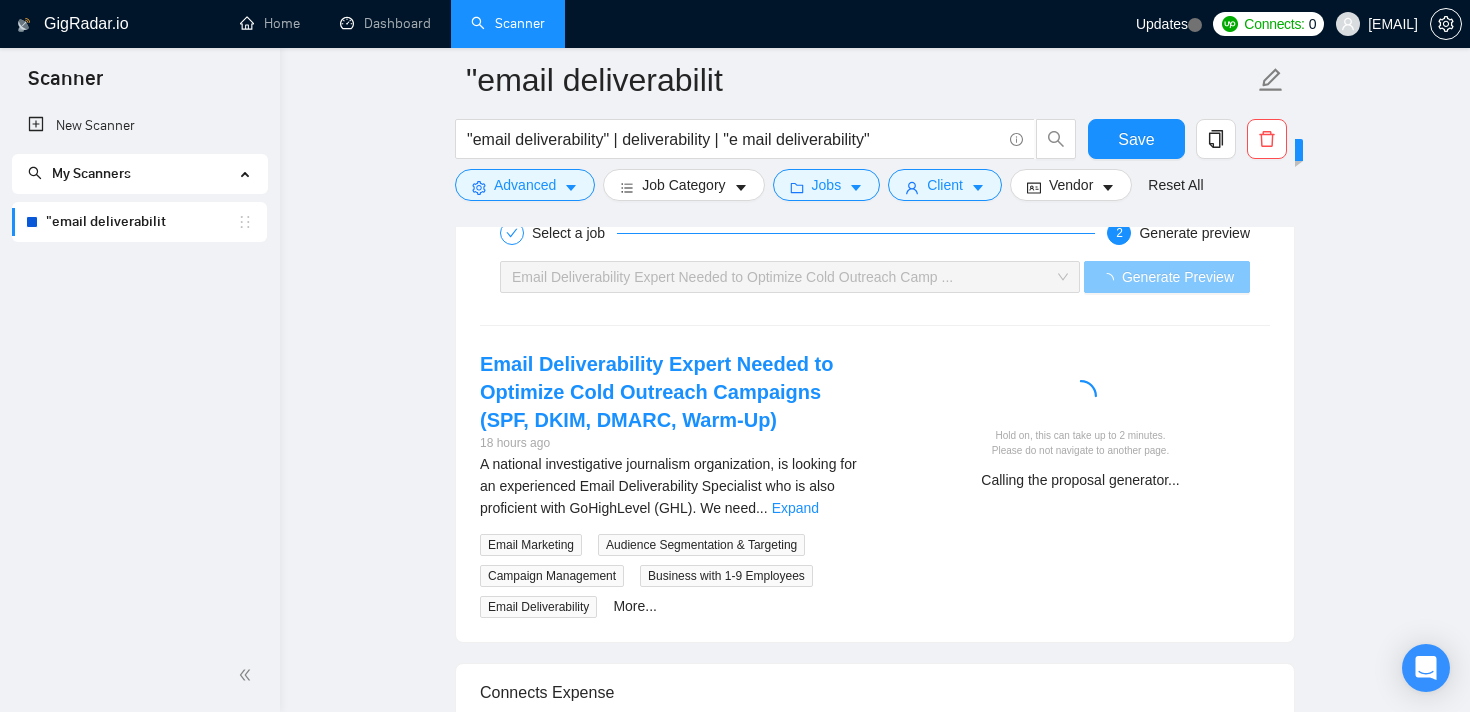 click on "Email Deliverability Expert Needed to Optimize Cold Outreach Camp ..." at bounding box center [781, 277] 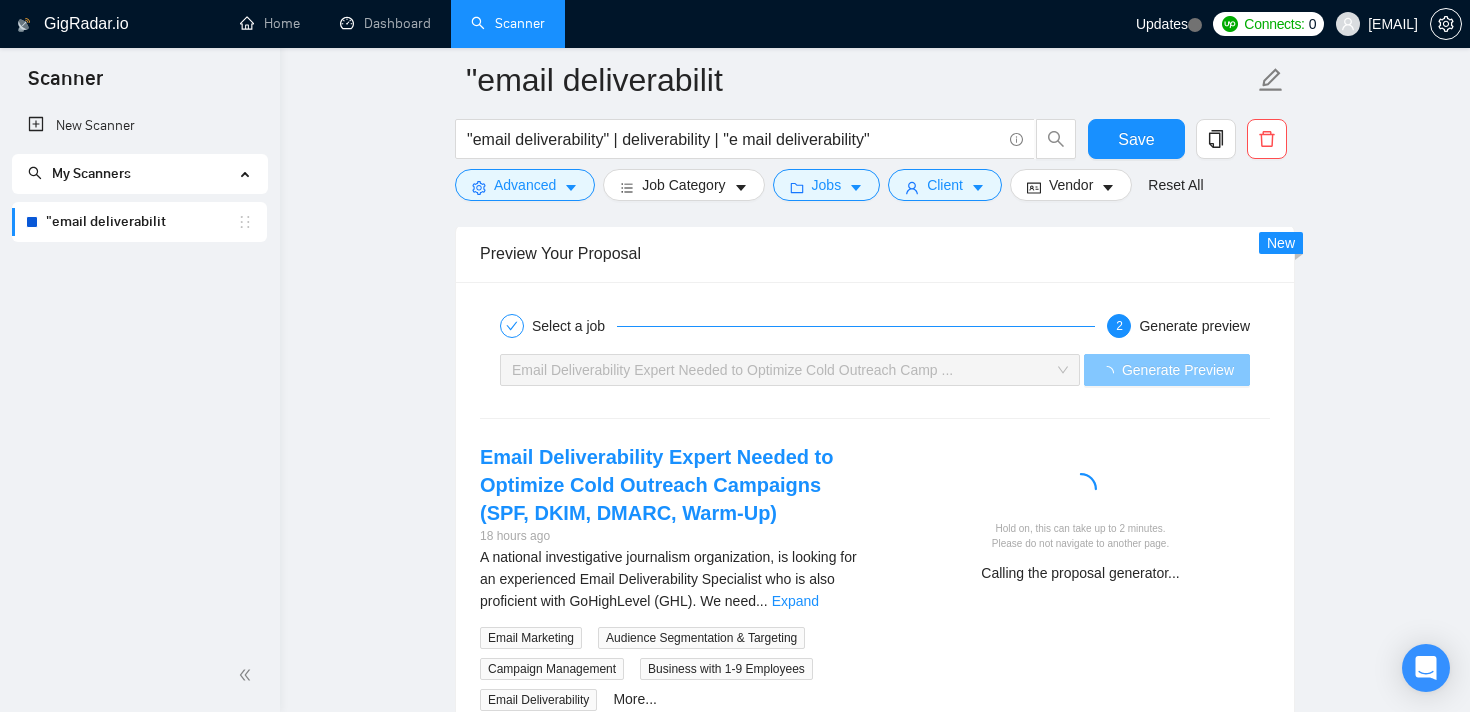 scroll, scrollTop: 2904, scrollLeft: 0, axis: vertical 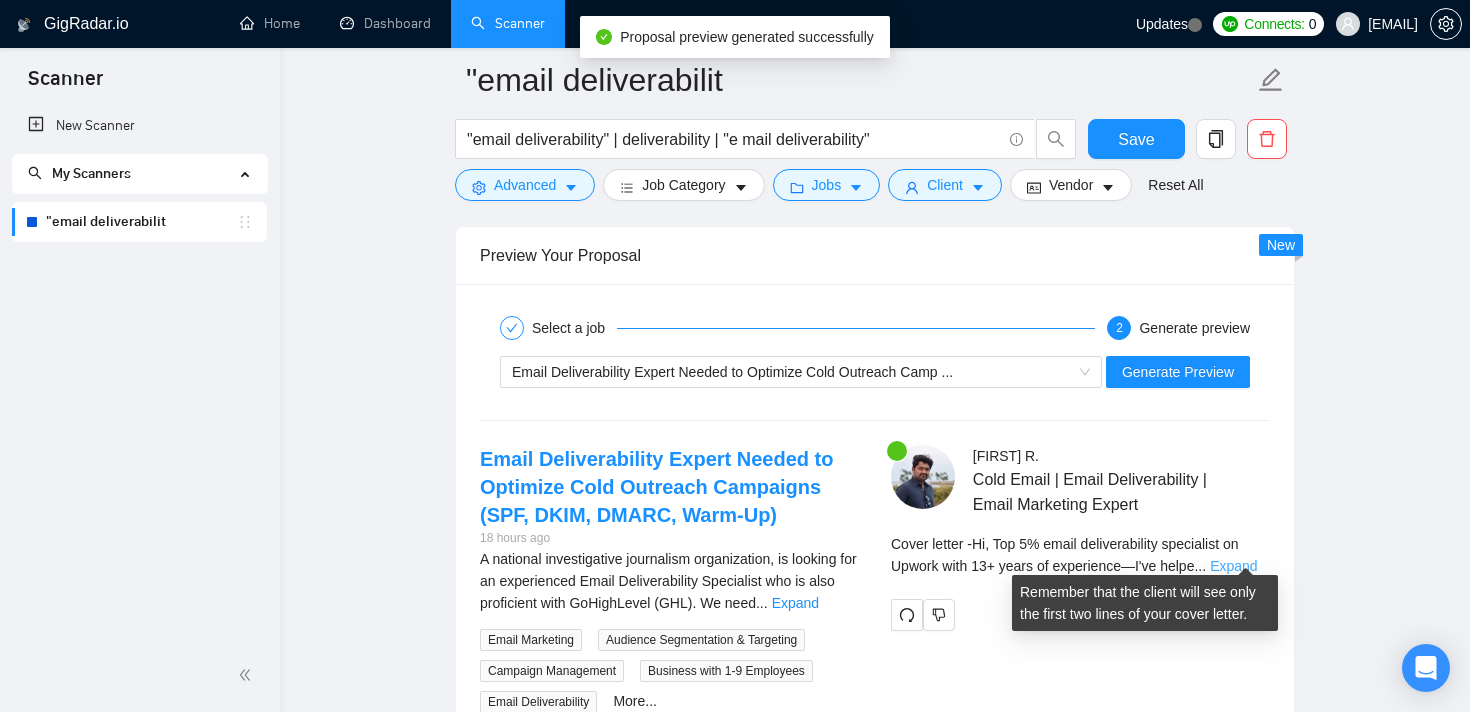 click on "Expand" at bounding box center [1233, 566] 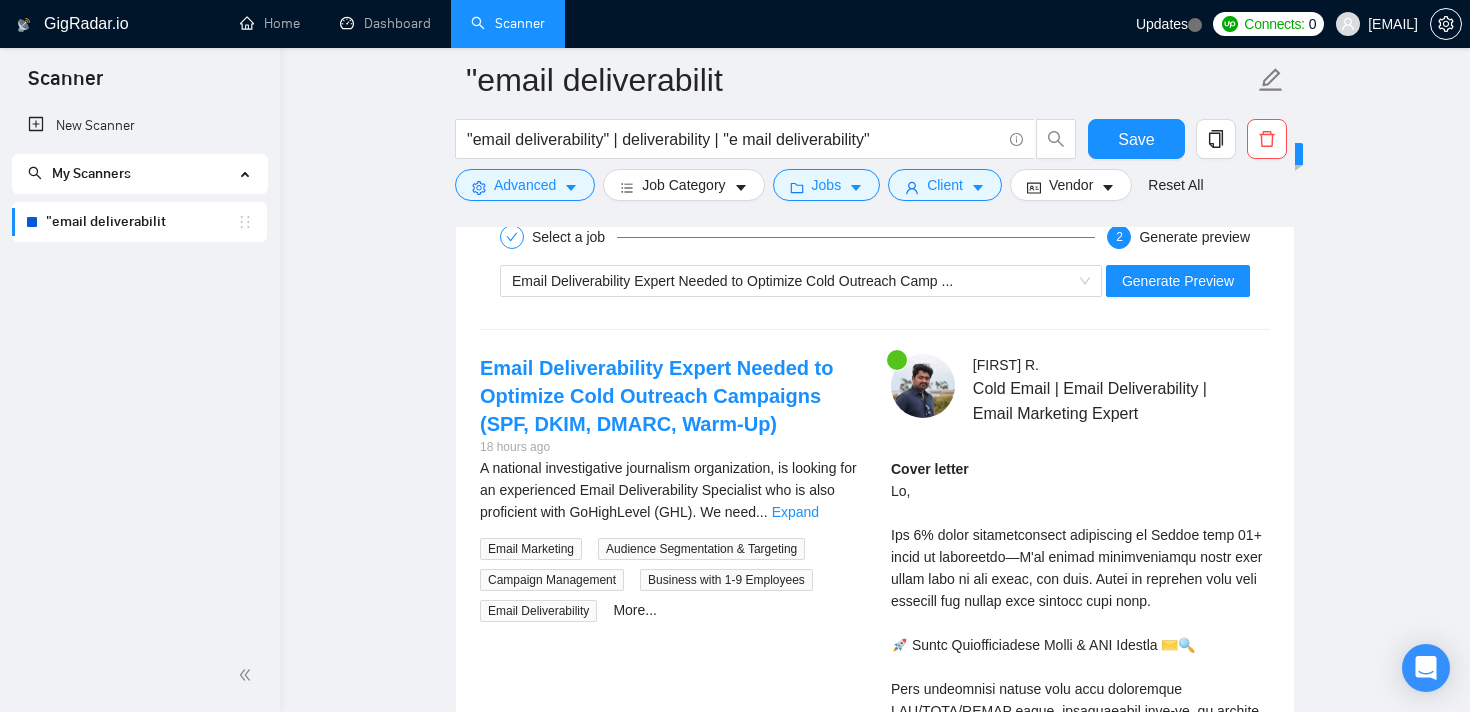 scroll, scrollTop: 2986, scrollLeft: 0, axis: vertical 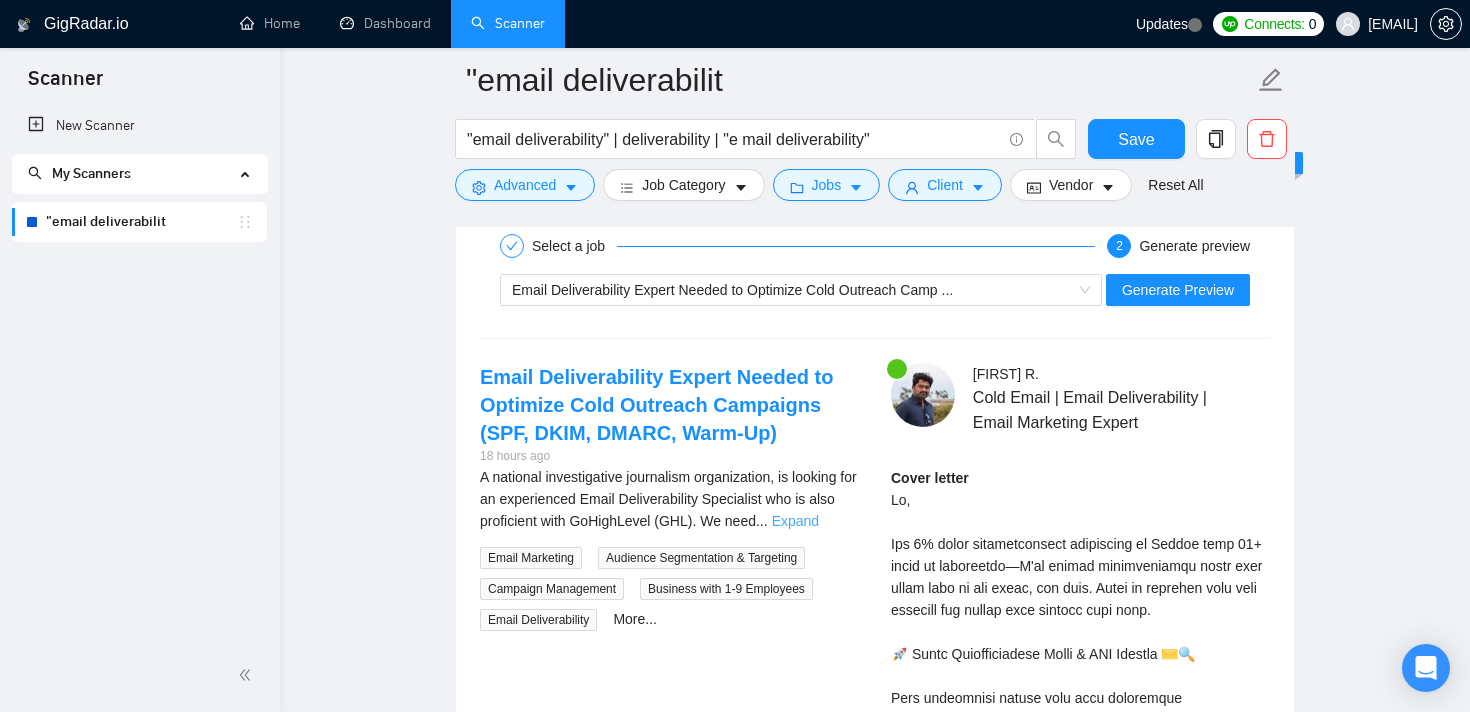 click on "Expand" at bounding box center (795, 521) 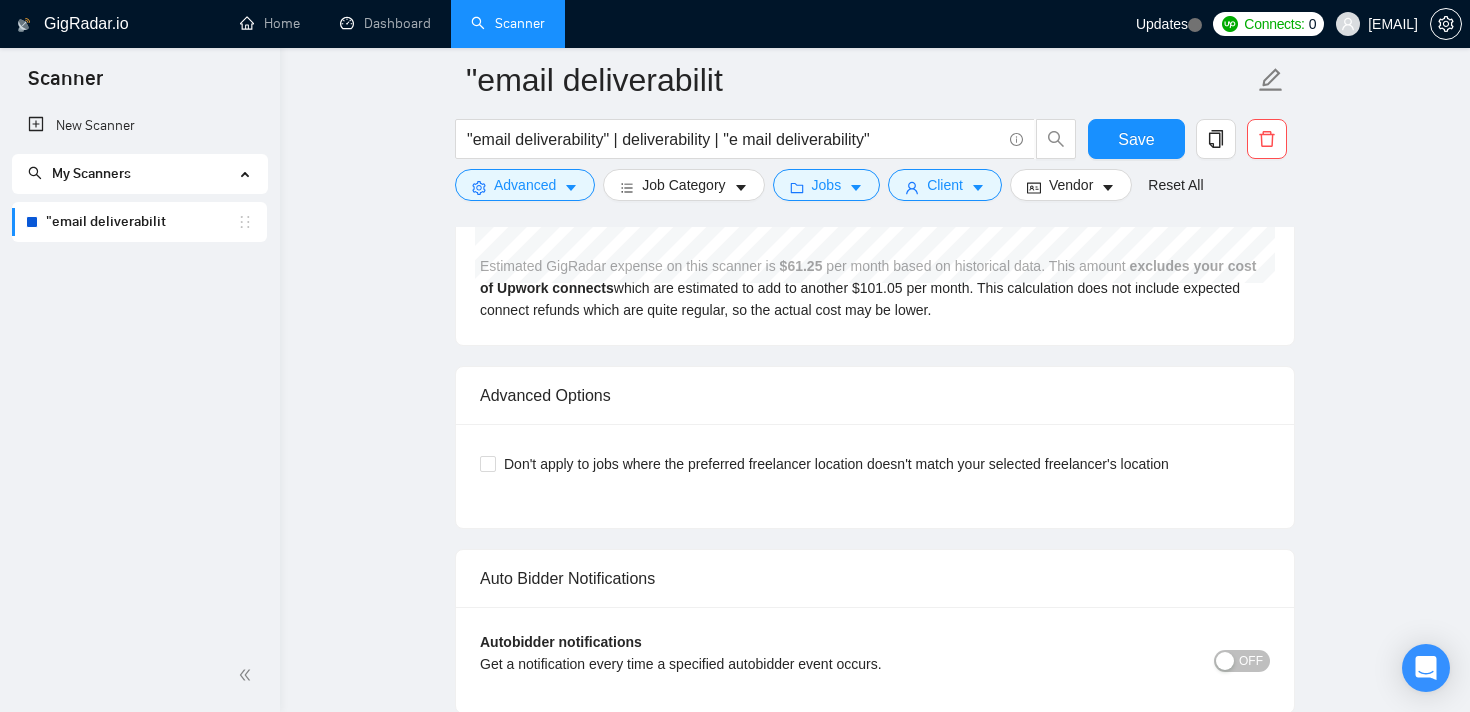 scroll, scrollTop: 5920, scrollLeft: 0, axis: vertical 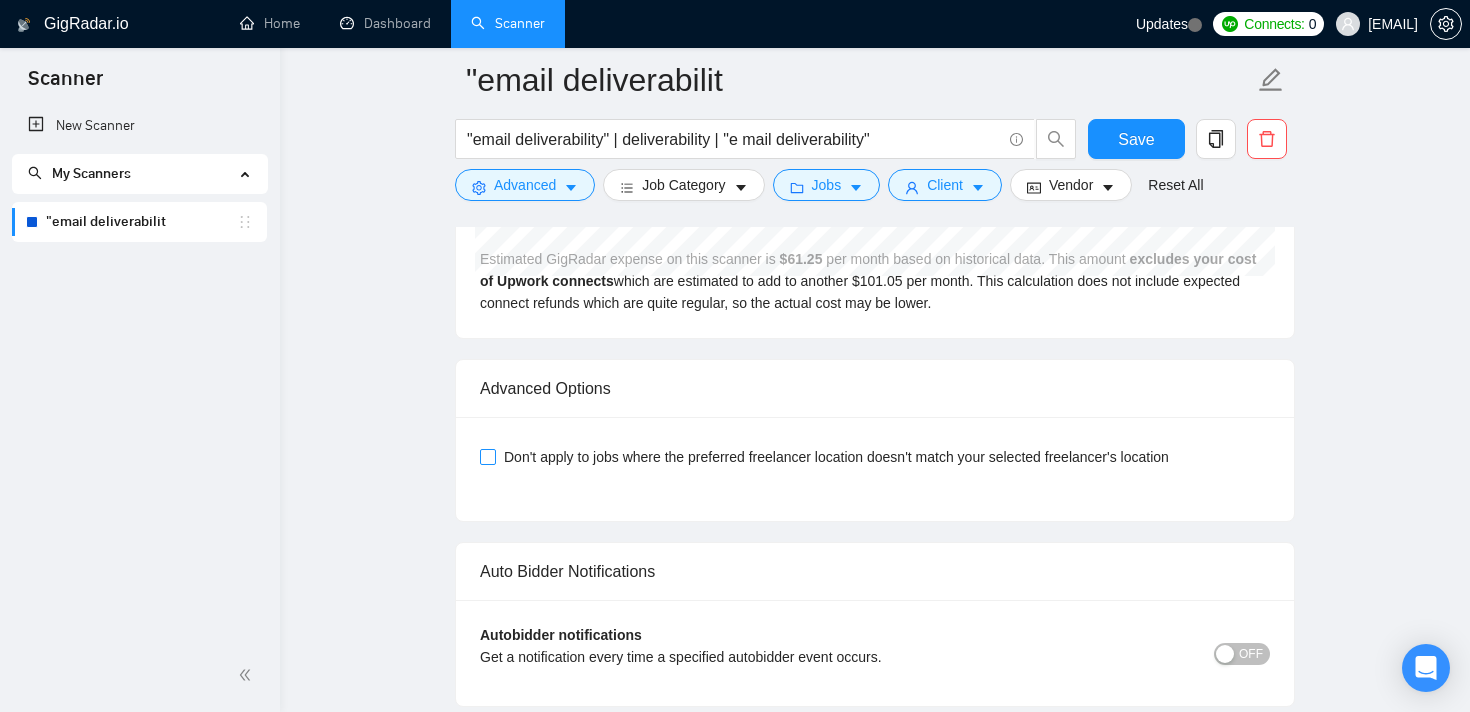 click on "Don't apply to jobs where the preferred freelancer location doesn't match your selected freelancer's location" at bounding box center [487, 456] 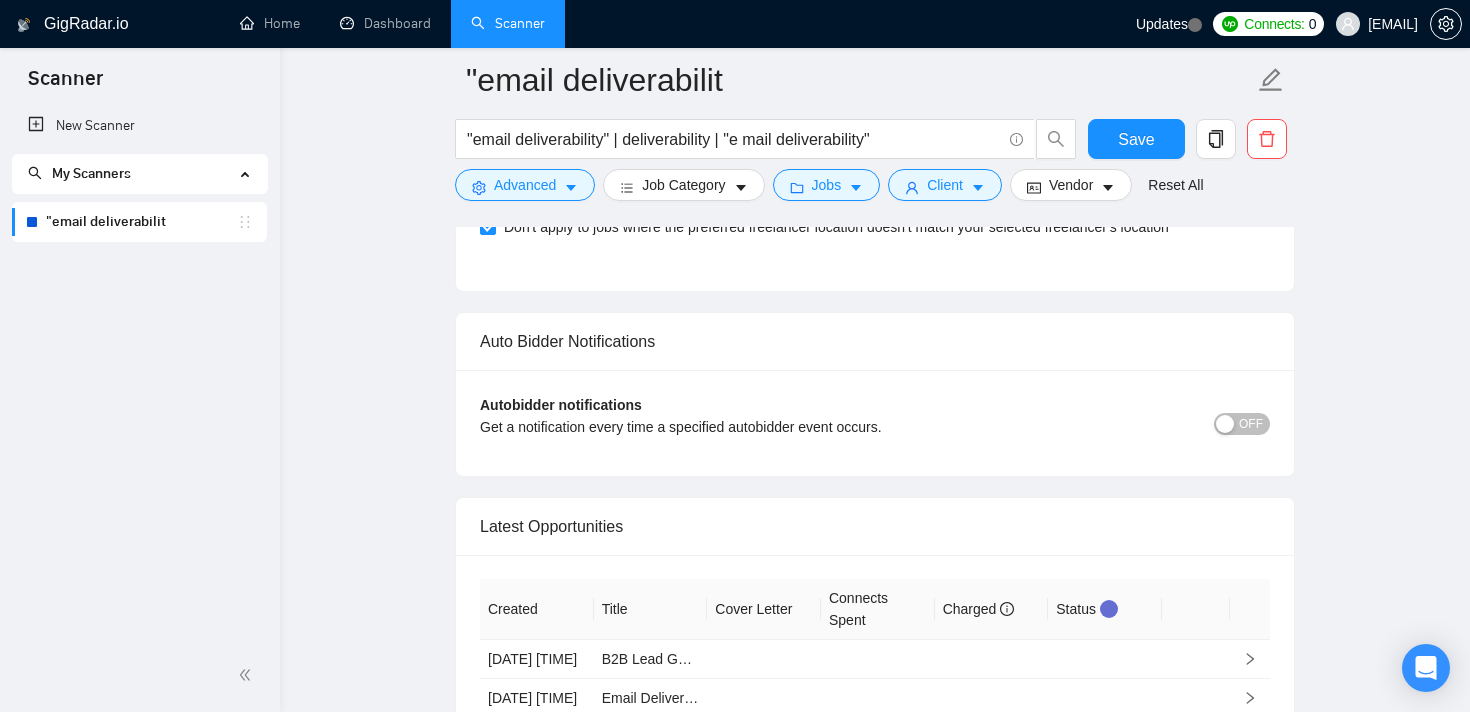 scroll, scrollTop: 6159, scrollLeft: 0, axis: vertical 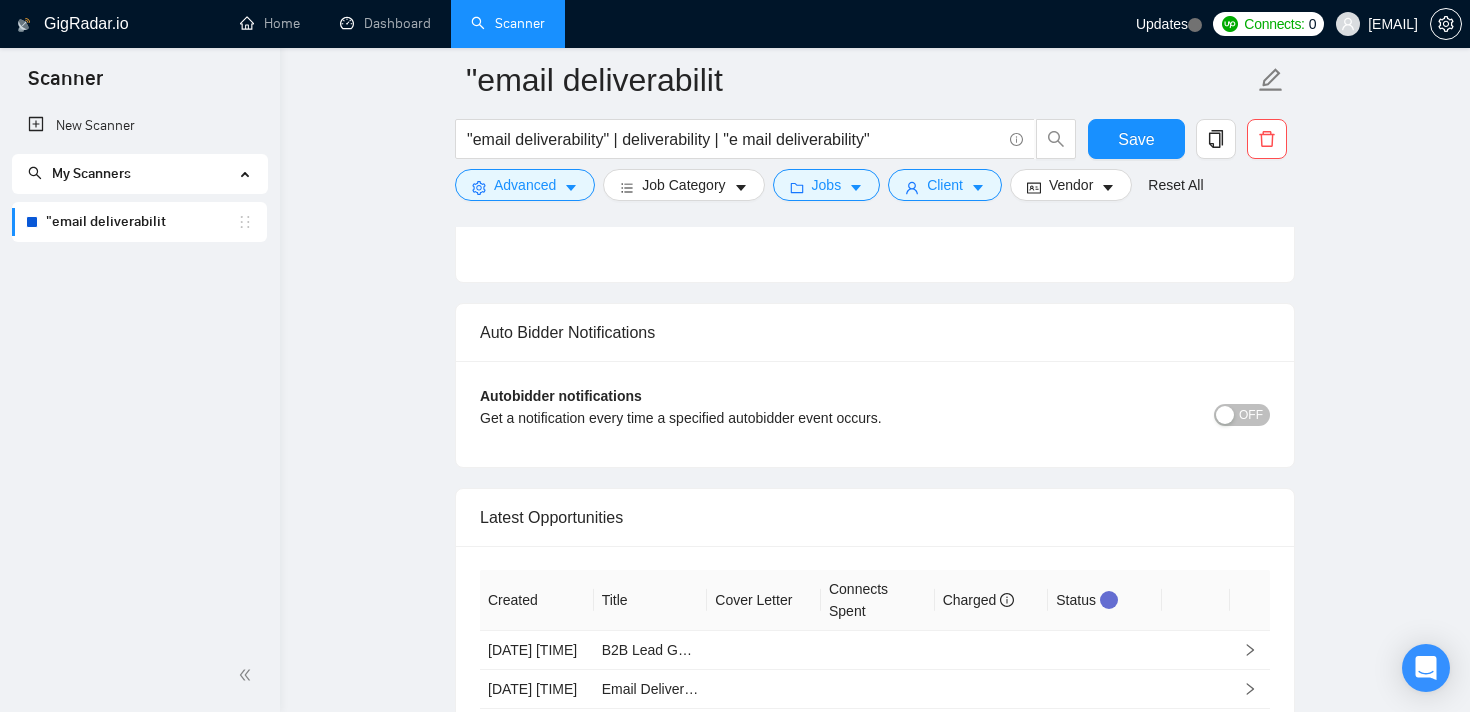 click on "OFF" at bounding box center (1251, 415) 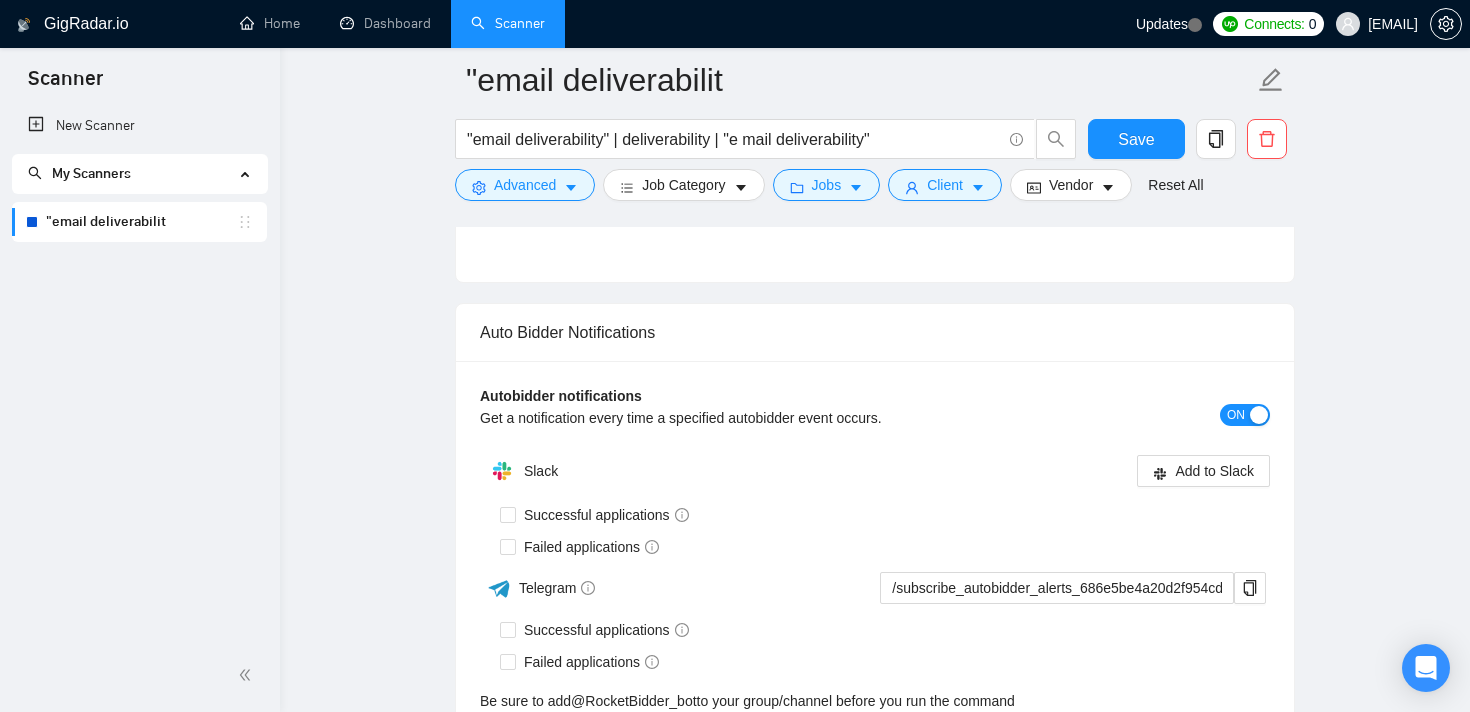 click on "ON" at bounding box center [1236, 415] 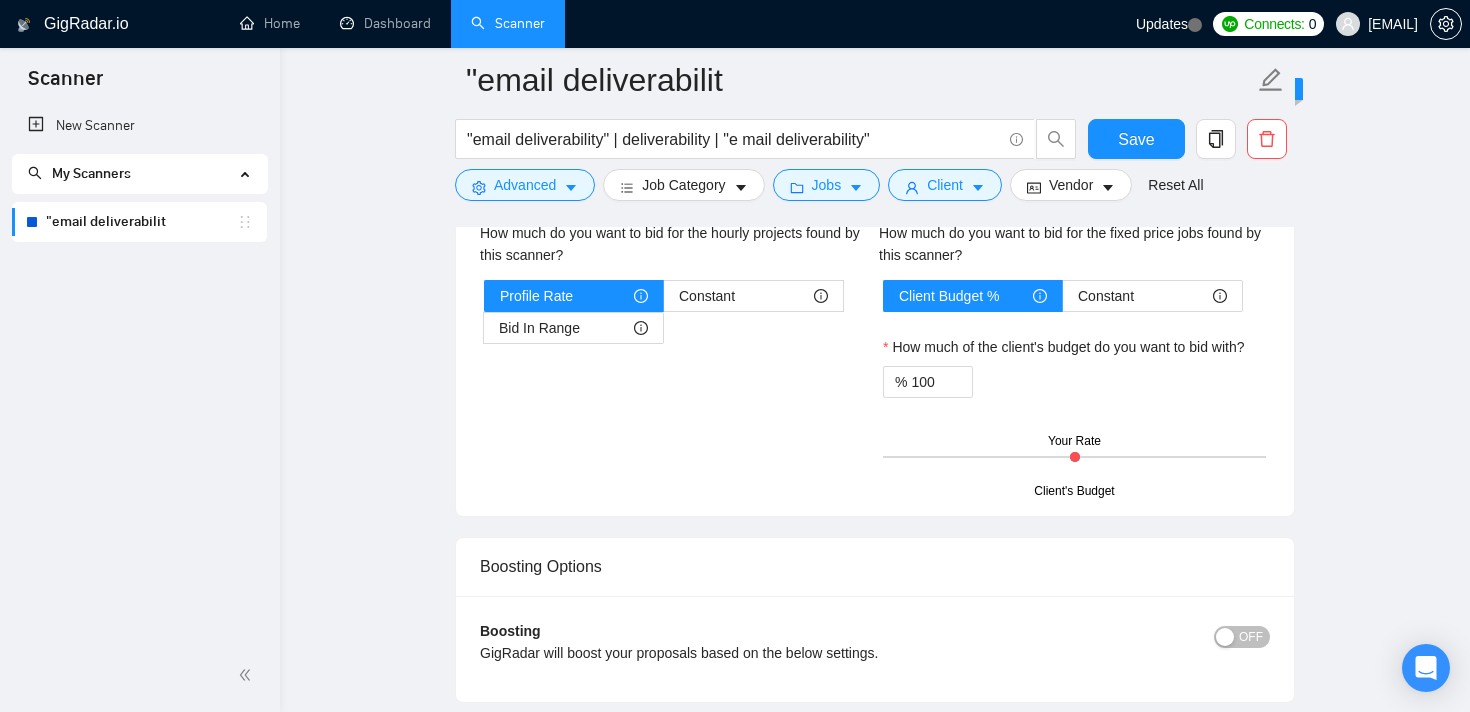 scroll, scrollTop: 2425, scrollLeft: 0, axis: vertical 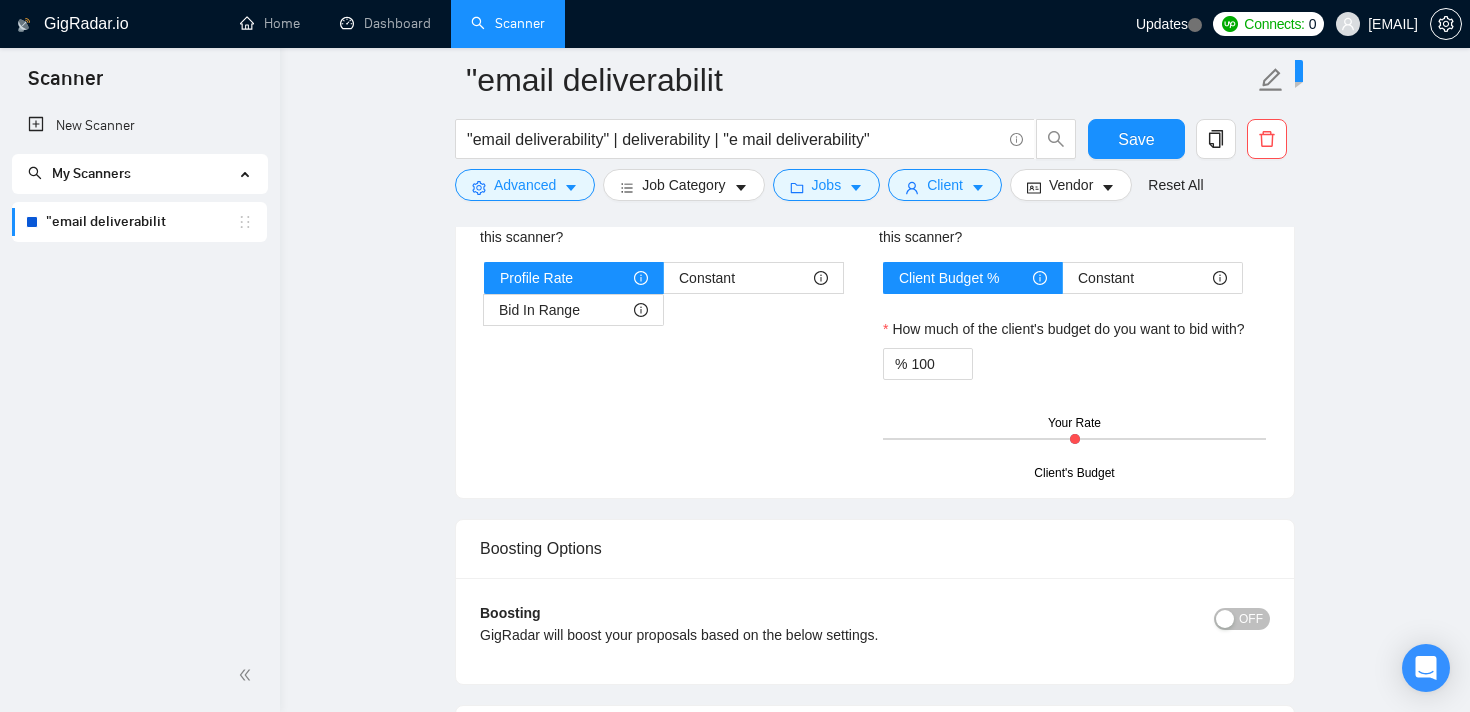 drag, startPoint x: 1072, startPoint y: 426, endPoint x: 1172, endPoint y: 432, distance: 100.17984 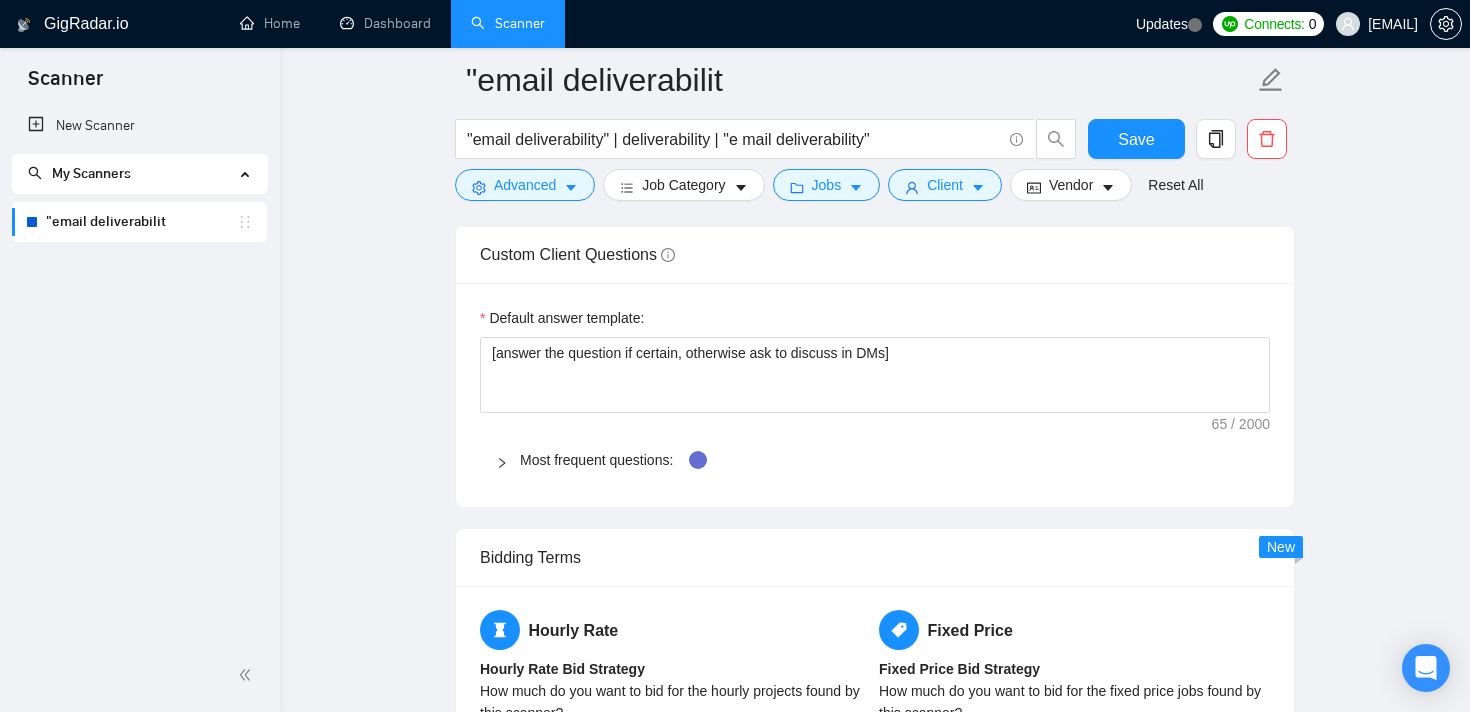 scroll, scrollTop: 1956, scrollLeft: 0, axis: vertical 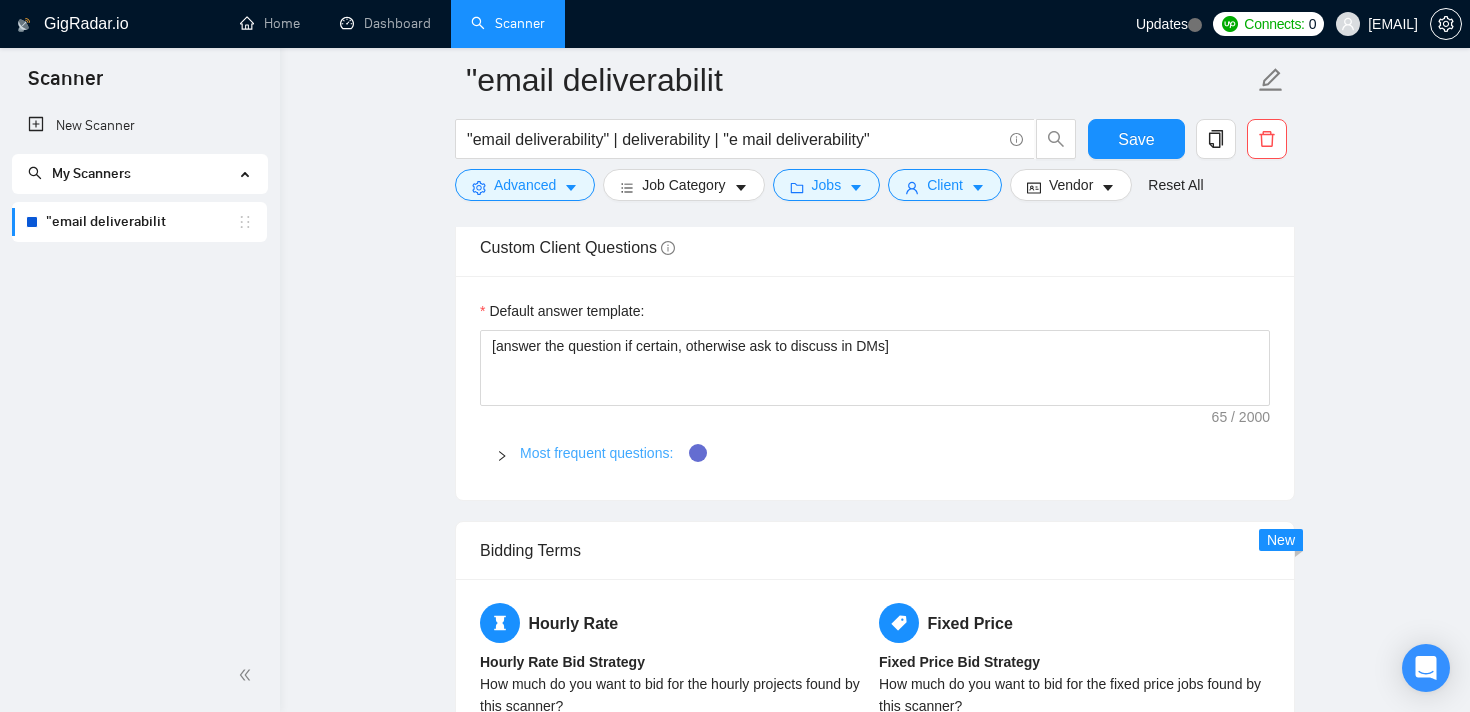 click on "Most frequent questions:" at bounding box center [596, 453] 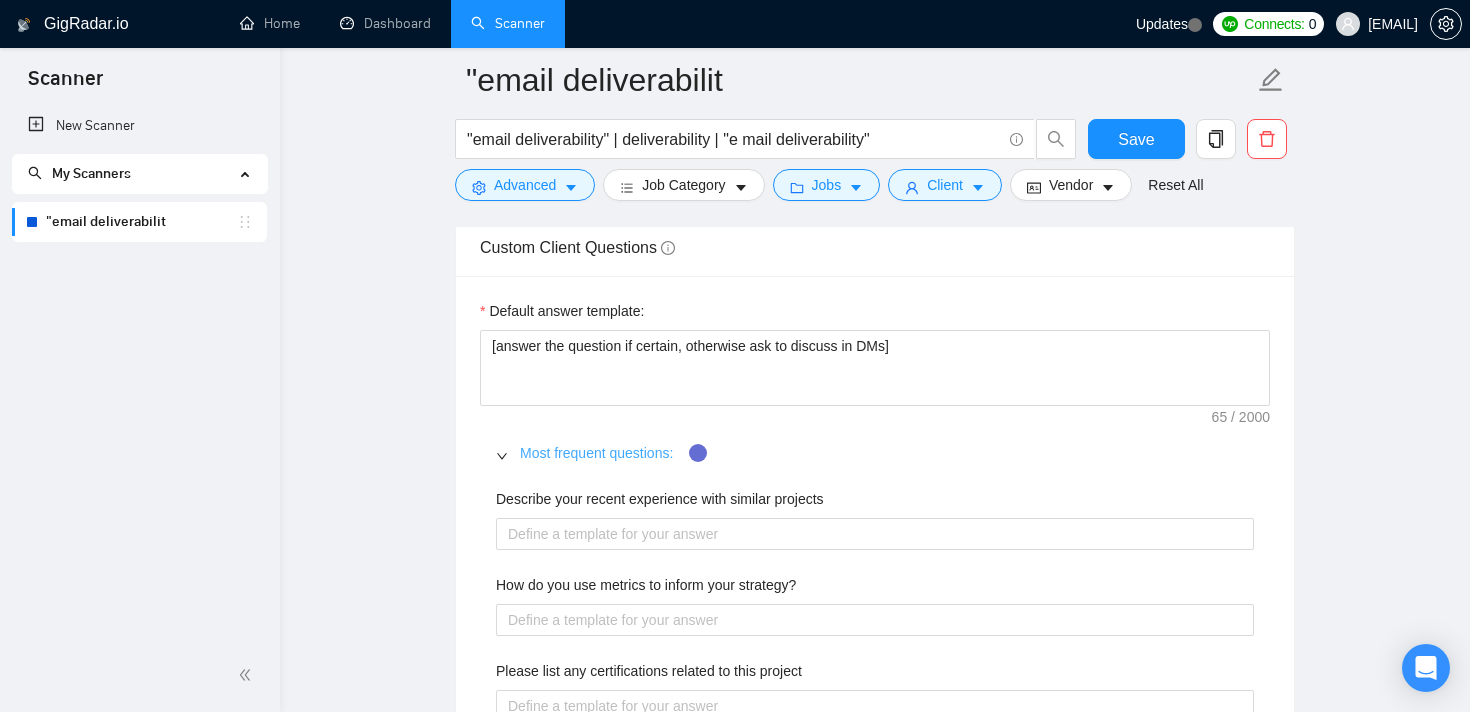 click on "Most frequent questions:" at bounding box center (596, 453) 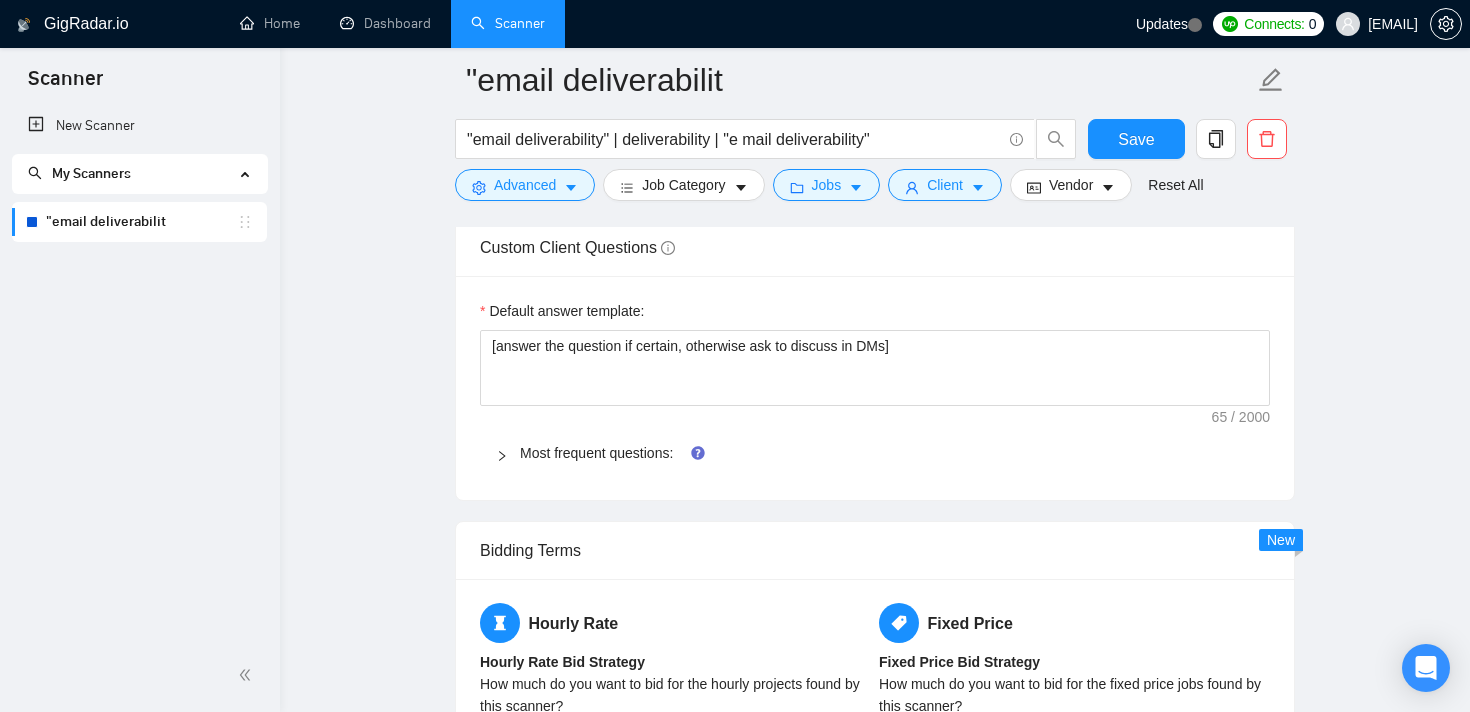 click on "Most frequent questions:" at bounding box center (875, 453) 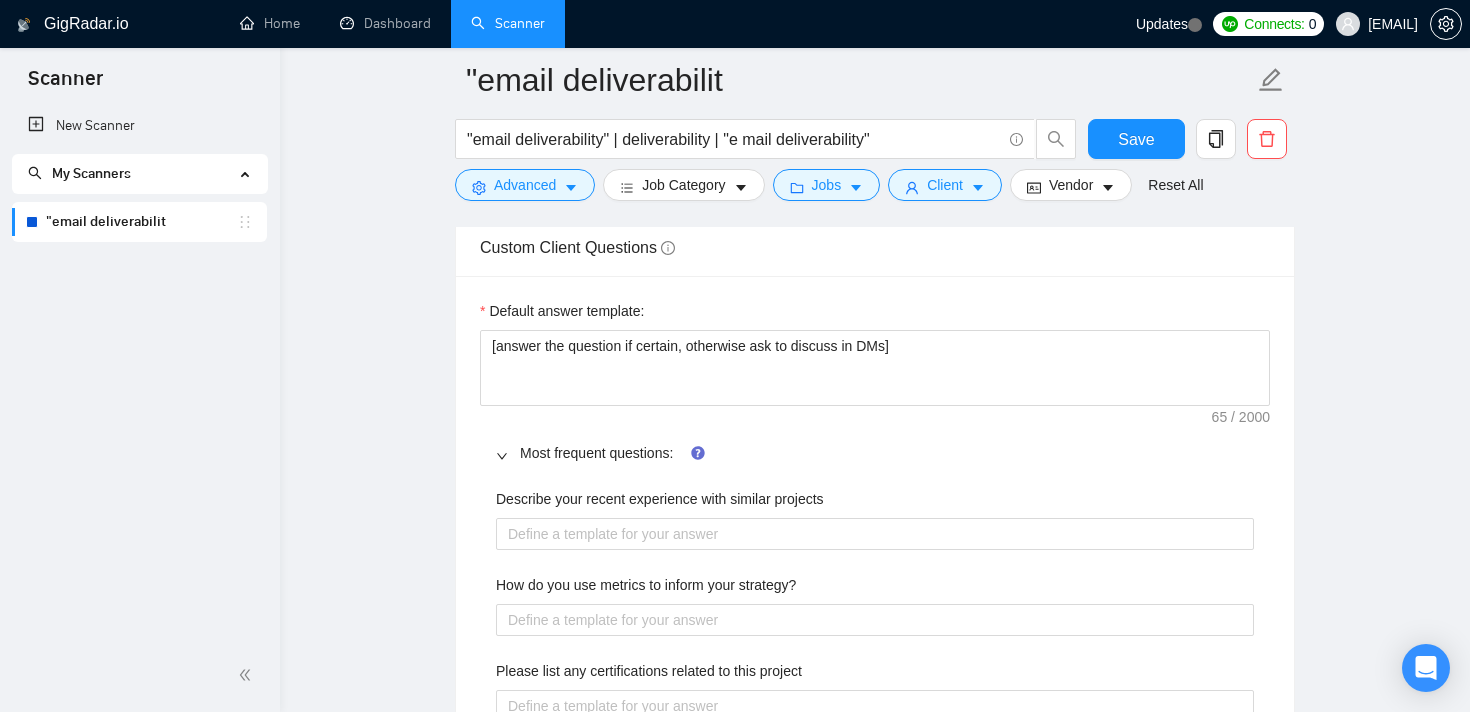 click on "Most frequent questions:" at bounding box center [875, 453] 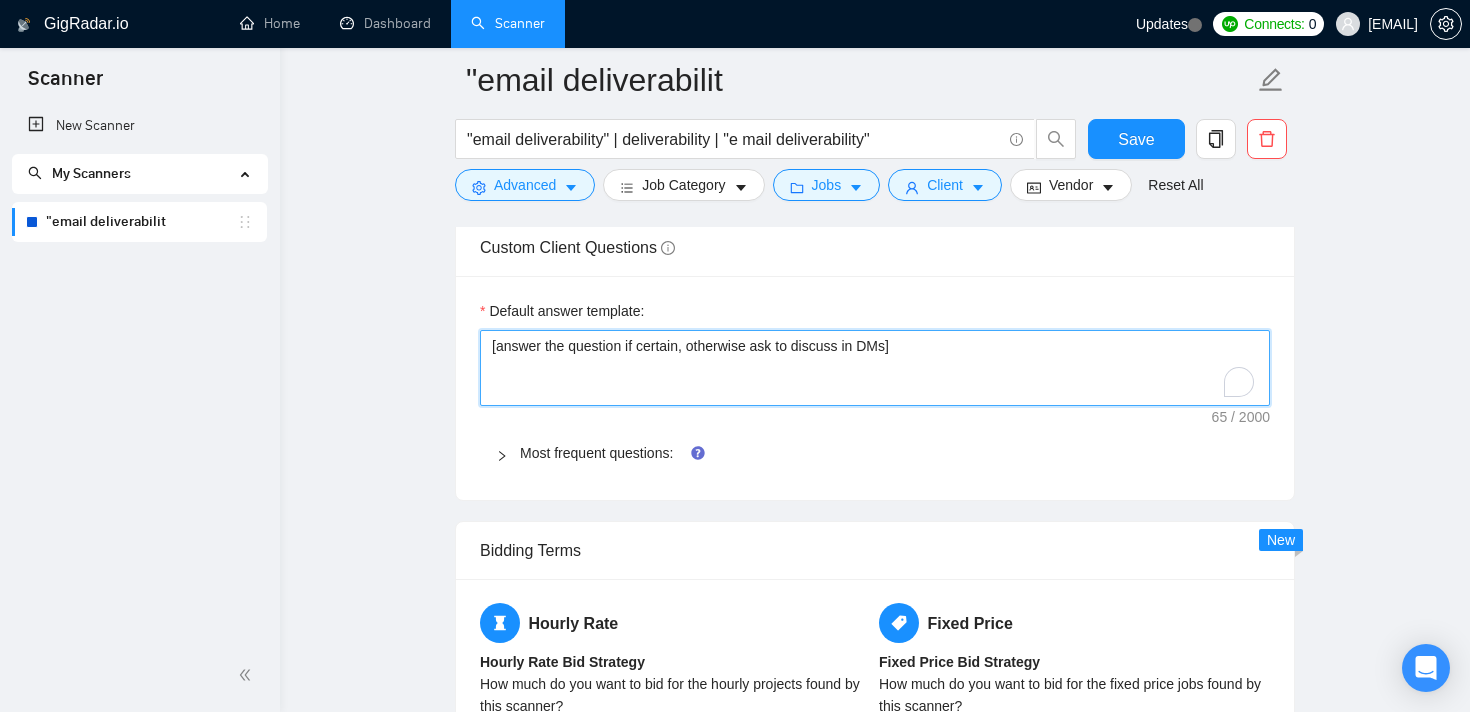click on "[answer the question if certain, otherwise ask to discuss in DMs]" at bounding box center [875, 368] 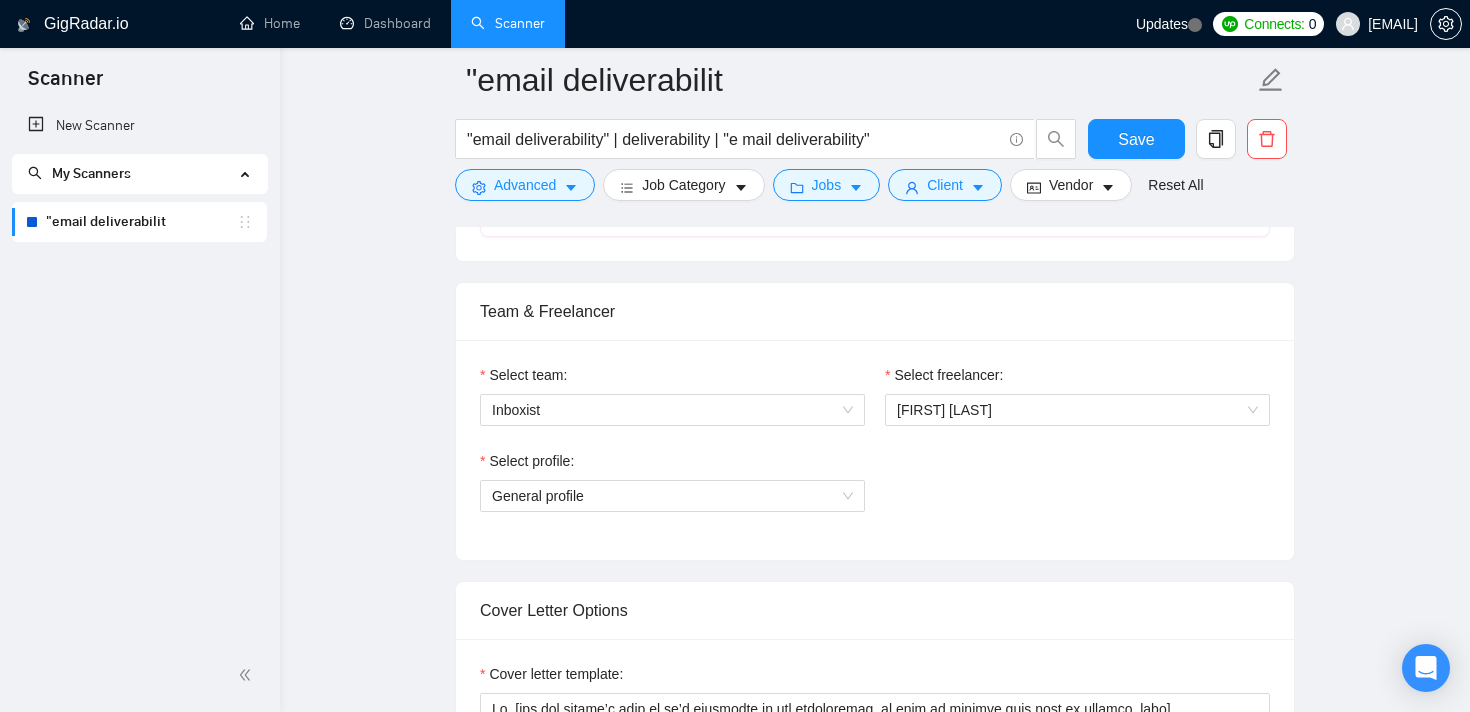 scroll, scrollTop: 959, scrollLeft: 0, axis: vertical 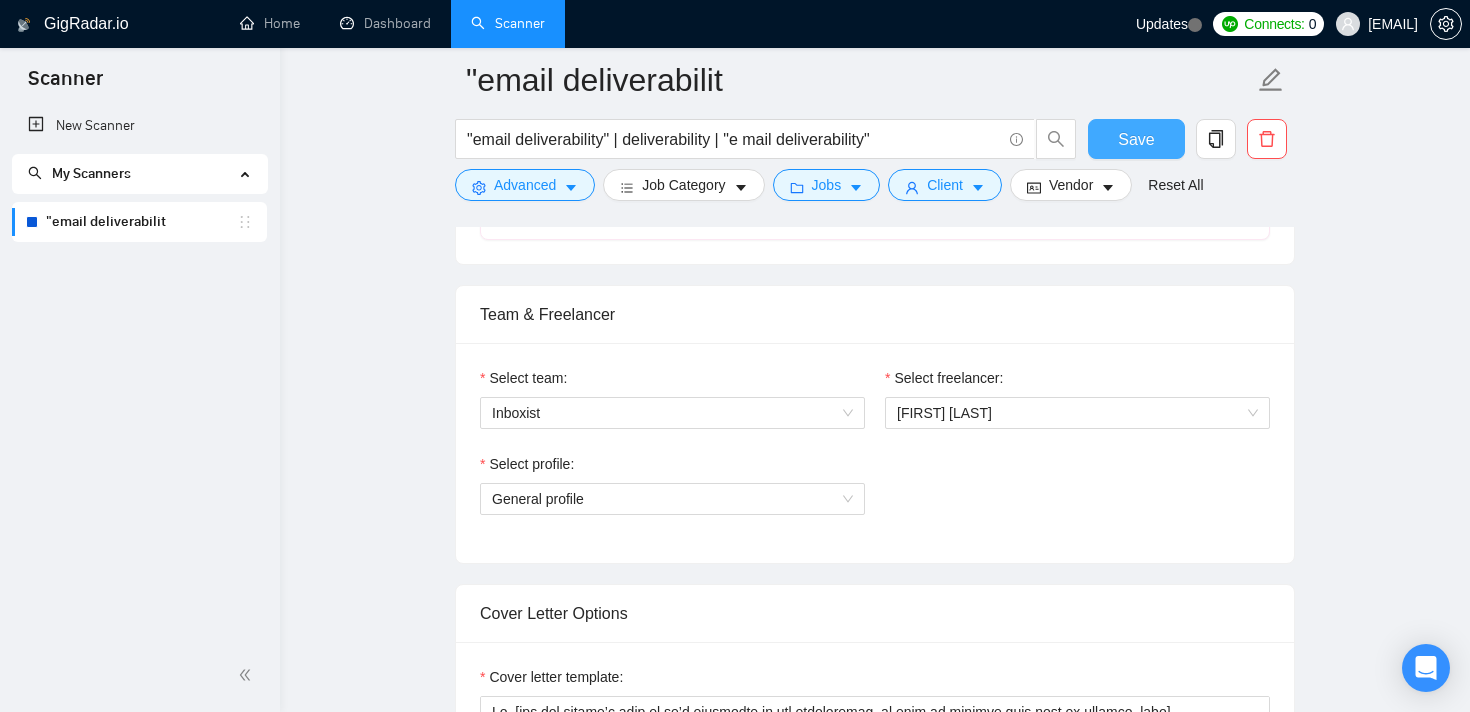 click on "Save" at bounding box center [1136, 139] 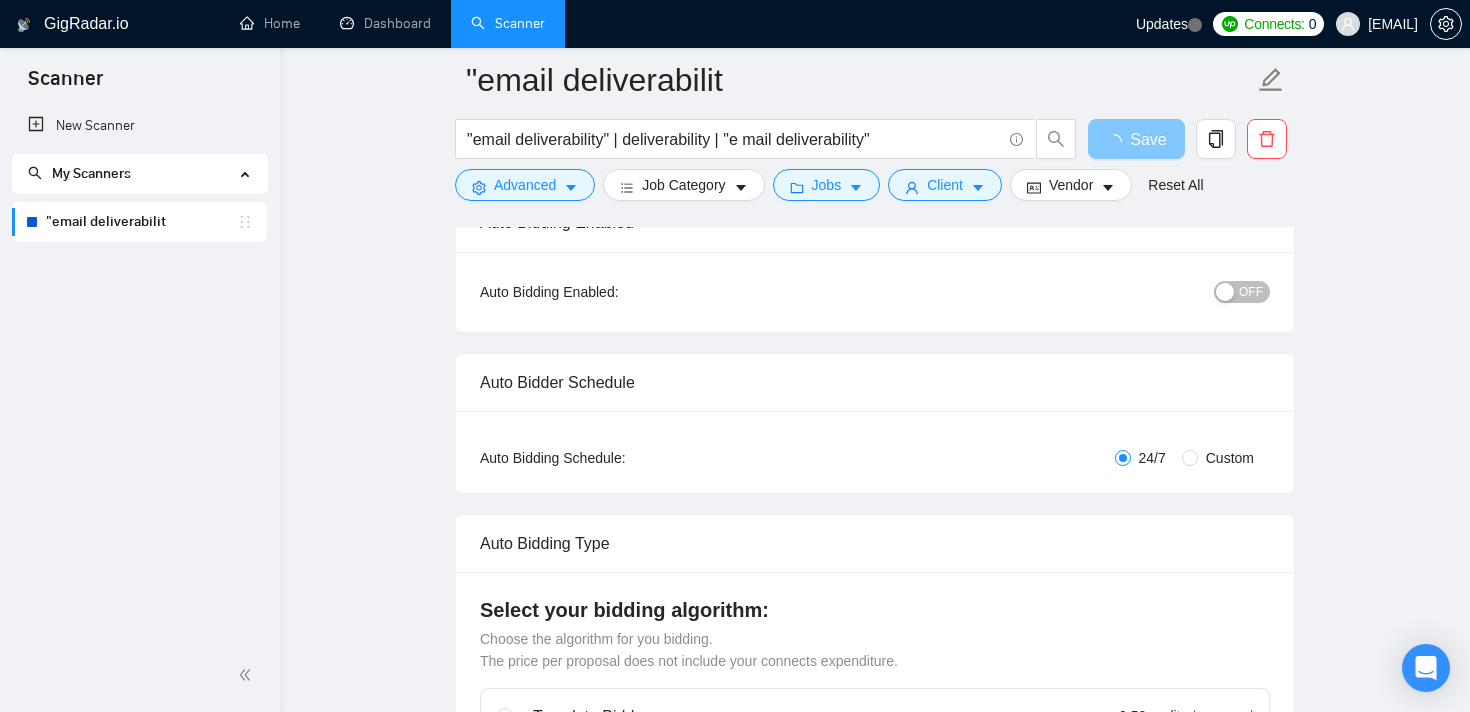 scroll, scrollTop: 98, scrollLeft: 0, axis: vertical 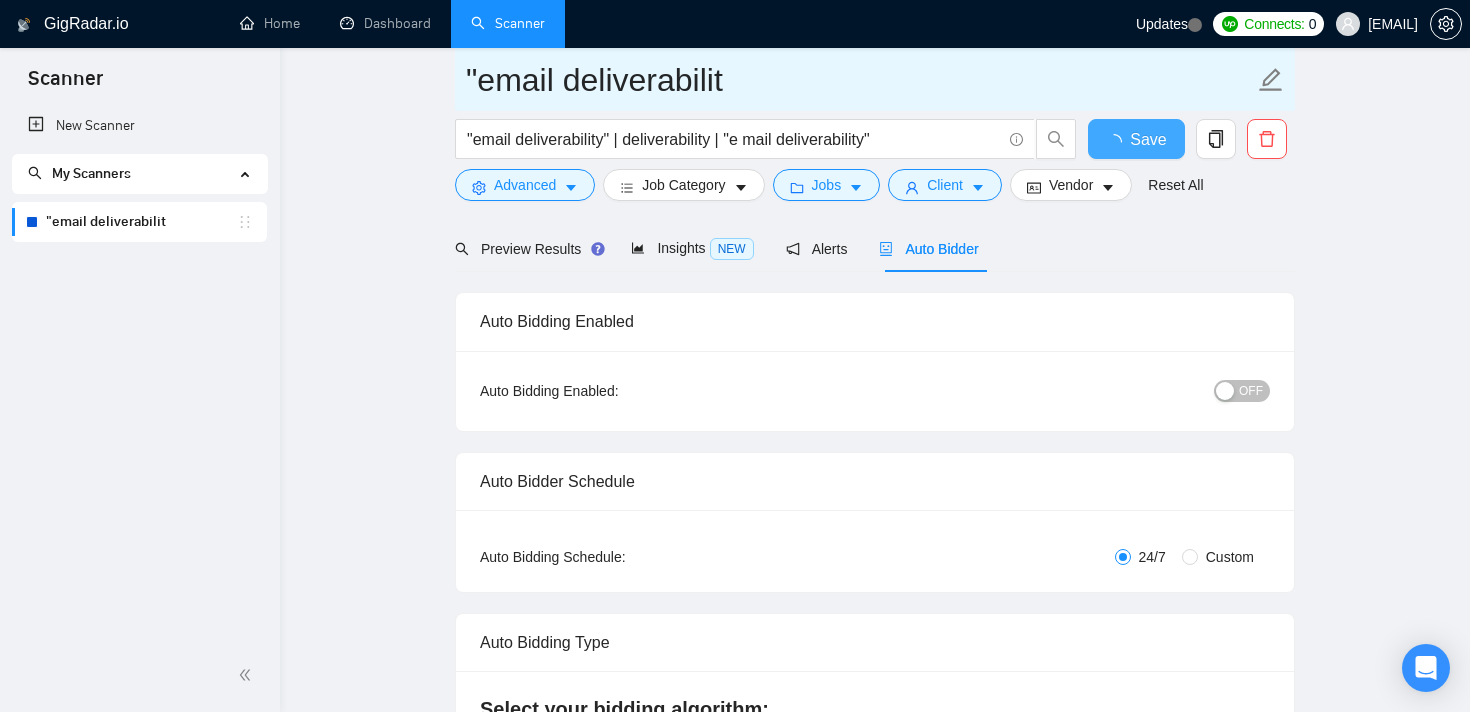 type 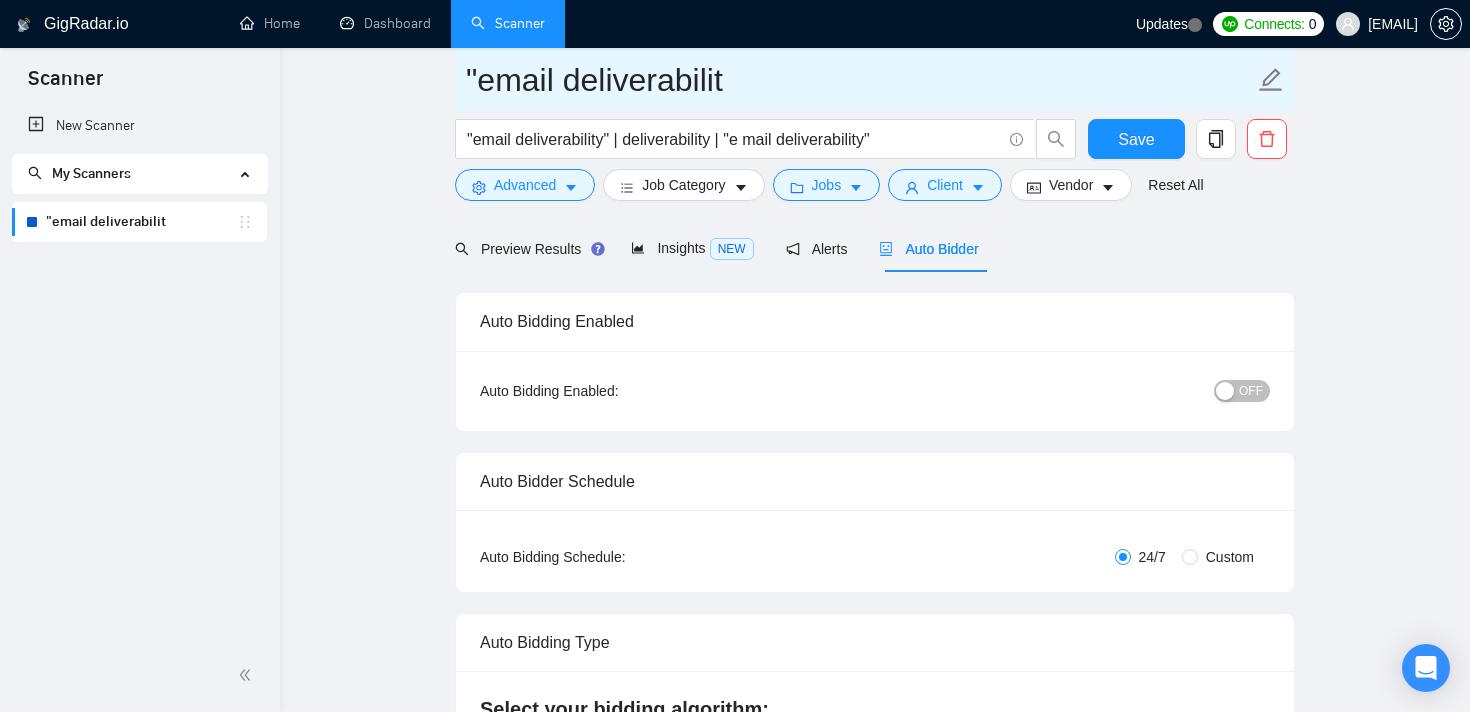 click 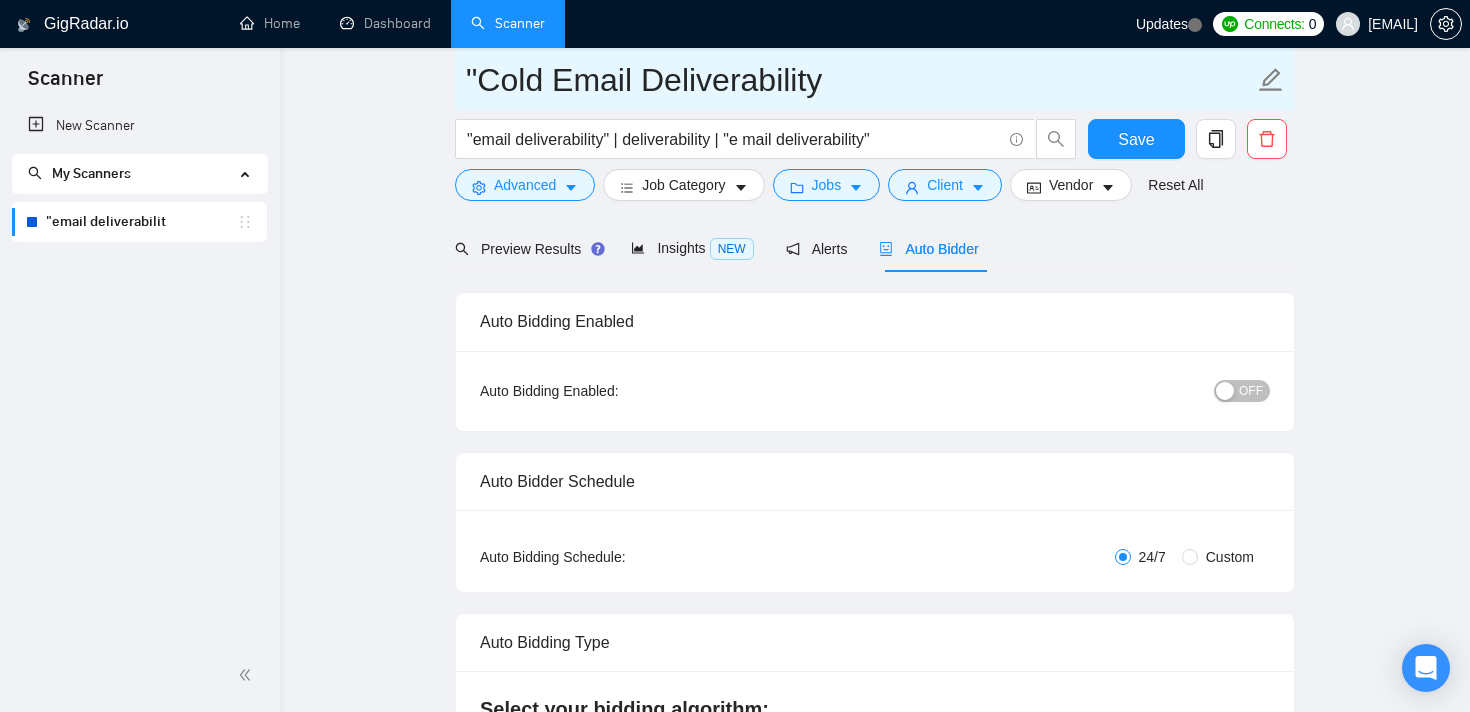 type on ""Cold Email Deliverability" 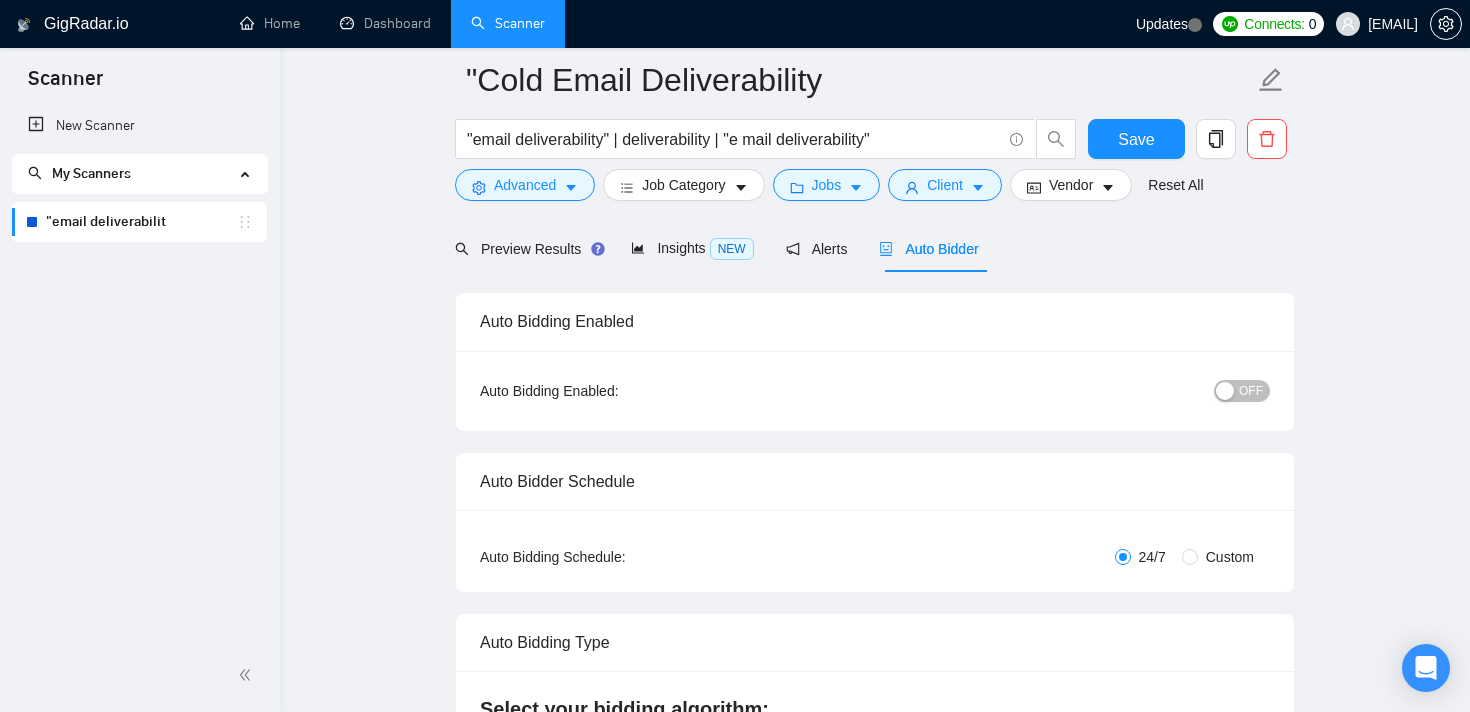 click on ""Cold Email Deliverability "email deliverability" | deliverability | "e mail deliverability" Save Advanced   Job Category   Jobs   Client   Vendor   Reset All Preview Results Insights NEW Alerts Auto Bidder Auto Bidding Enabled Auto Bidding Enabled: OFF Auto Bidder Schedule Auto Bidding Type: Automated (recommended) Semi-automated Auto Bidding Schedule: 24/7 Custom Custom Auto Bidder Schedule Repeat every week on Monday Tuesday Wednesday Thursday Friday Saturday Sunday Active Hours ( Asia/Calcutta ): From: To: ( 24  hours) Asia/Calcutta Auto Bidding Type Select your bidding algorithm: Choose the algorithm for you bidding. The price per proposal does not include your connects expenditure. Template Bidder Works great for narrow segments and short cover letters that don't change. 0.50  credits / proposal Sardor AI 🤖 Personalise your cover letter with ai [placeholders] 1.00  credits / proposal Experimental Laziza AI  👑   NEW   Learn more 2.00  credits / proposal 23.3 credits savings Team & Freelancer     50" at bounding box center [875, 3465] 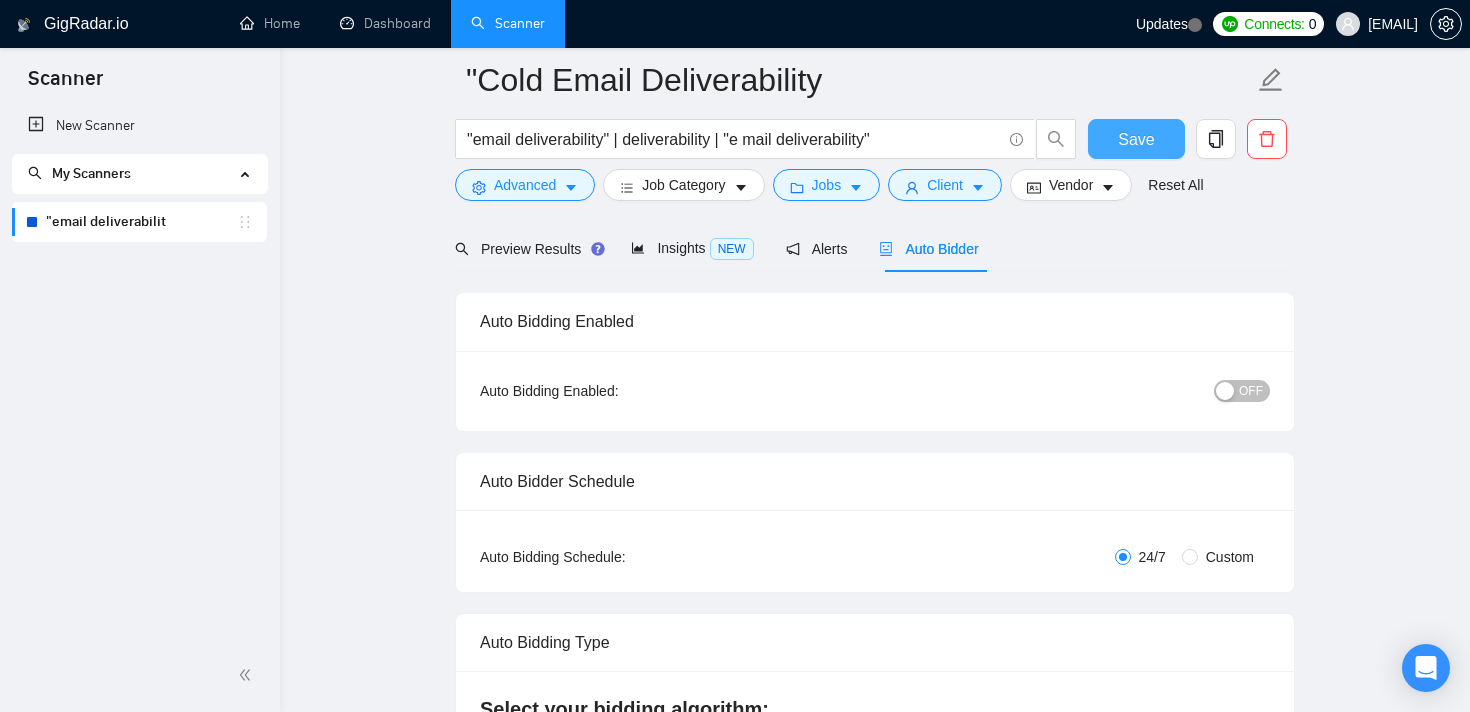 click on "Save" at bounding box center [1136, 139] 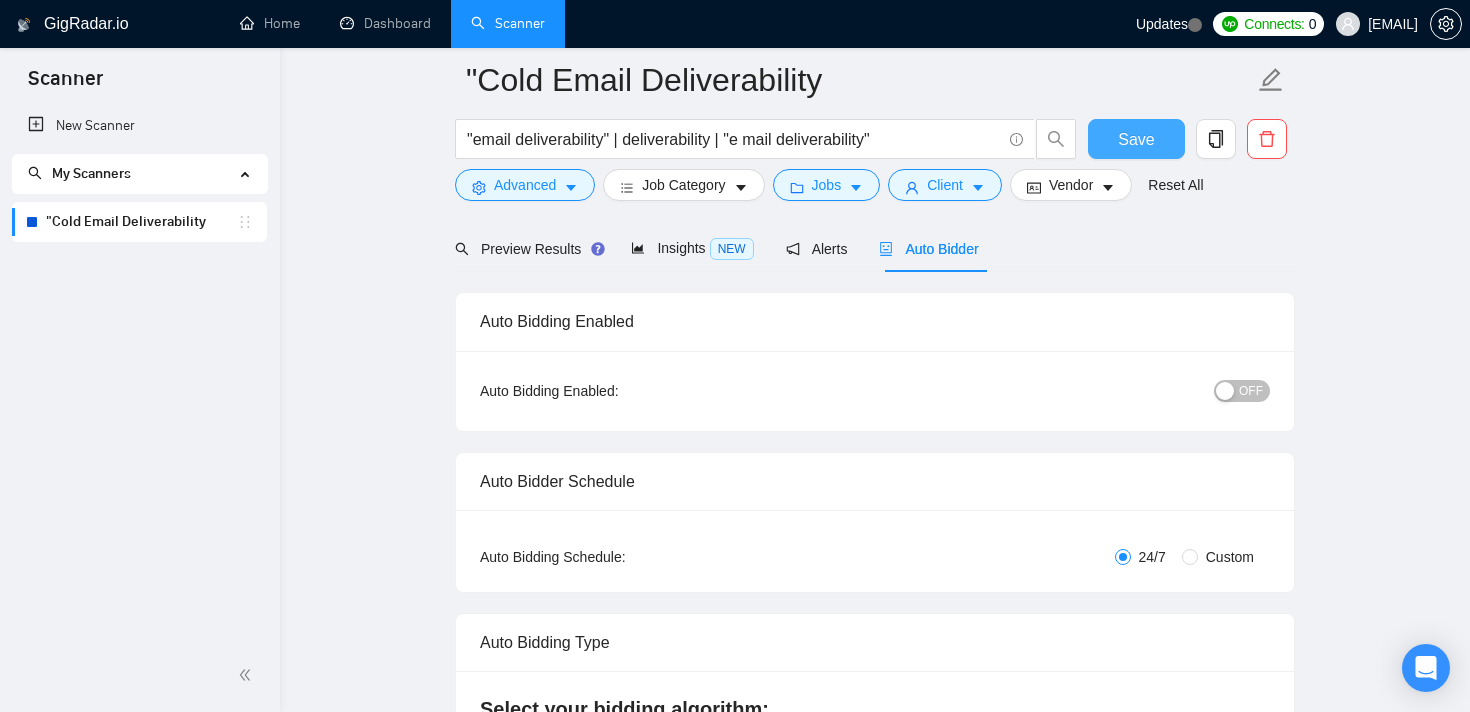 type 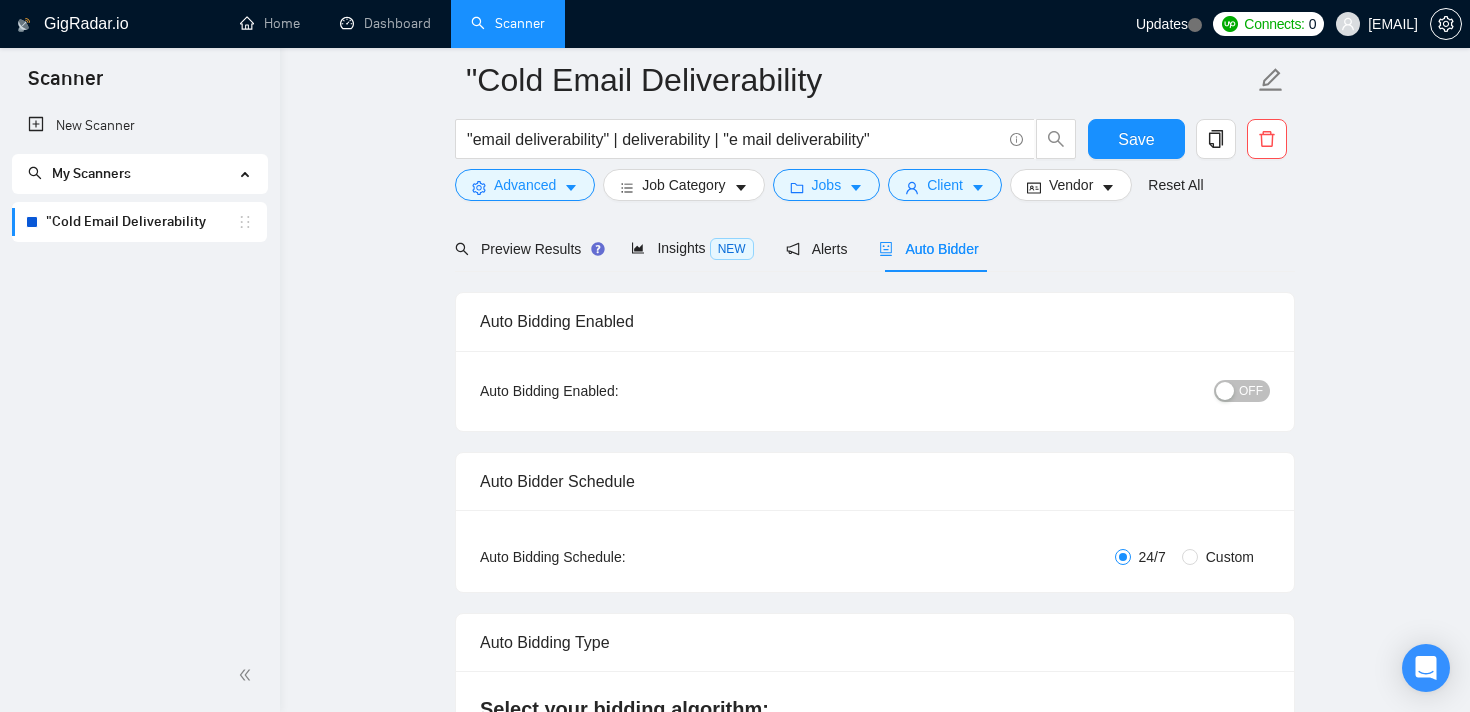 click on "Connects:" at bounding box center (1274, 24) 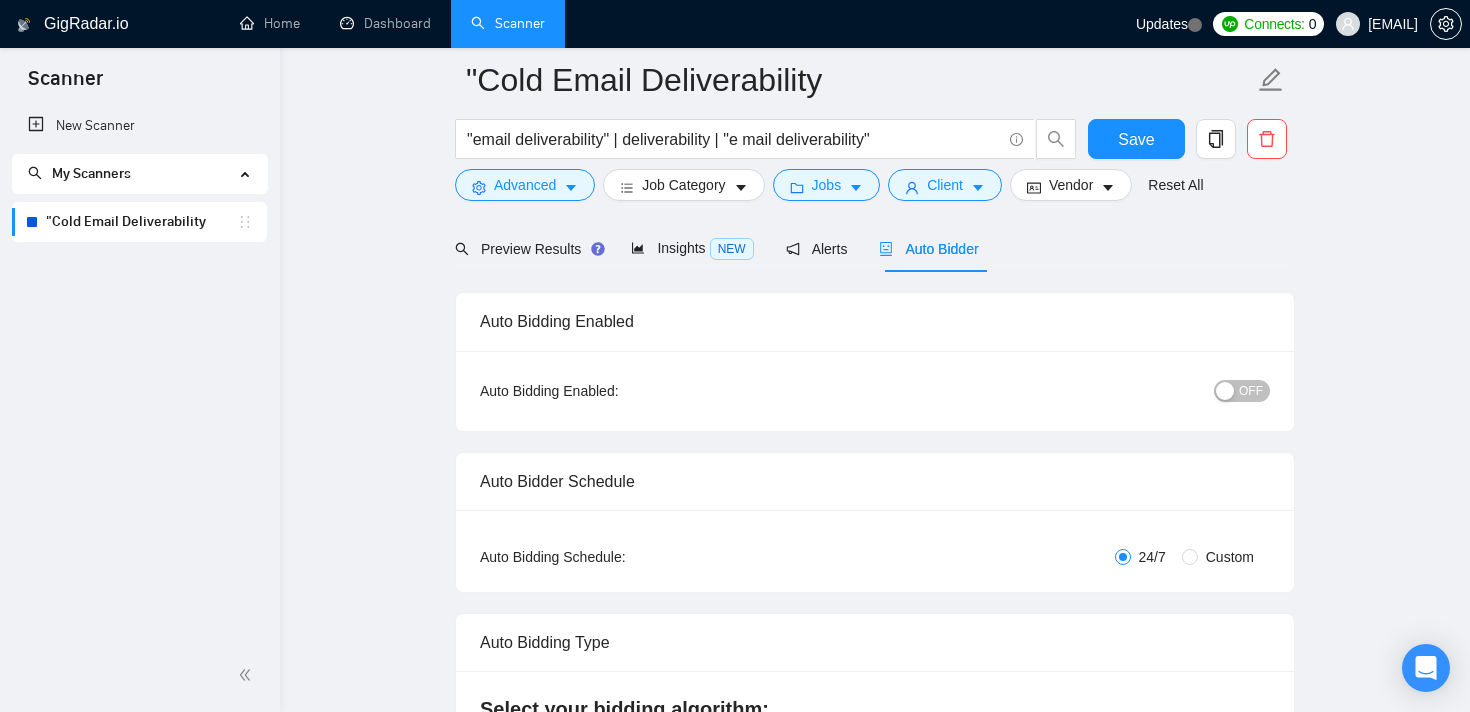 click on ""Cold Email Deliverability "email deliverability" | deliverability | "e mail deliverability" Save Advanced   Job Category   Jobs   Client   Vendor   Reset All Preview Results Insights NEW Alerts Auto Bidder Auto Bidding Enabled Auto Bidding Enabled: OFF Auto Bidder Schedule Auto Bidding Type: Automated (recommended) Semi-automated Auto Bidding Schedule: 24/7 Custom Custom Auto Bidder Schedule Repeat every week on Monday Tuesday Wednesday Thursday Friday Saturday Sunday Active Hours ( Asia/Calcutta ): From: To: ( 24  hours) Asia/Calcutta Auto Bidding Type Select your bidding algorithm: Choose the algorithm for you bidding. The price per proposal does not include your connects expenditure. Template Bidder Works great for narrow segments and short cover letters that don't change. 0.50  credits / proposal Sardor AI 🤖 Personalise your cover letter with ai [placeholders] 1.00  credits / proposal Experimental Laziza AI  👑   NEW   Learn more 2.00  credits / proposal 23.3 credits savings Team & Freelancer     50" at bounding box center [875, 3465] 